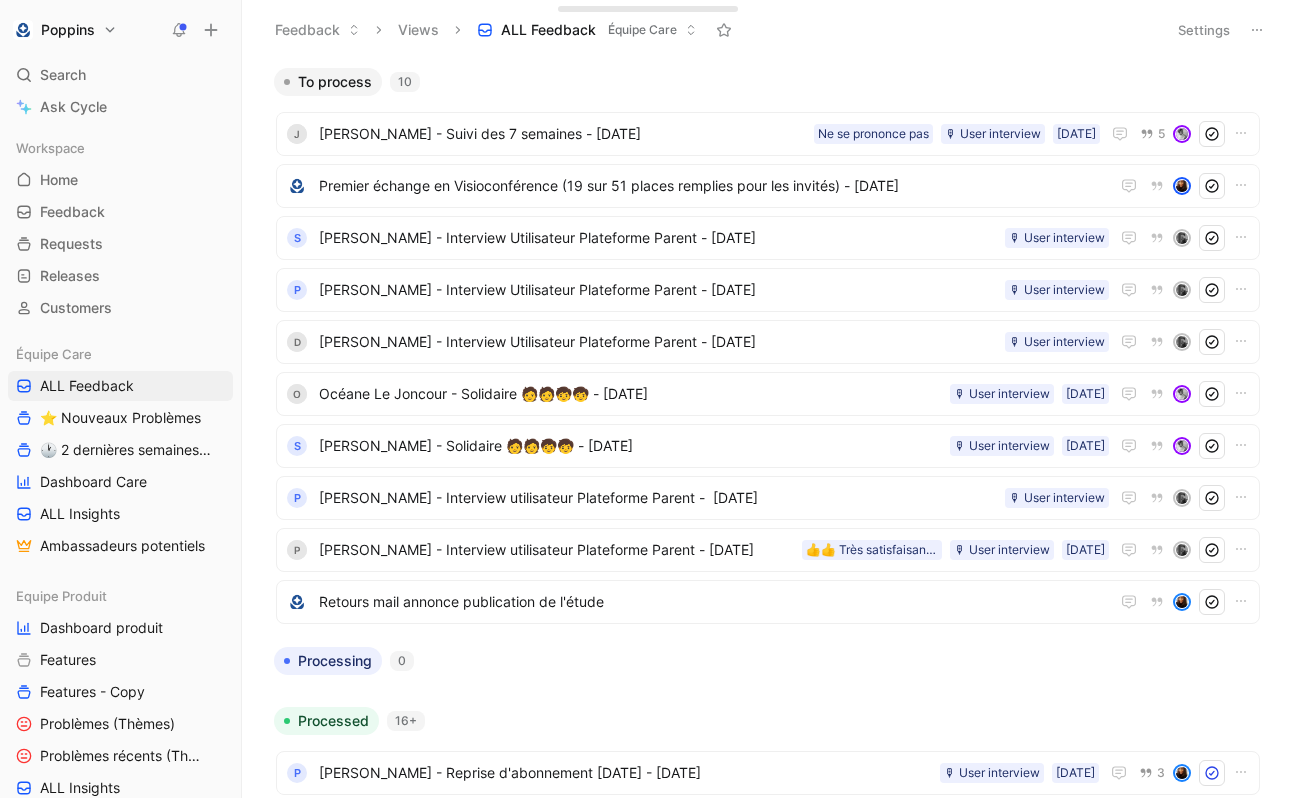 scroll, scrollTop: 0, scrollLeft: 0, axis: both 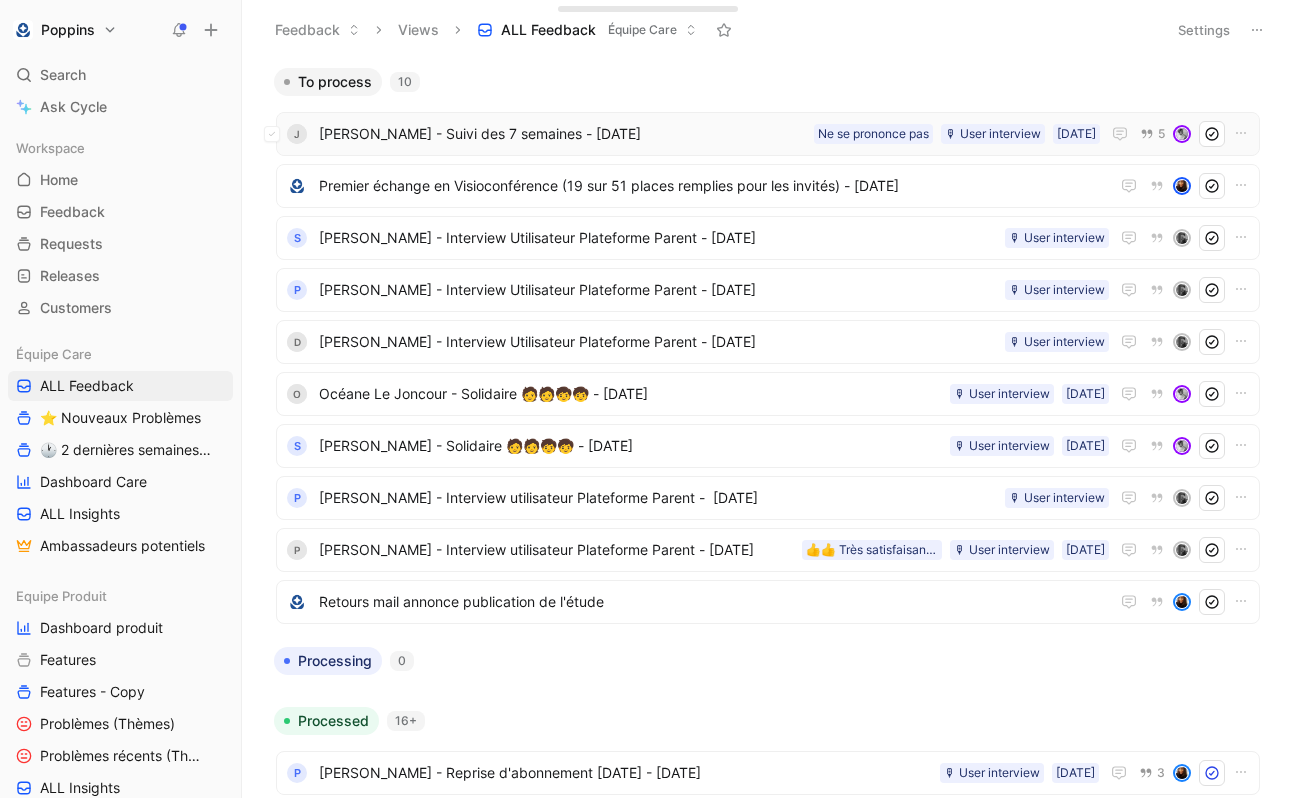 click on "[PERSON_NAME] - Suivi des 7 semaines - [DATE]" at bounding box center (562, 134) 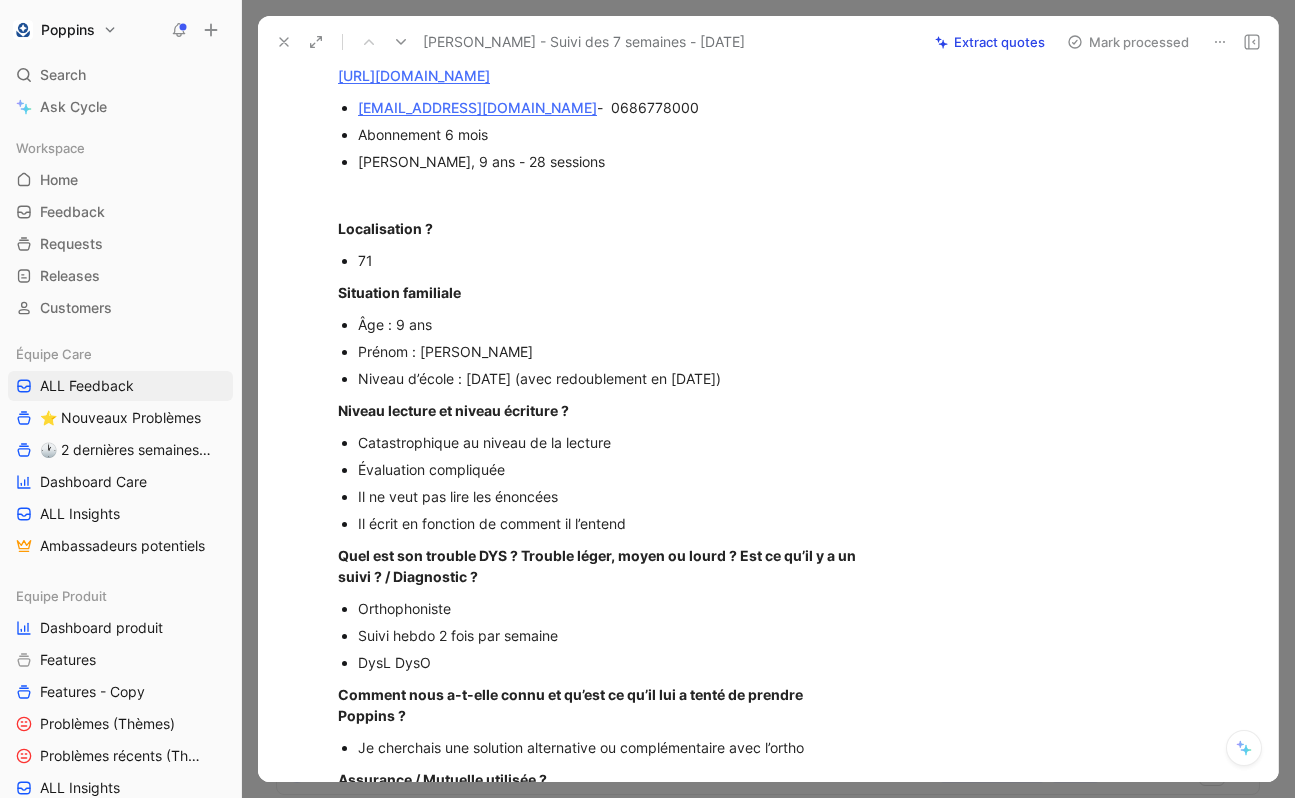 scroll, scrollTop: 0, scrollLeft: 0, axis: both 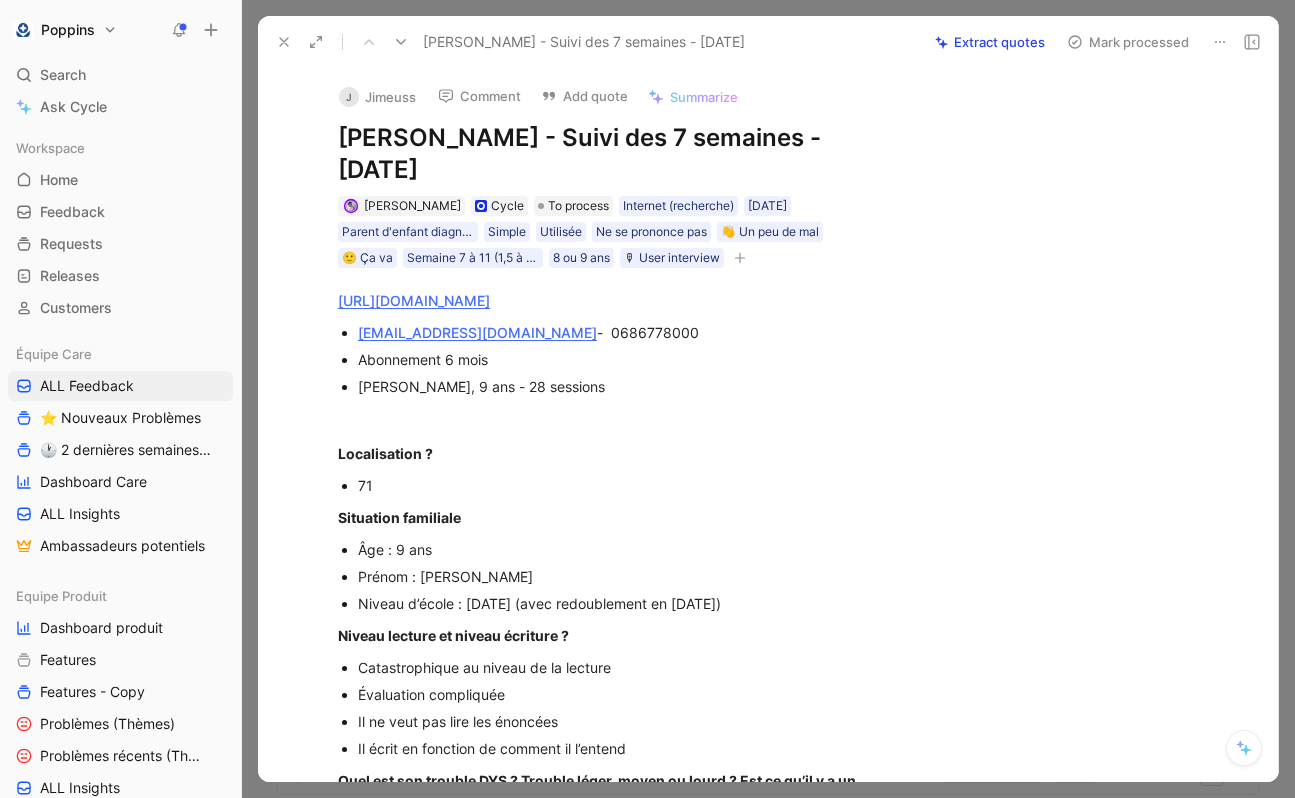 click on "[URL][DOMAIN_NAME] [PERSON_NAME][EMAIL_ADDRESS][DOMAIN_NAME]  -  0686778000 Abonnement 6 mois [PERSON_NAME], 9 ans - 28 sessions Localisation ? 71  Situation familiale Âge : 9 ans  Prénom : [PERSON_NAME] d’école : [DATE] (avec redoublement en [DATE]) Niveau lecture et niveau écriture ? Catastrophique au niveau de la lecture Évaluation compliquée  Il ne veut pas lire les énoncées  Il écrit en fonction de comment il l’entend  Quel est son trouble DYS ? Trouble léger, moyen ou lourd ? Est ce qu’il y a un suivi ? / Diagnostic ? Orthophoniste  Suivi hebdo 2 fois par semaine  DysL DysO Comment nous a-t-elle connu et qu’est ce qu’il lui a tenté de prendre Poppins ? Je cherchais une solution alternative ou complémentaire avec l’ortho  Assurance / Mutuelle utilisée ? RADIANS MUTUELLE 🔸 État Général : [PERSON_NAME] et Poppins, c’est compliqué  Il y a des jeux qu’il n’aime pas trop mais il s’applique quand même  🔸 Rituel de jeu : Difficile de faire jouer [PERSON_NAME] sur Poppins 🔸 👍" at bounding box center (600, 1234) 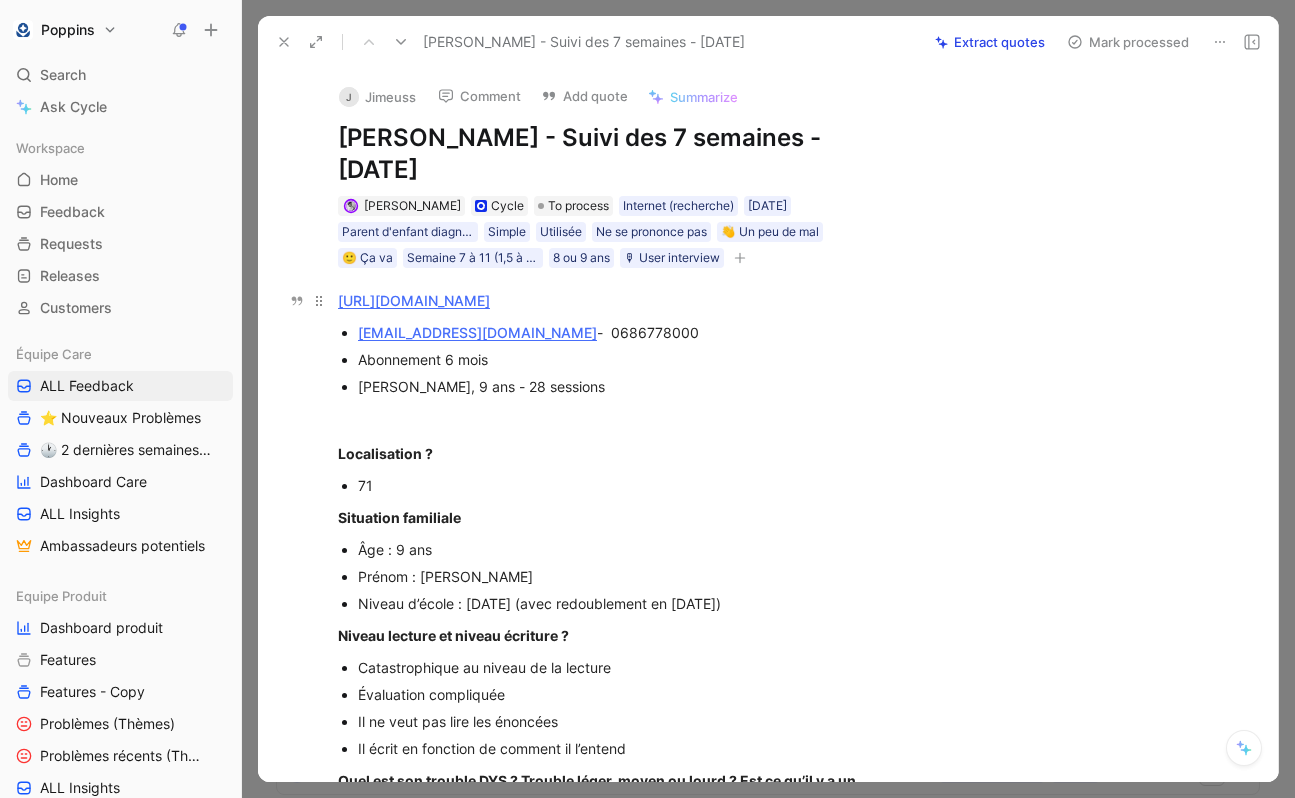 click on "[URL][DOMAIN_NAME]" at bounding box center [414, 300] 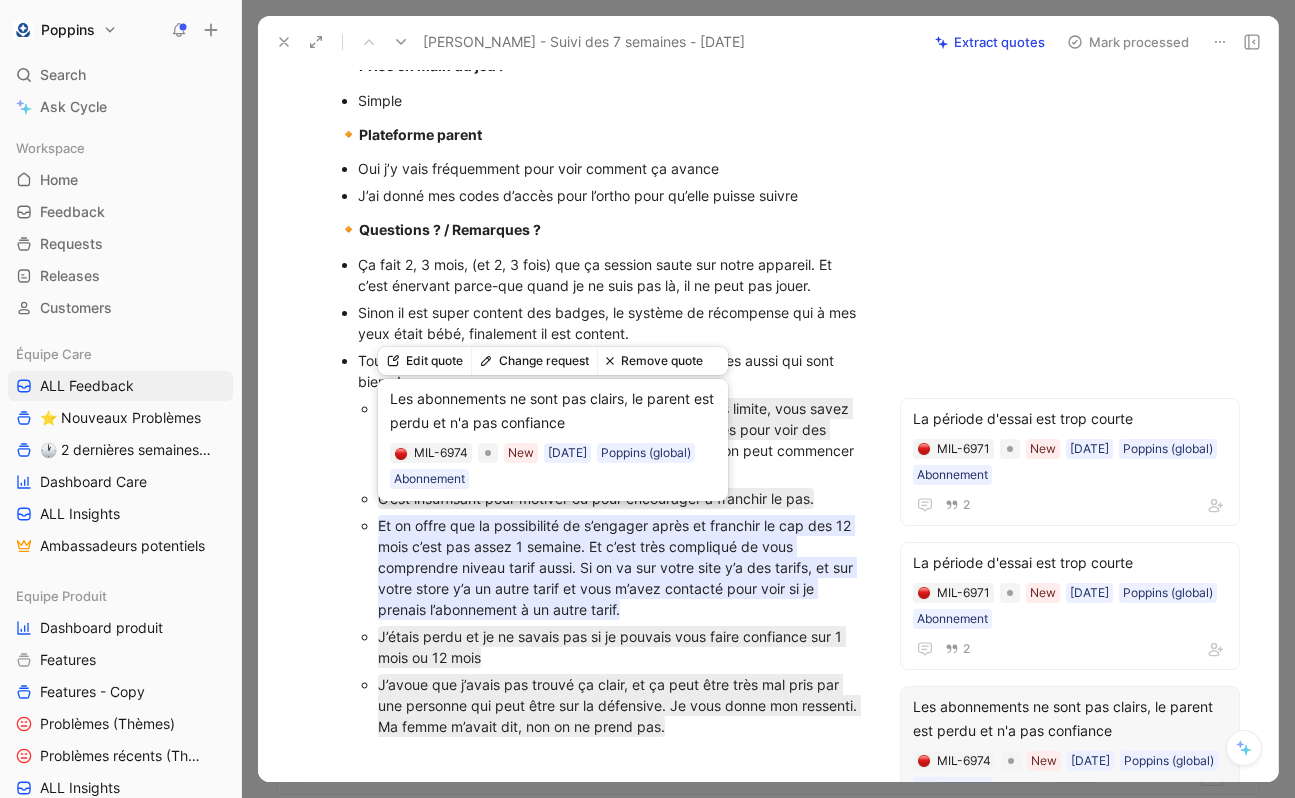 scroll, scrollTop: 1432, scrollLeft: 0, axis: vertical 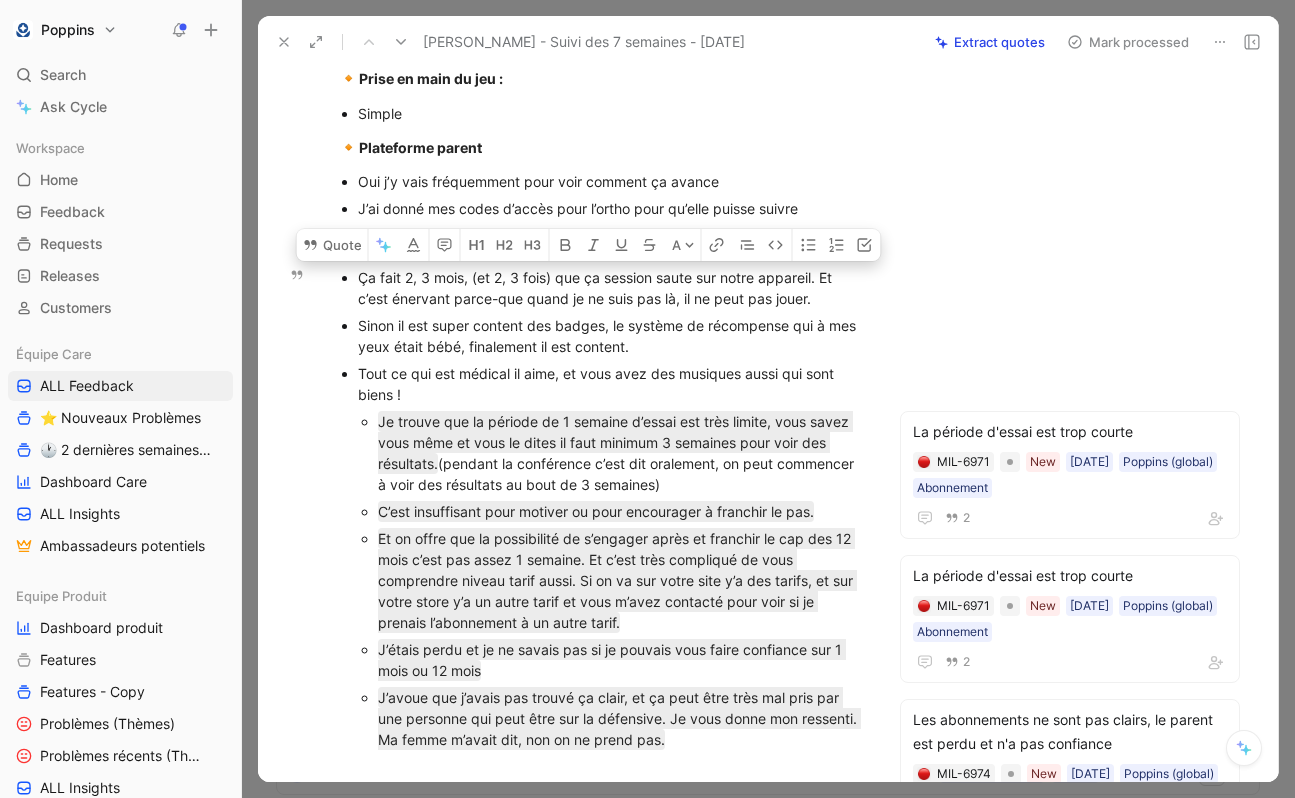 drag, startPoint x: 358, startPoint y: 271, endPoint x: 876, endPoint y: 295, distance: 518.55566 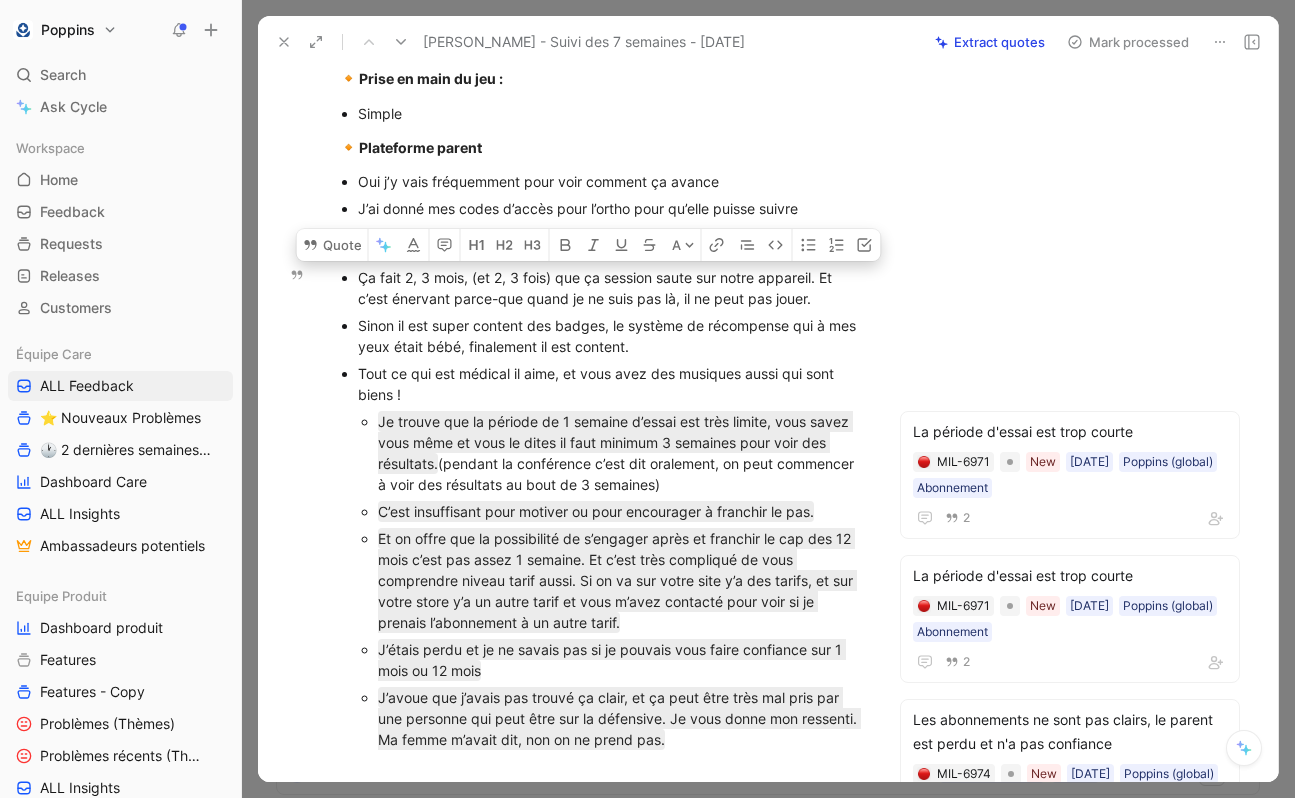 click on "Ça fait 2, 3 mois, (et 2, 3 fois) que ça session saute sur notre appareil. Et c’est énervant parce-que quand je ne suis pas là, il ne peut pas jouer.  Sinon il est super content des badges, le système de récompense qui à mes yeux était bébé, finalement il est content.  Tout ce qui est médical il aime, et vous avez des musiques aussi qui sont biens ! Je trouve que la période de 1 semaine d’essai est très limite, vous savez vous même et vous le dites il faut minimum 3 semaines pour voir des résultats.  (pendant la conférence c’est dit oralement, on peut commencer à voir des résultats au bout de 3 semaines) C’est insuffisant pour motiver ou pour encourager à franchir le pas.  J’étais perdu et je ne savais pas si je pouvais vous faire confiance sur 1 mois ou 12 mois J’avoue que j’avais pas trouvé ça clair, et ça peut être très mal pris par une personne qui peut être sur la défensive. Je vous donne mon ressenti. Ma femme m’avait dit, non on ne prend pas." at bounding box center [600, 508] 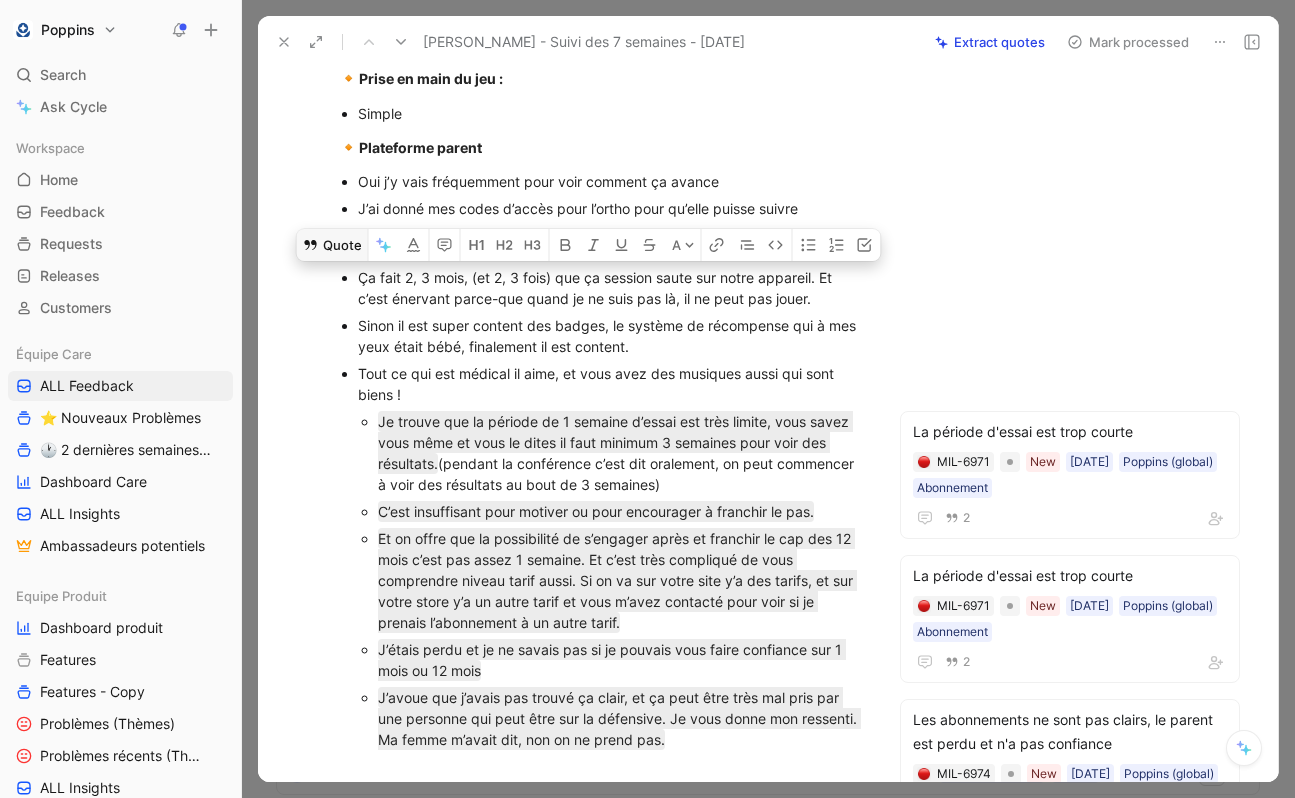 click on "Quote" at bounding box center [332, 245] 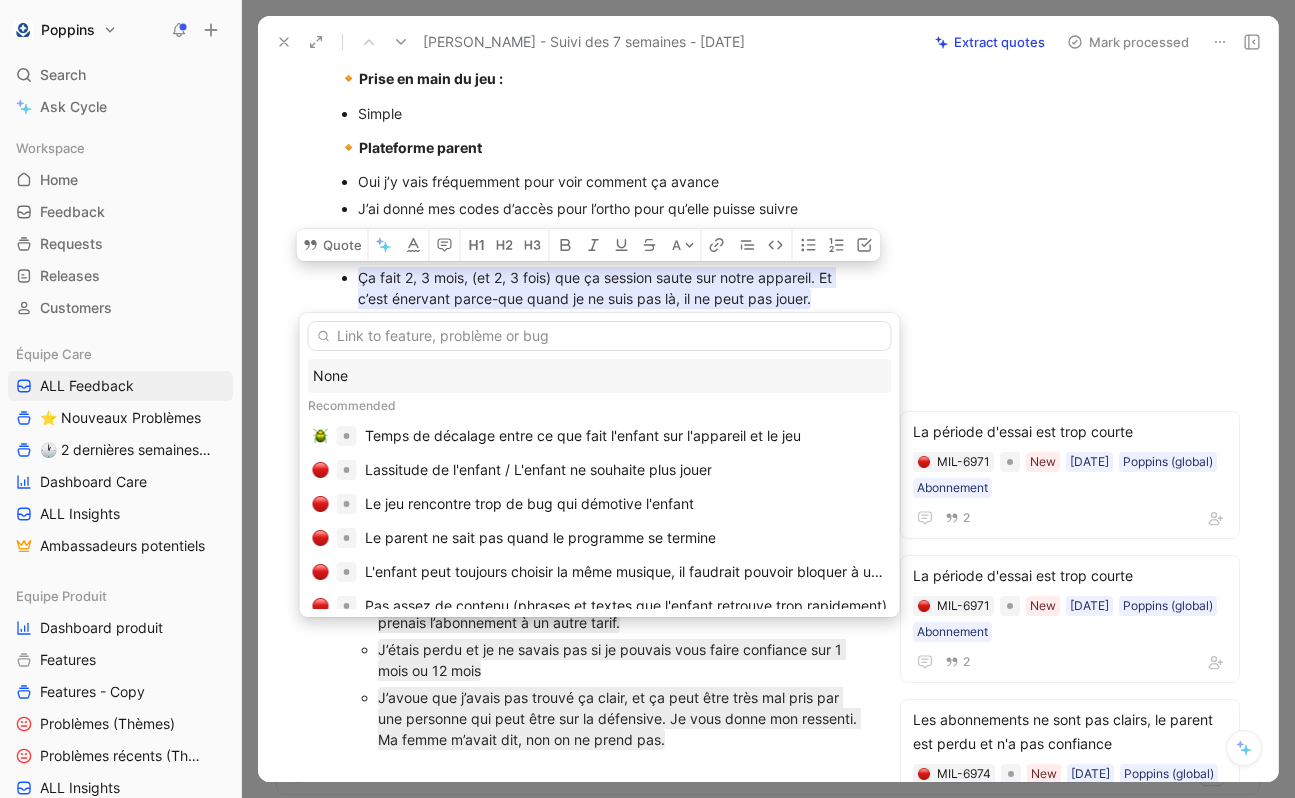 click on "None" at bounding box center [600, 376] 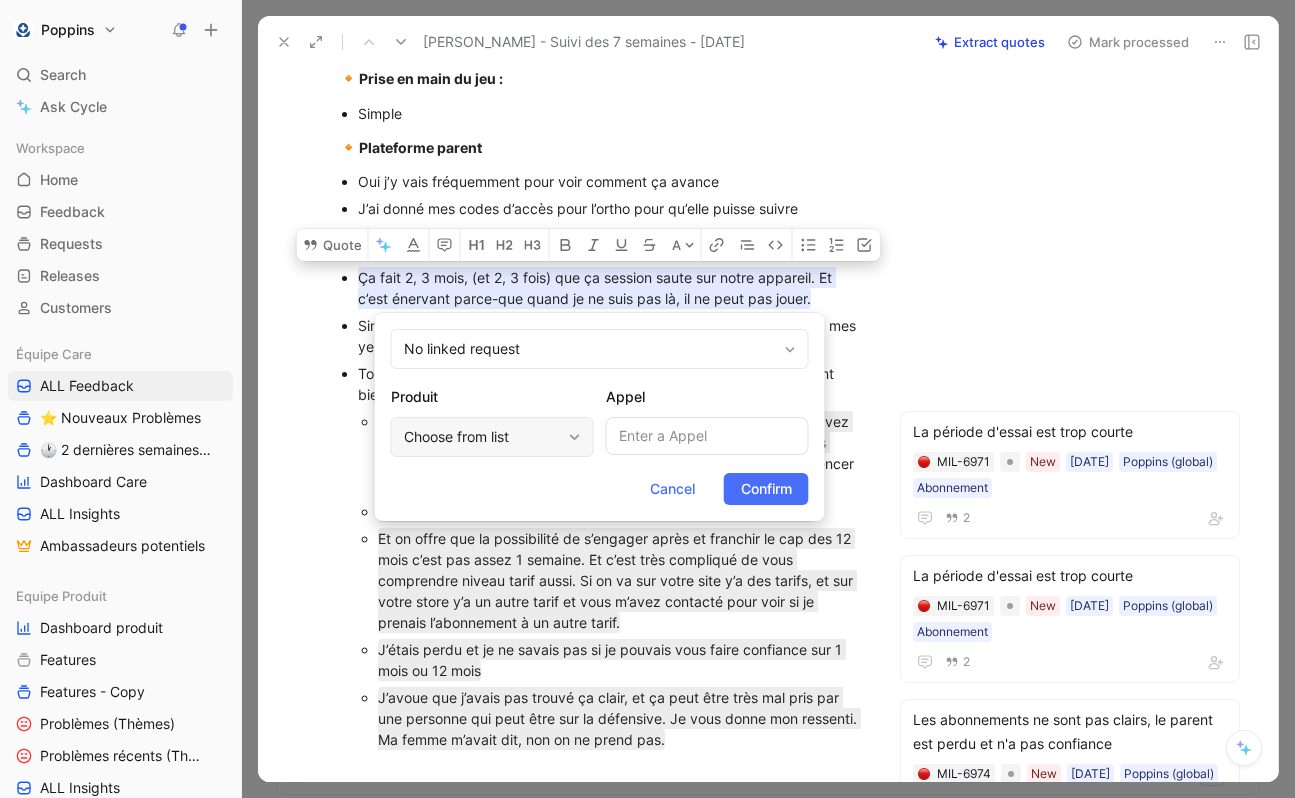 click on "Choose from list" at bounding box center (482, 437) 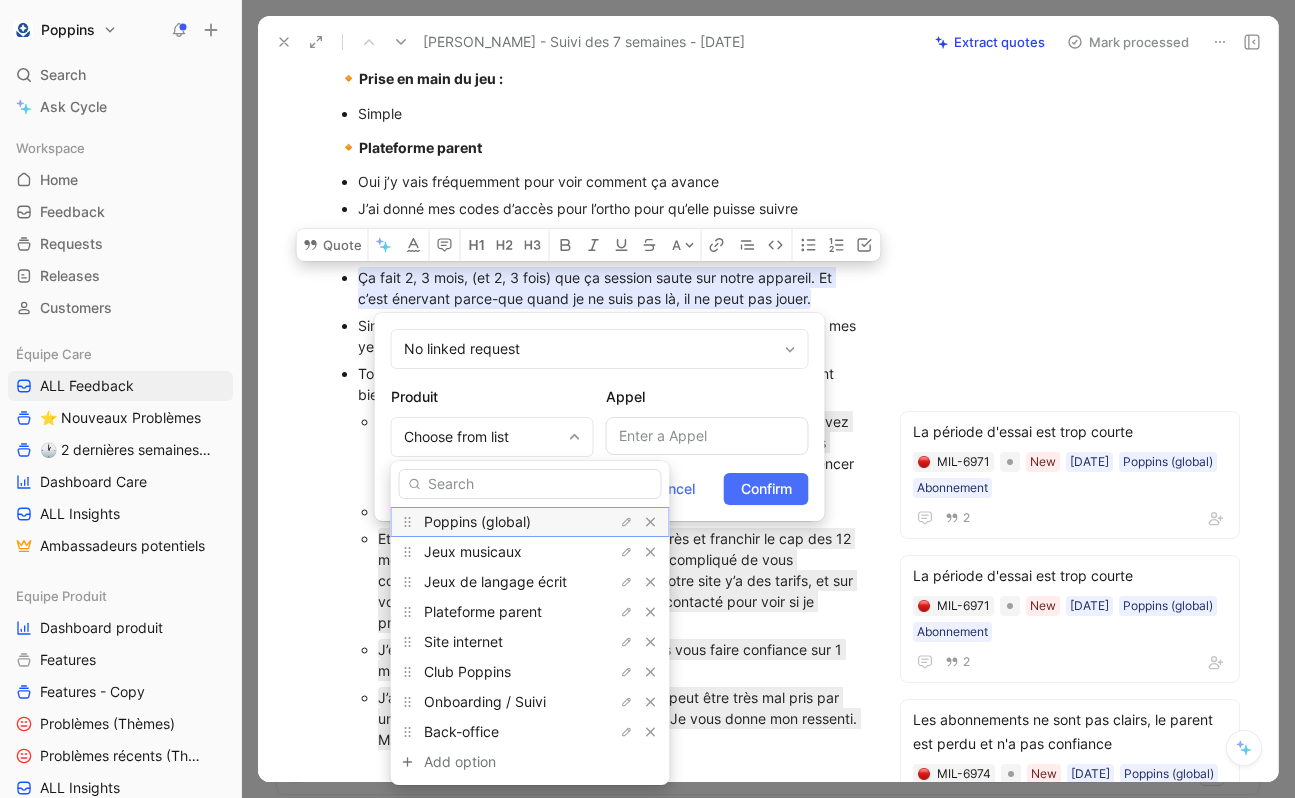 click on "Poppins (global)" at bounding box center [477, 521] 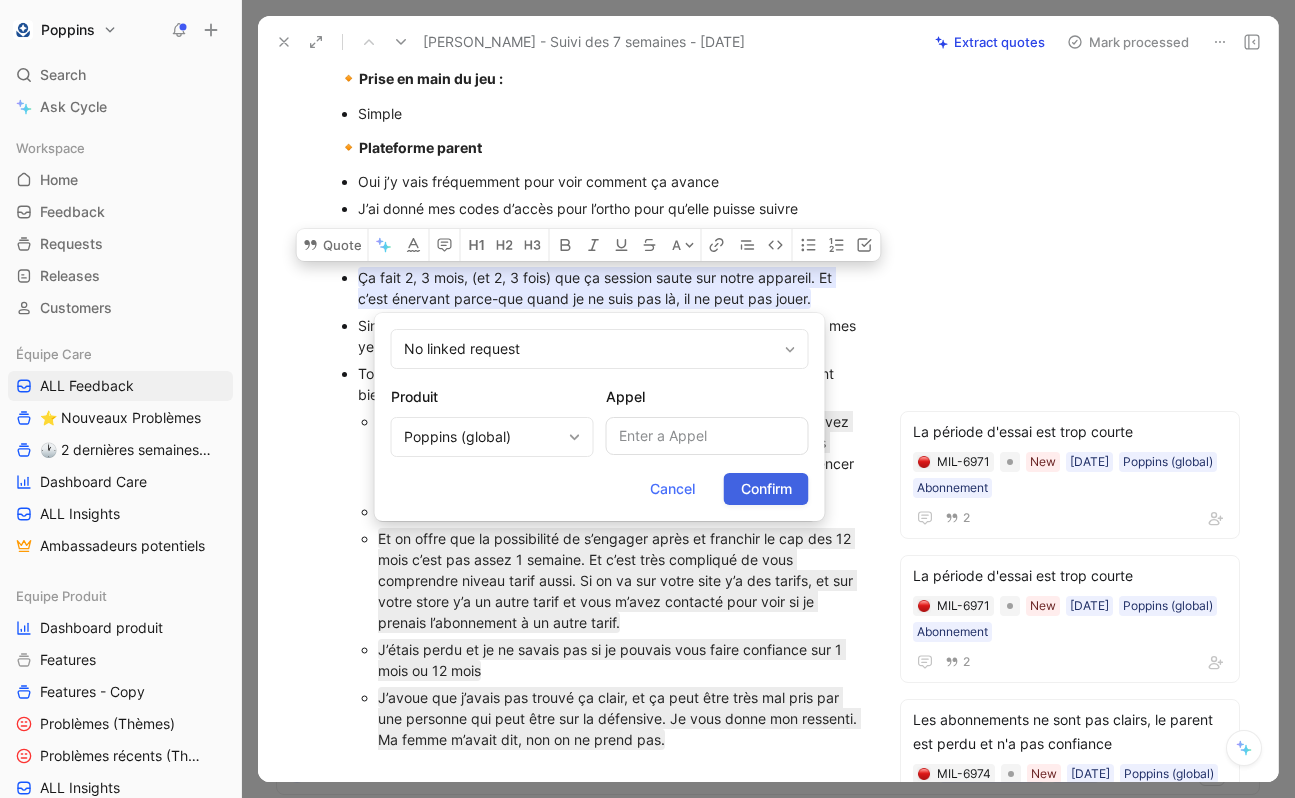 click on "Confirm" at bounding box center (766, 489) 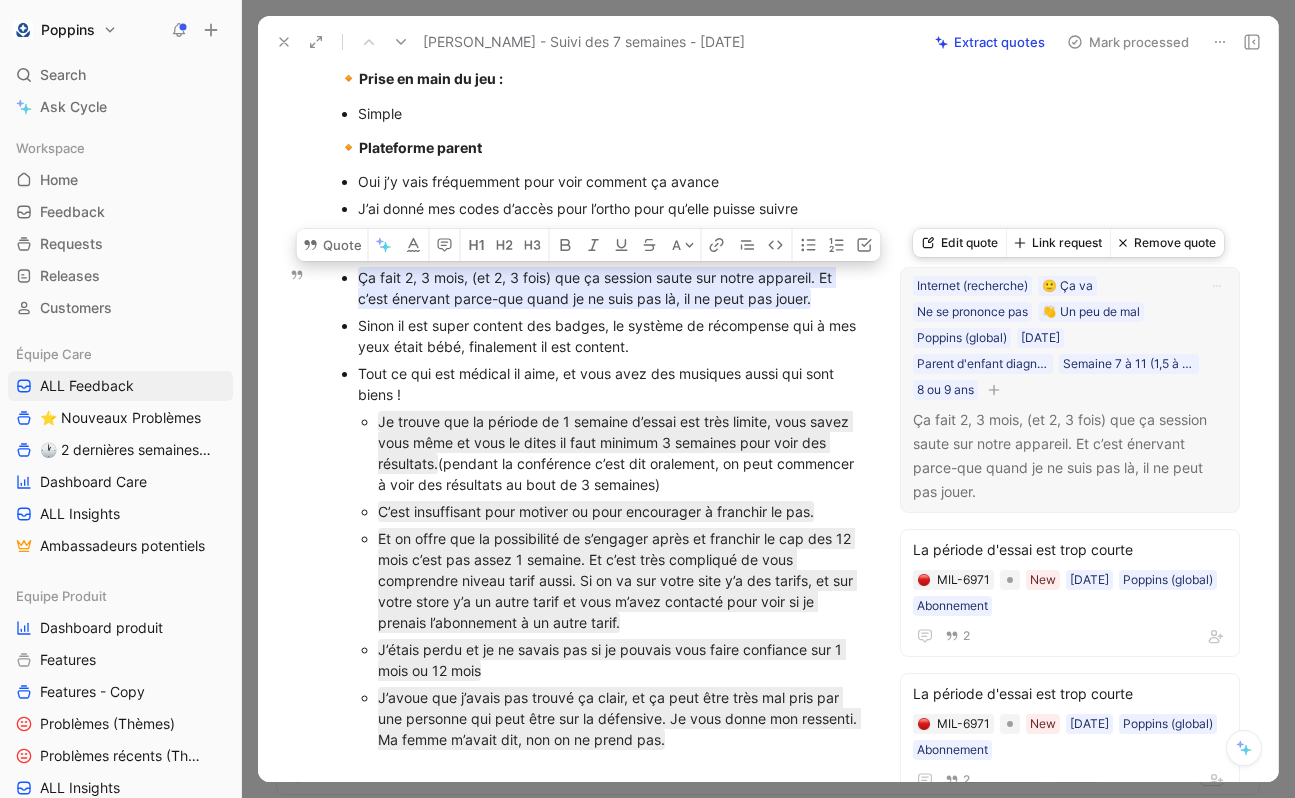 click on "Internet (recherche) 🙂 Ça va Ne se prononce pas 👋 Un peu de mal Poppins (global) [DATE] Parent d'enfant diagnostiqué Semaine 7 à 11 (1,5 à 3 mois) 8 ou 9 ans" at bounding box center (1070, 338) 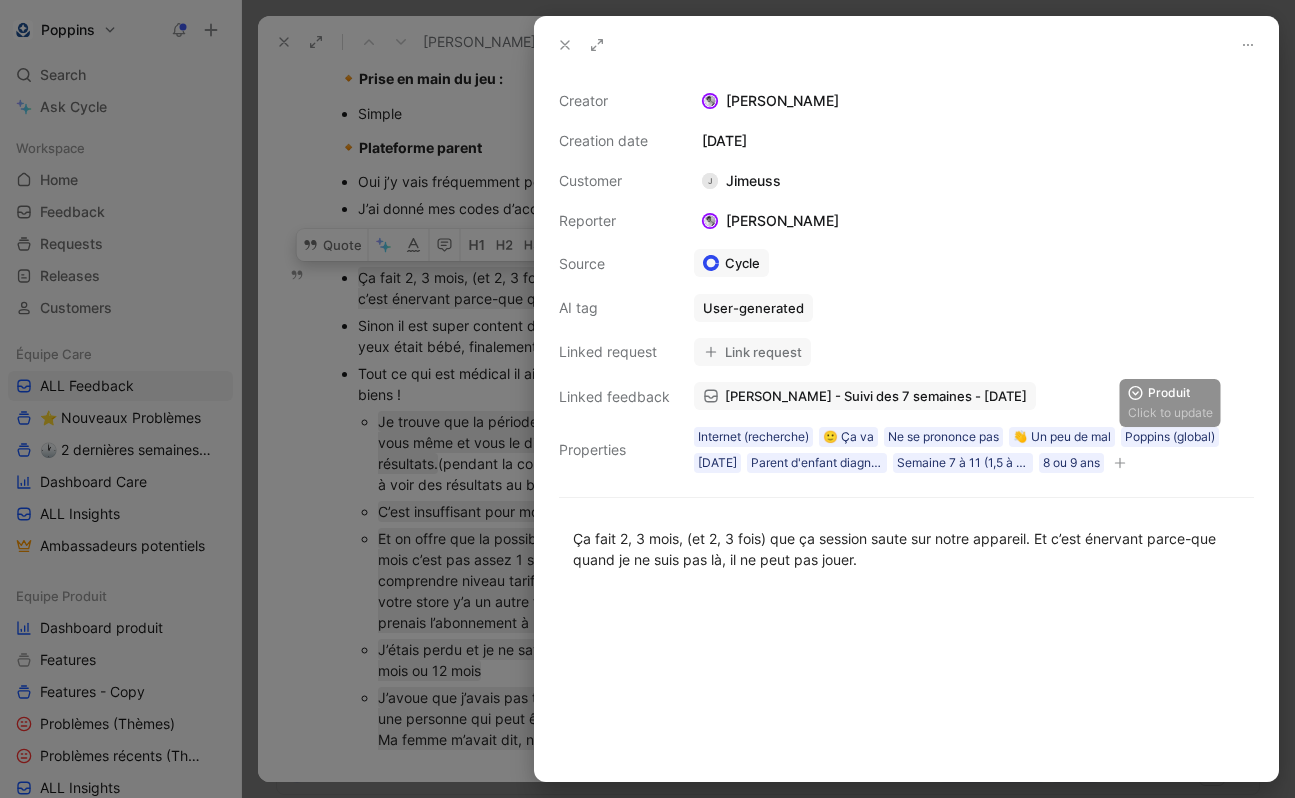 click at bounding box center (1120, 463) 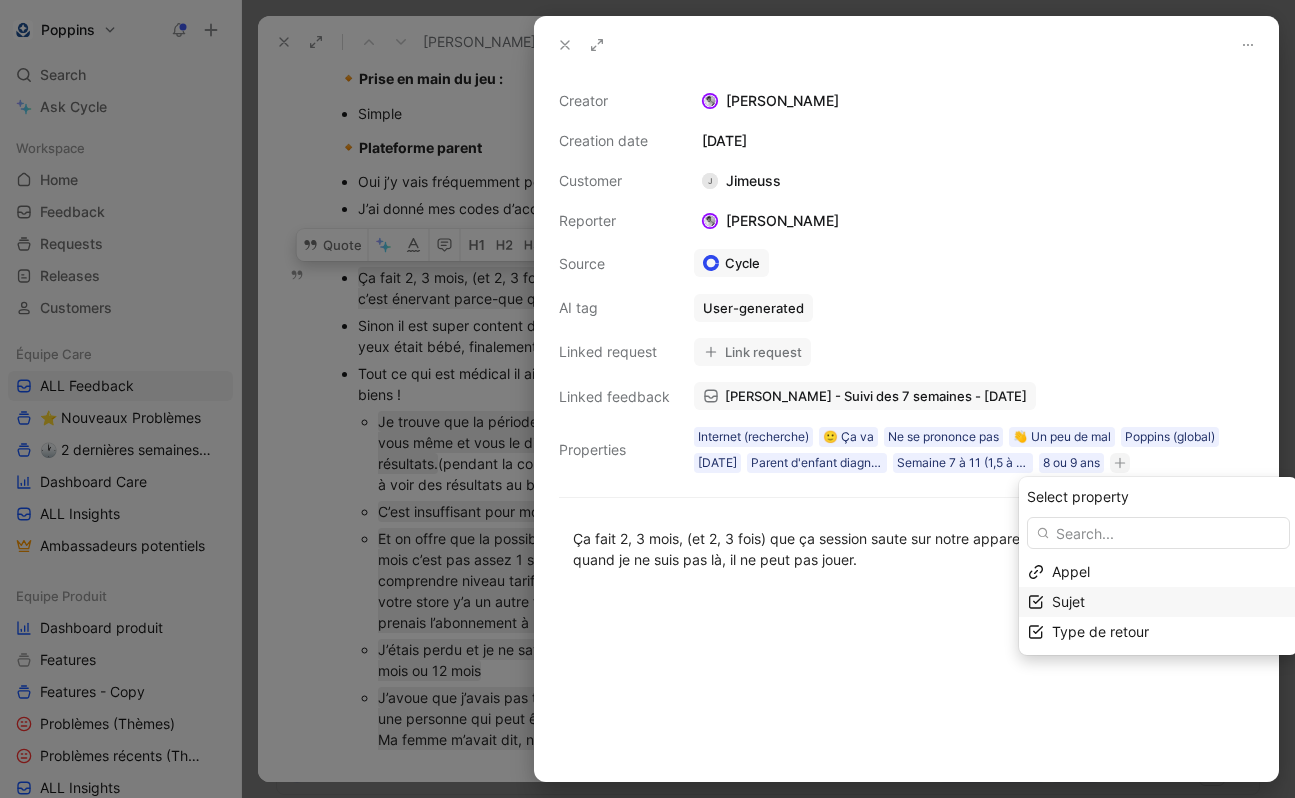 click on "Sujet" at bounding box center (1158, 602) 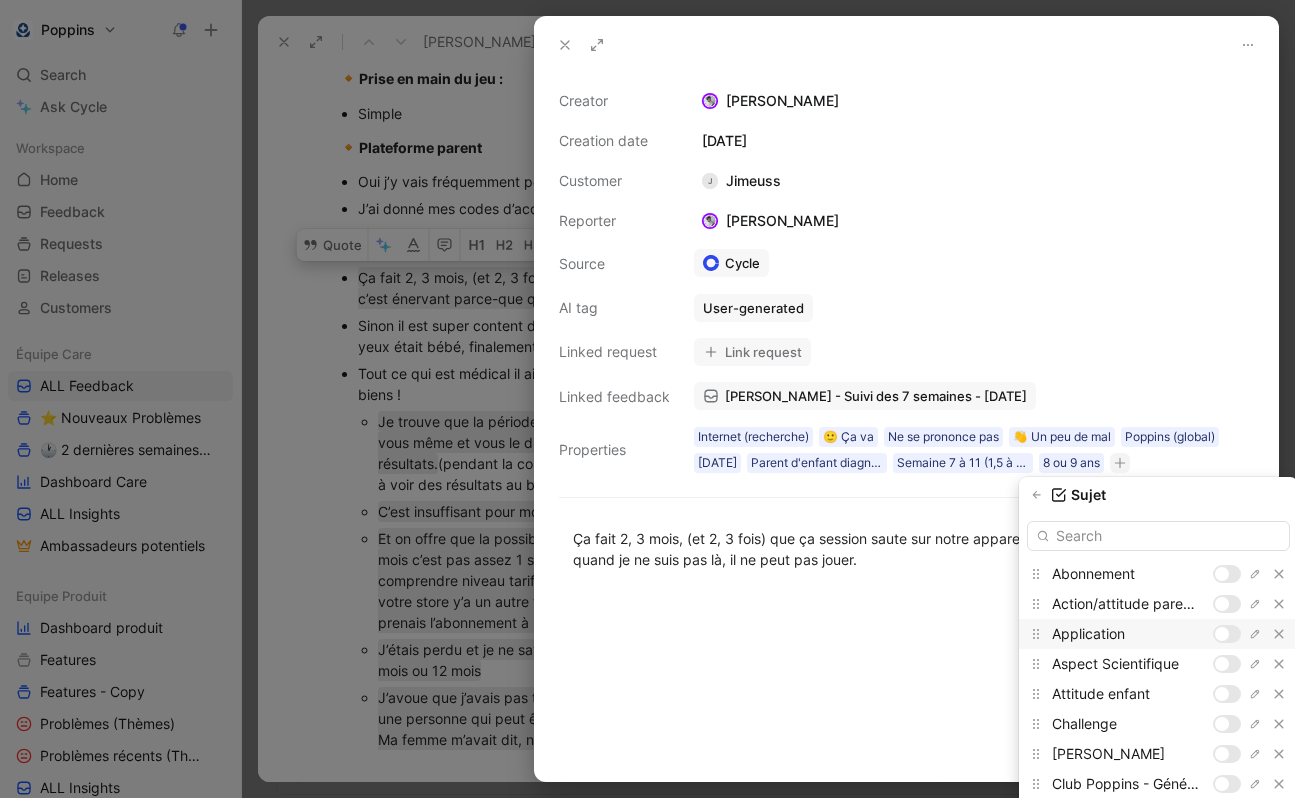 scroll, scrollTop: 37, scrollLeft: 0, axis: vertical 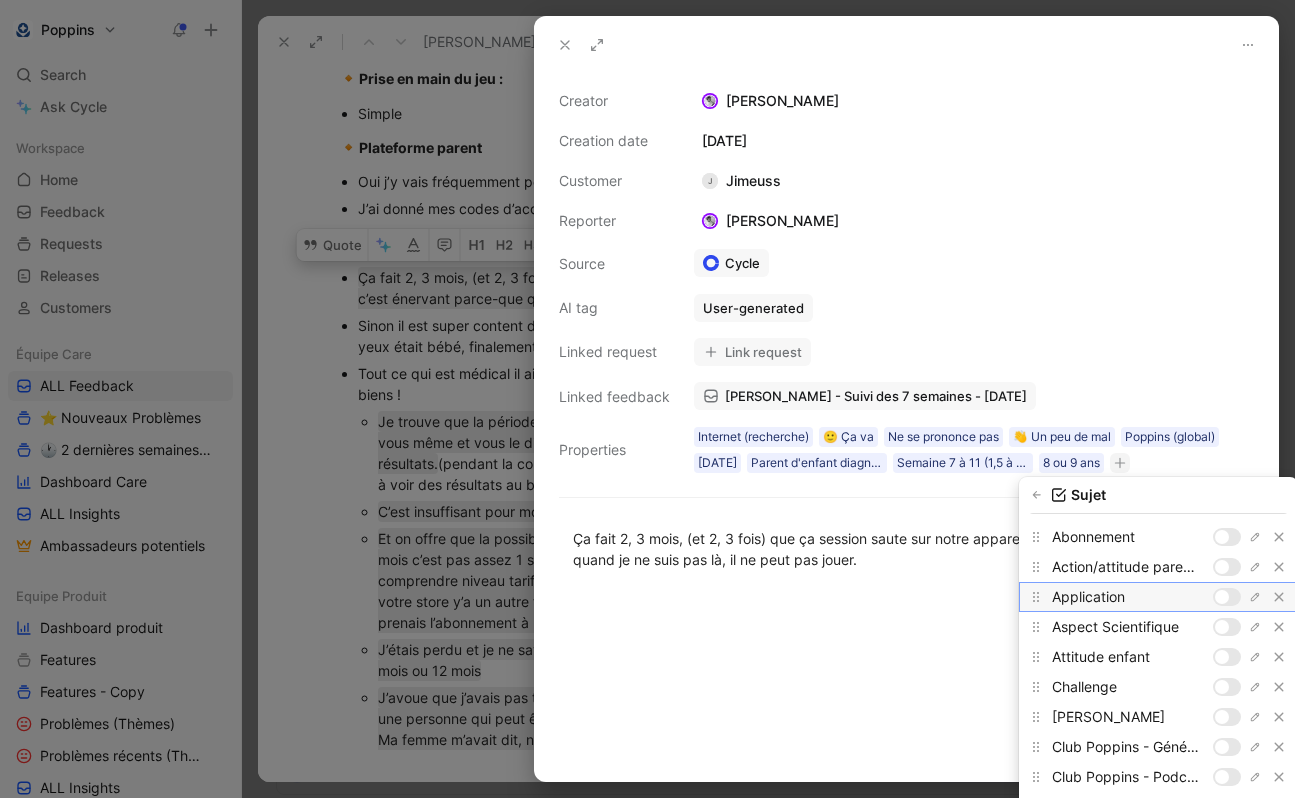 click at bounding box center [1222, 597] 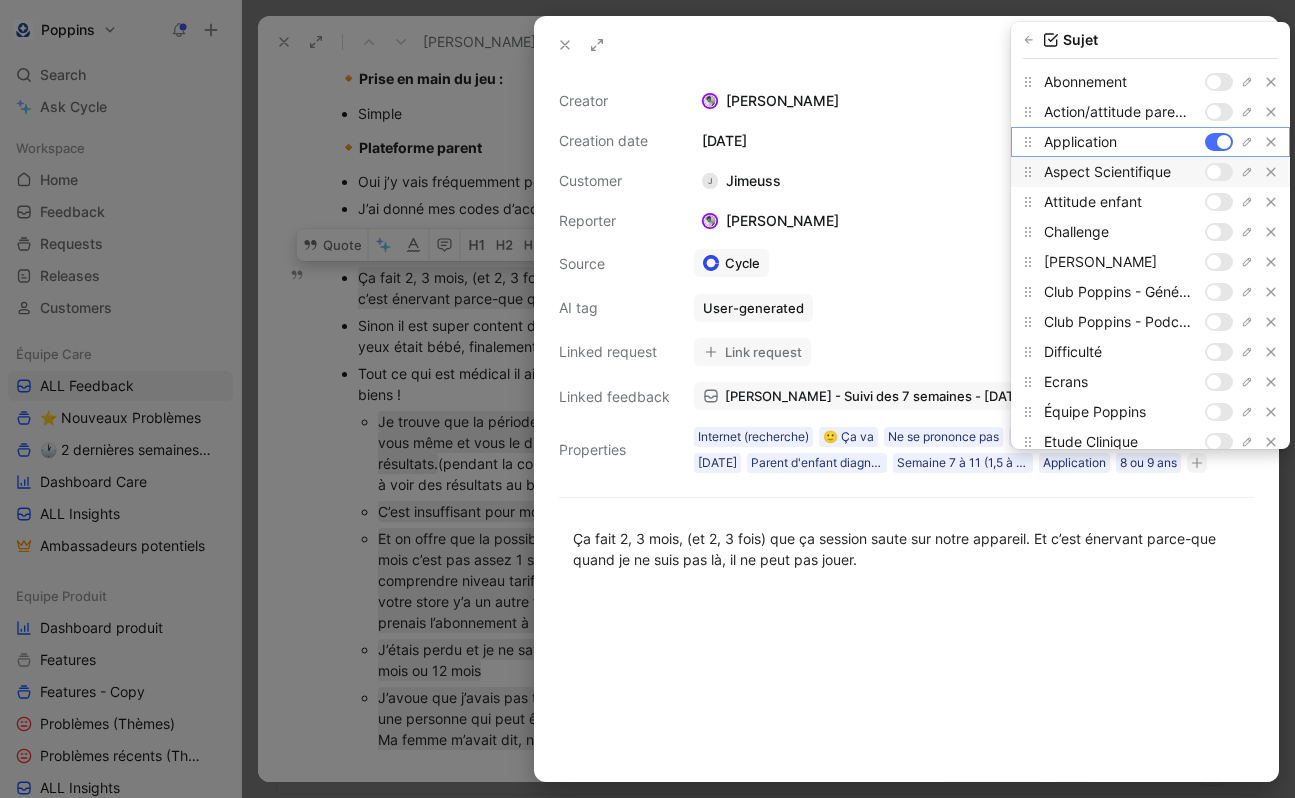 scroll, scrollTop: 0, scrollLeft: 0, axis: both 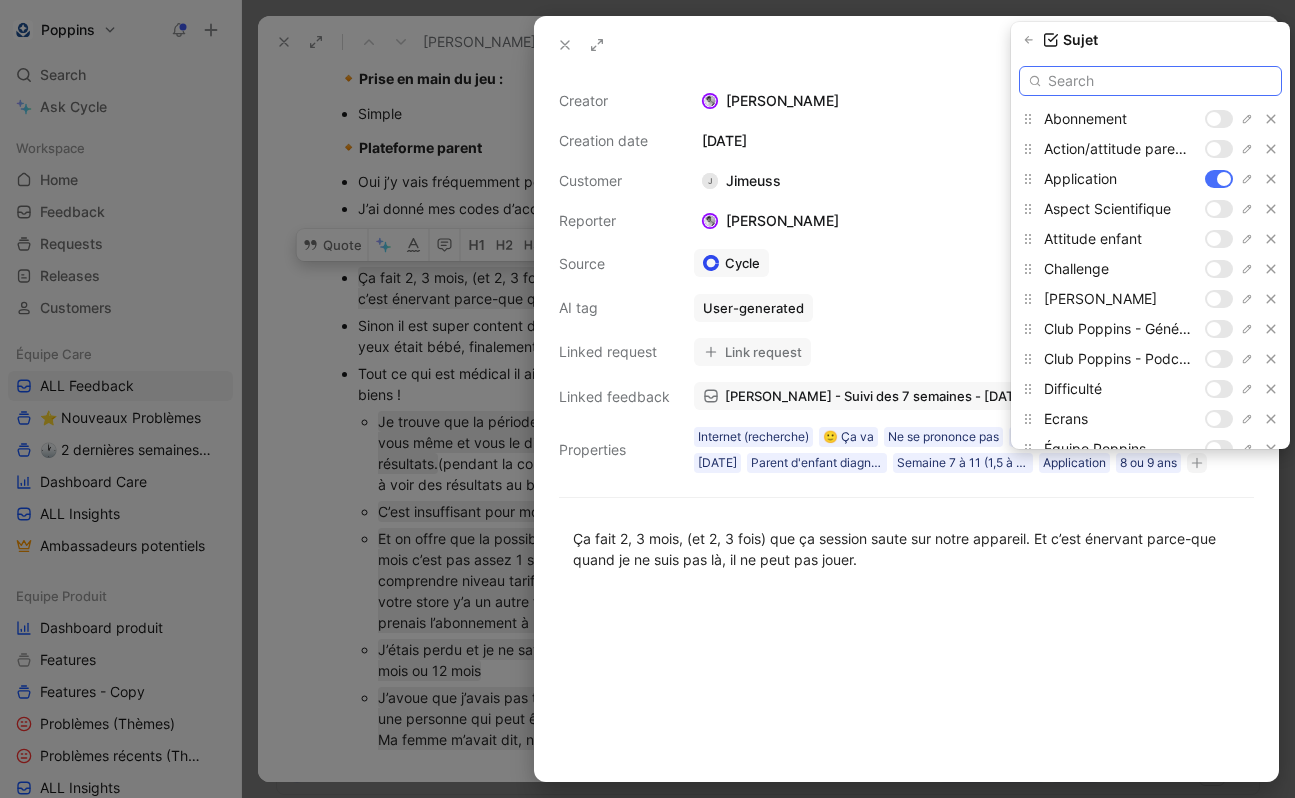 click at bounding box center (1150, 81) 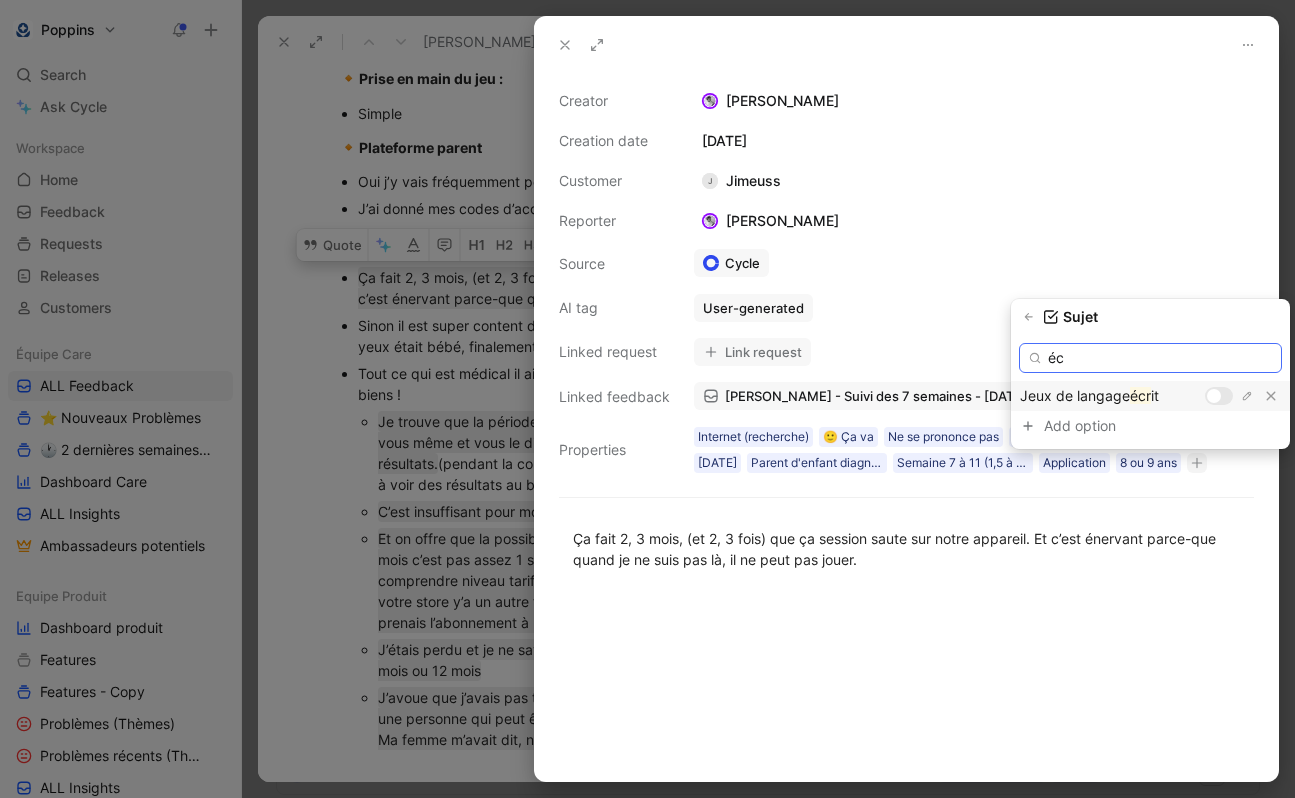 type on "é" 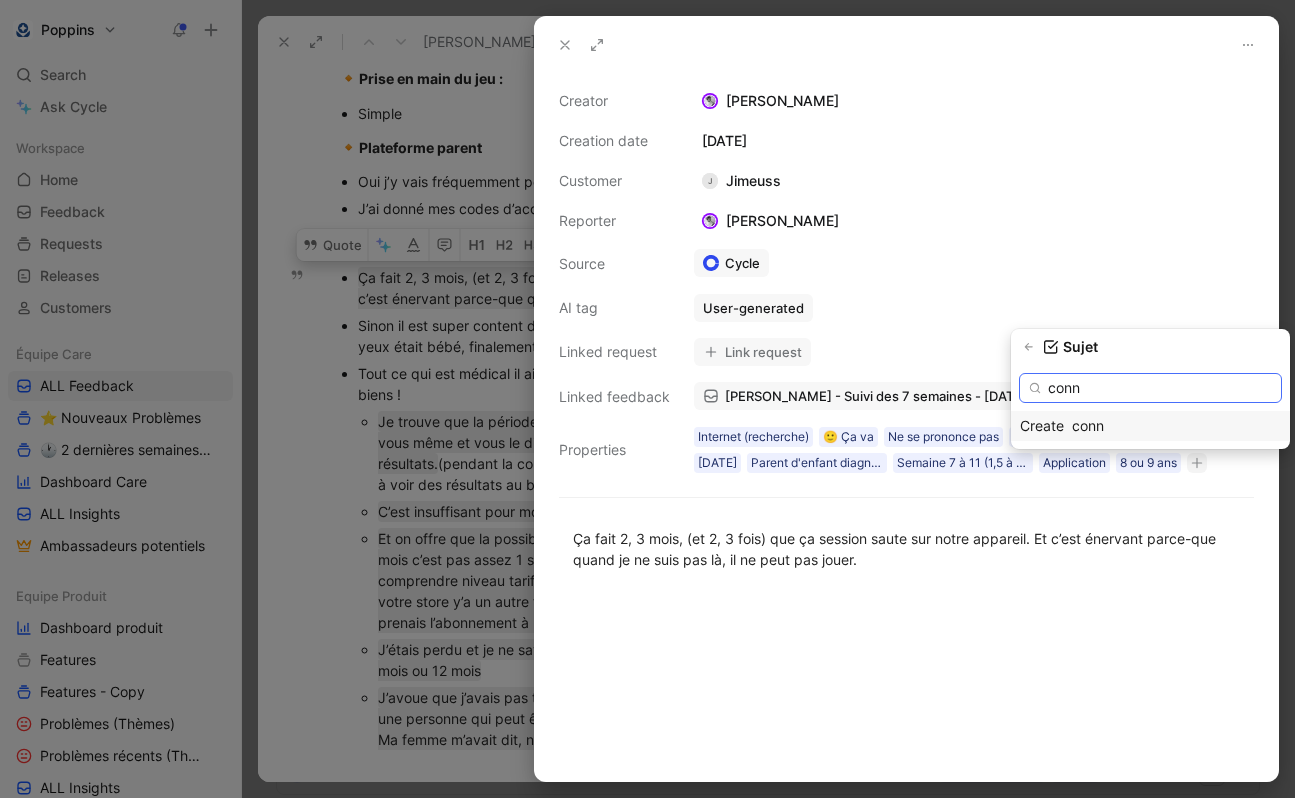 type on "conn" 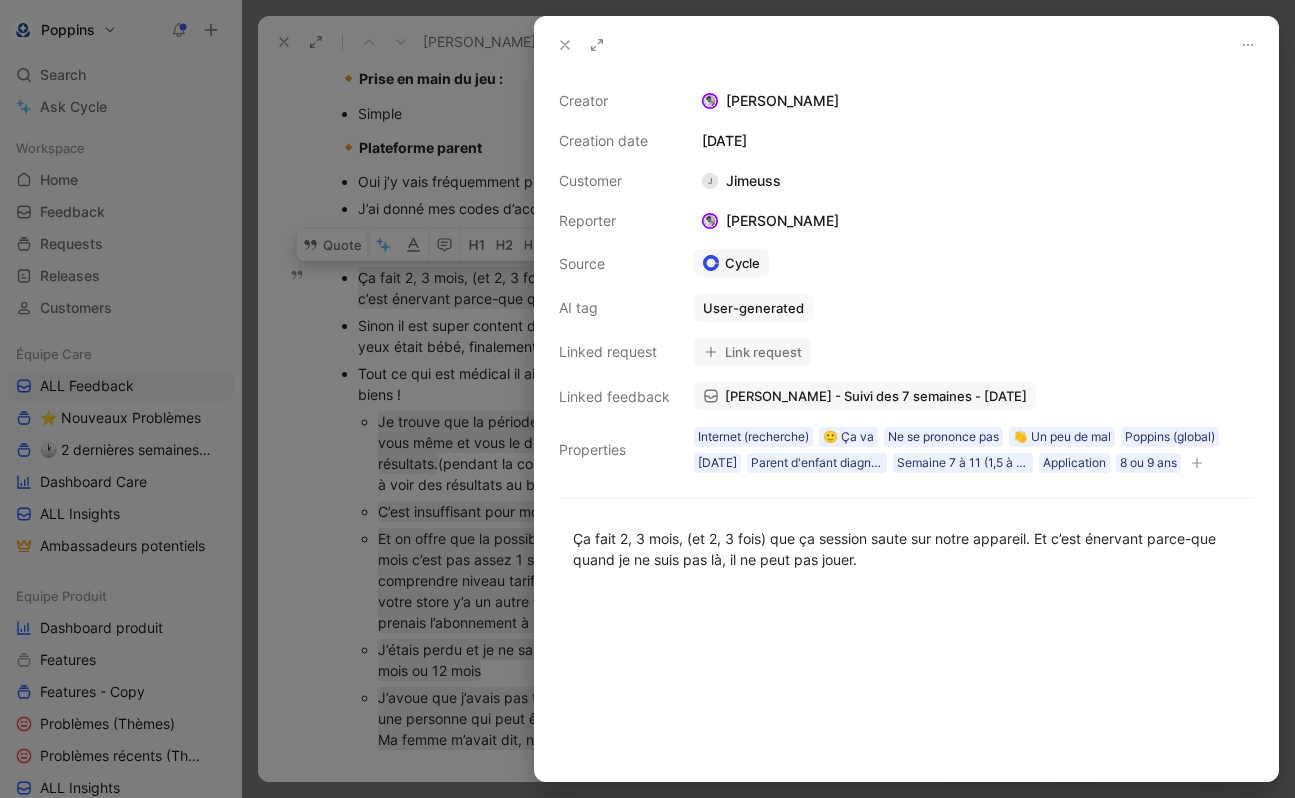 click at bounding box center [647, 399] 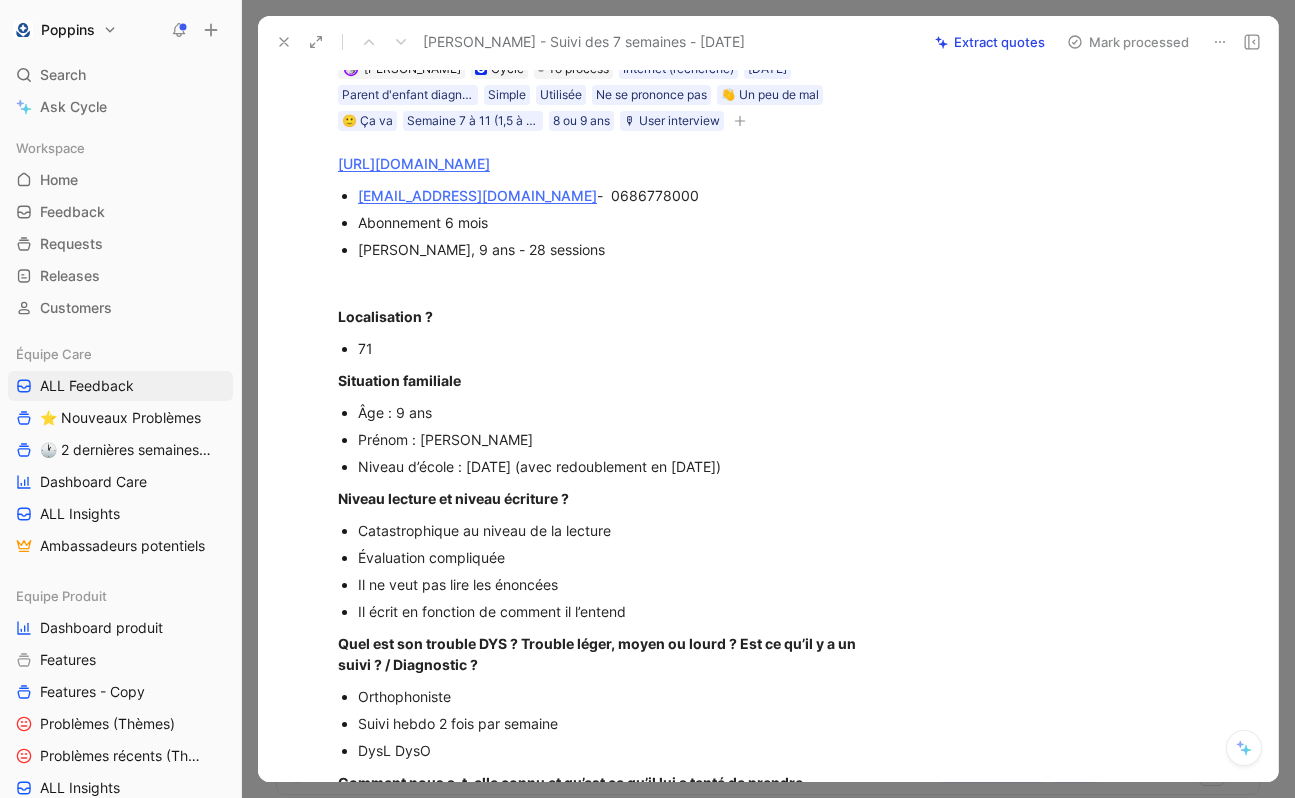 scroll, scrollTop: 0, scrollLeft: 0, axis: both 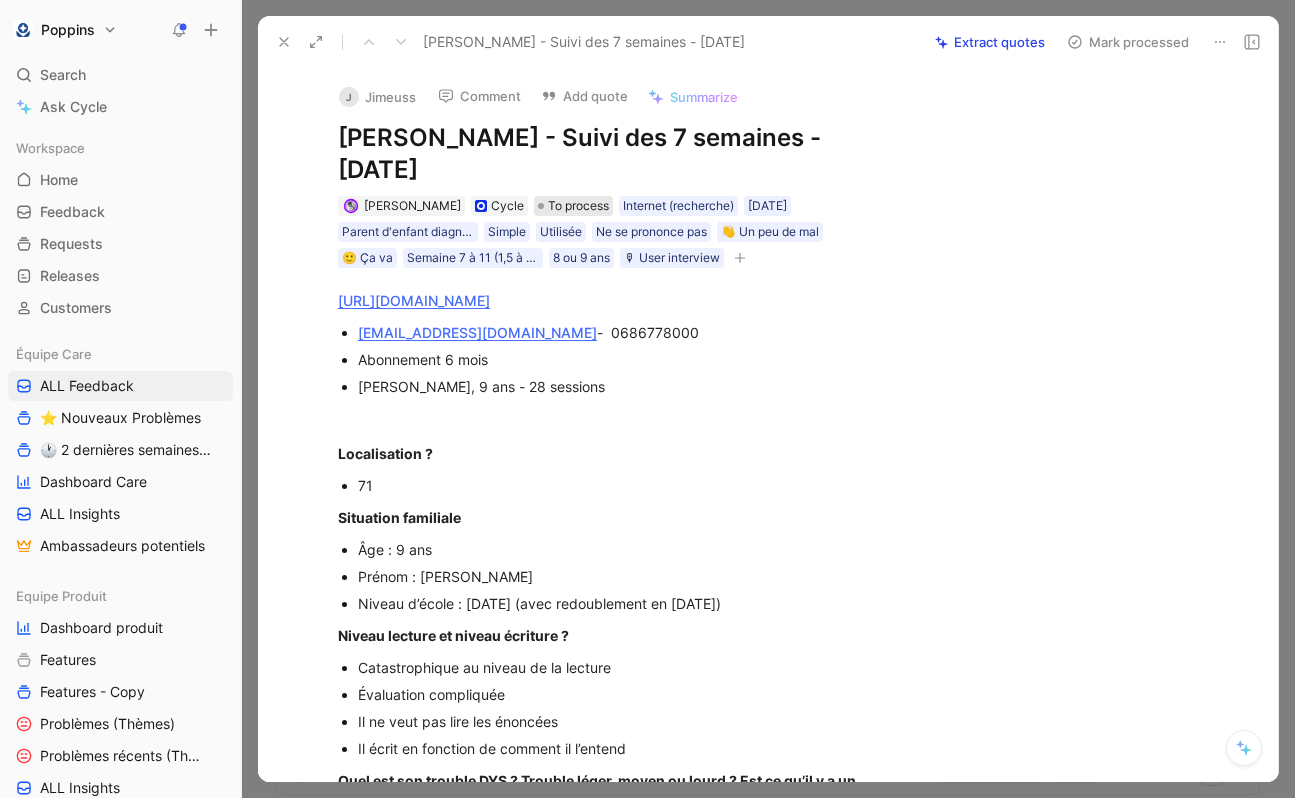click on "To process" at bounding box center (578, 206) 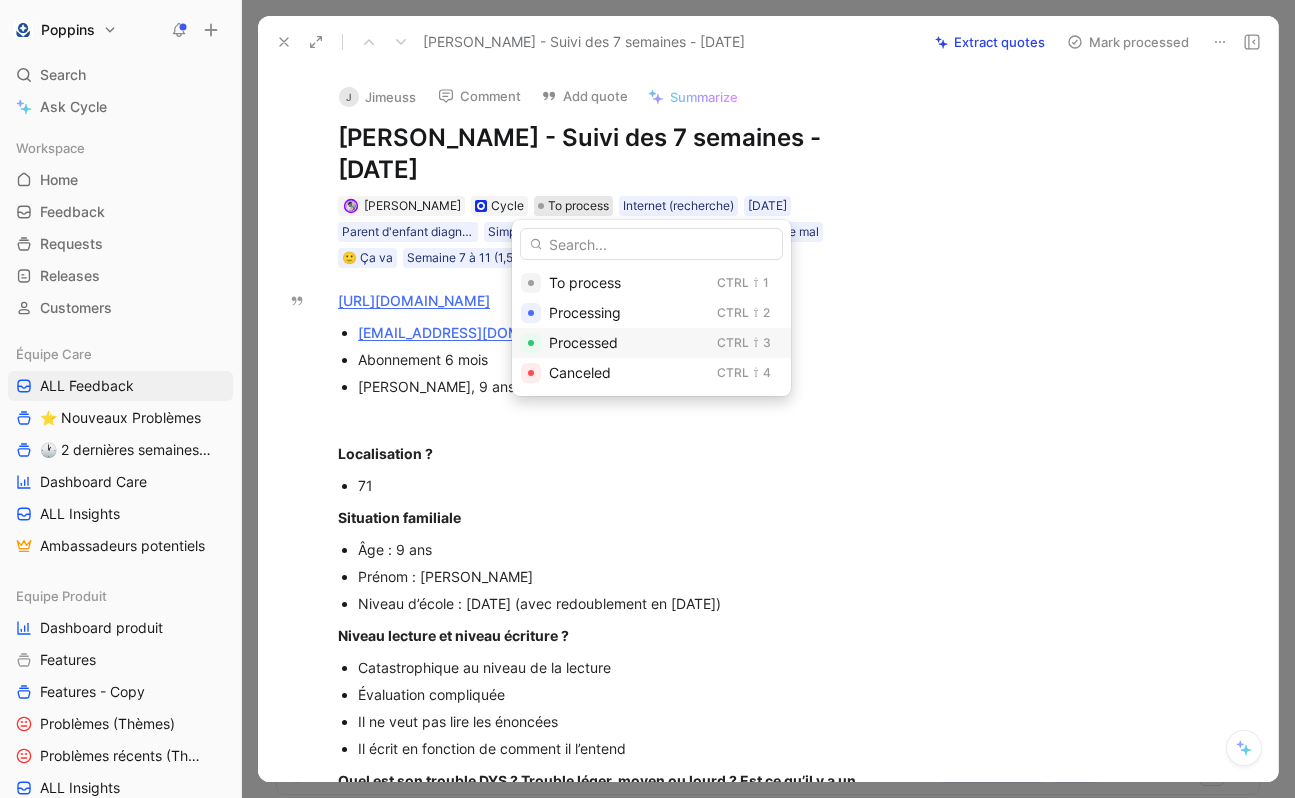 click on "Processed" at bounding box center (583, 342) 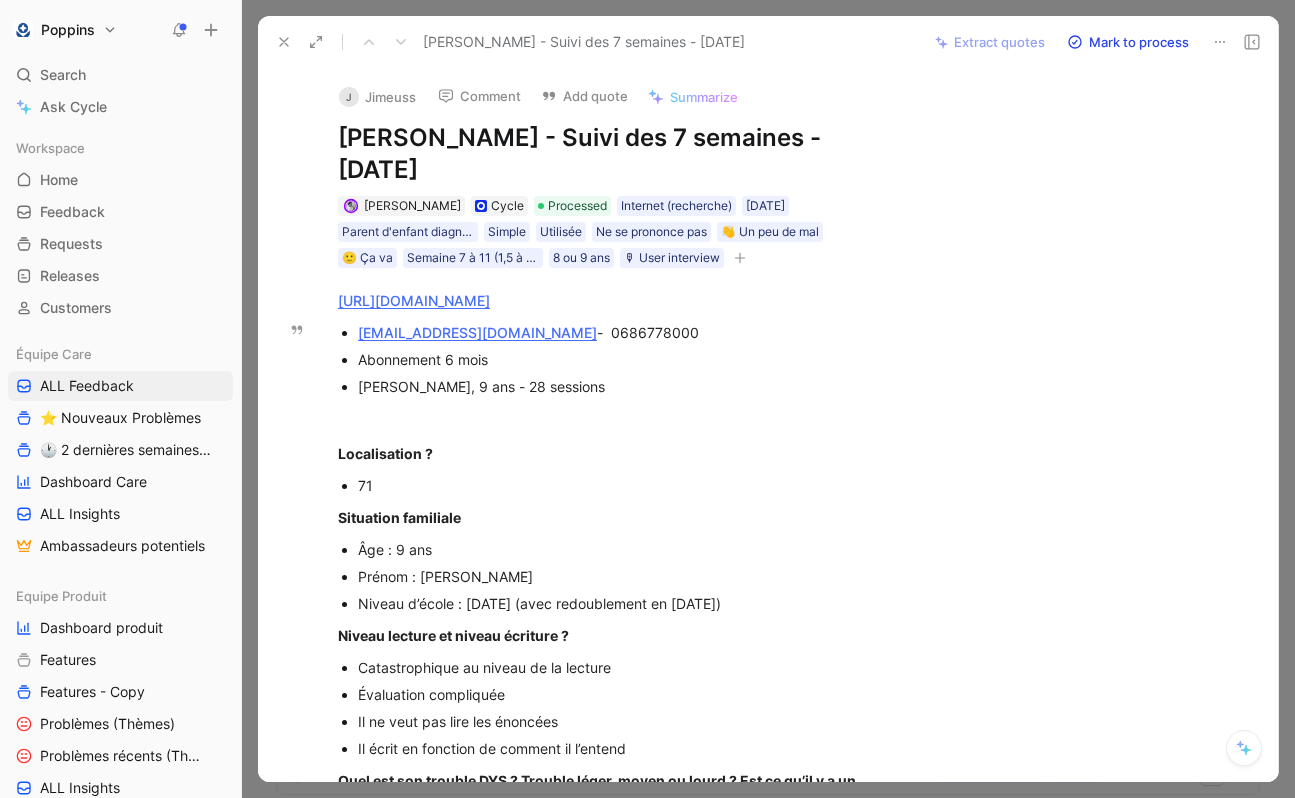 click at bounding box center [284, 42] 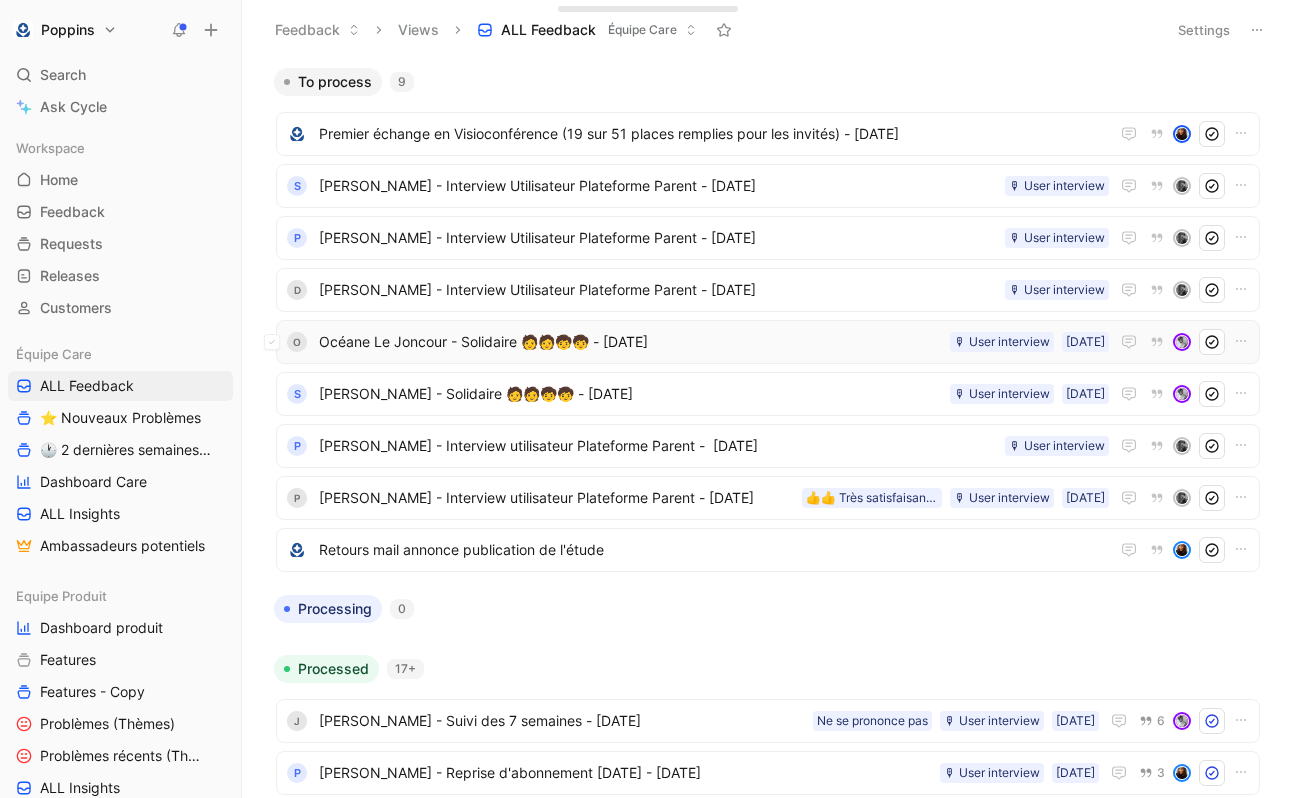 click on "Océane Le Joncour - Solidaire 🧑‍🧑‍🧒‍🧒 - [DATE]" at bounding box center [630, 342] 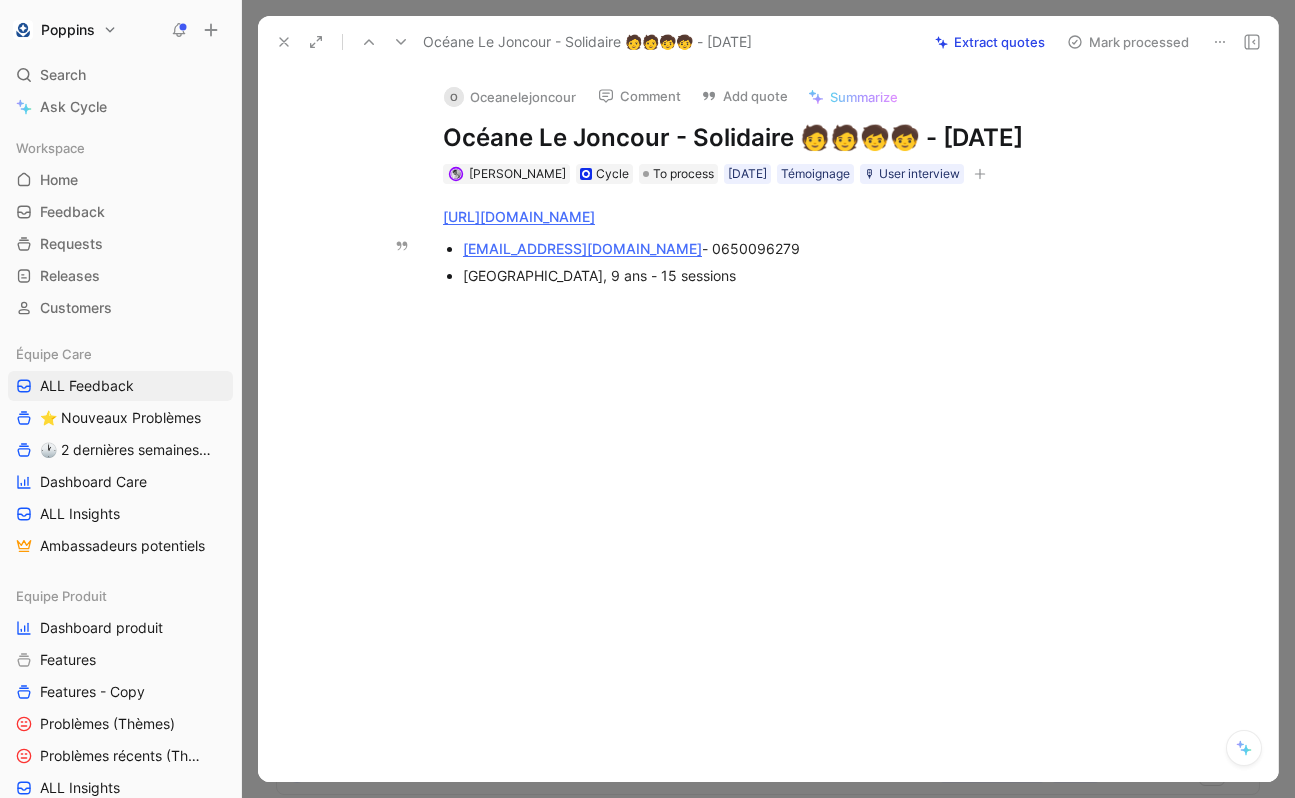 click on "[GEOGRAPHIC_DATA], 9 ans - 15 sessions" at bounding box center (799, 275) 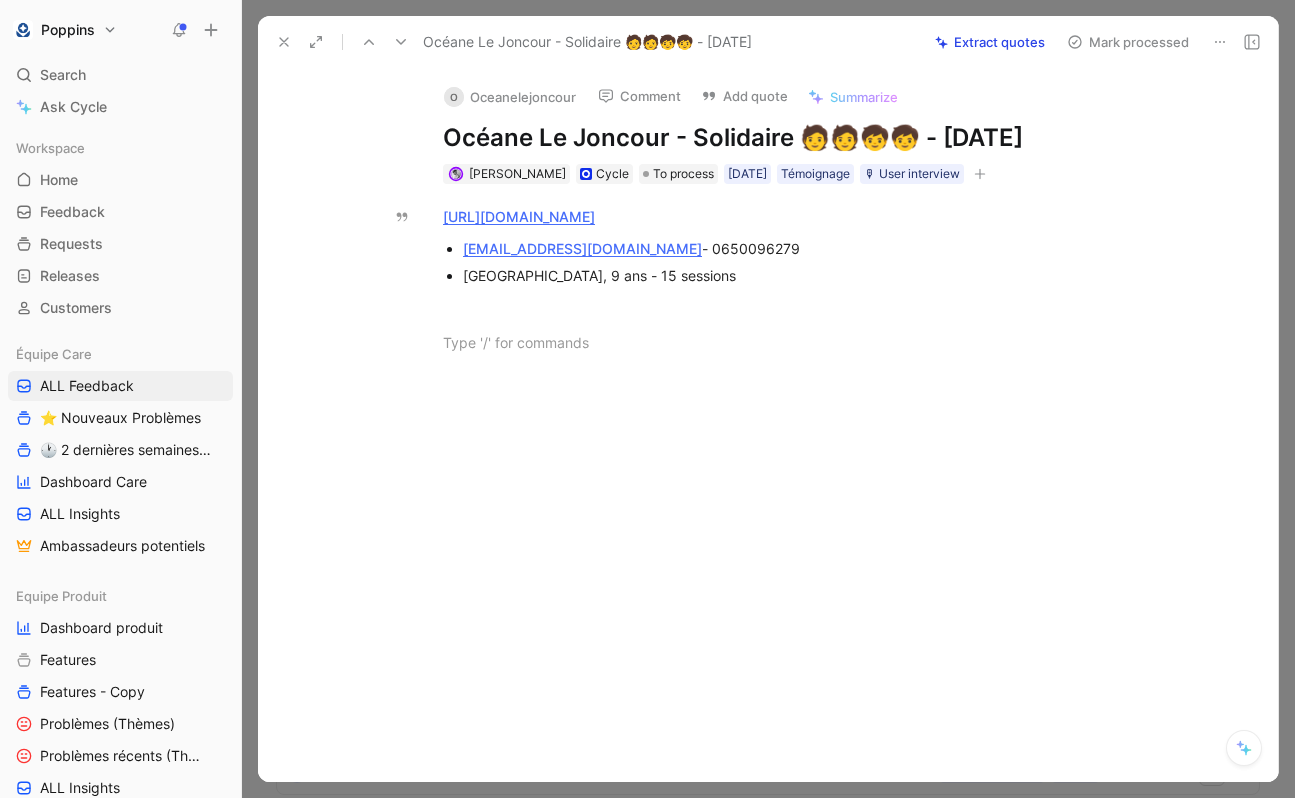 click 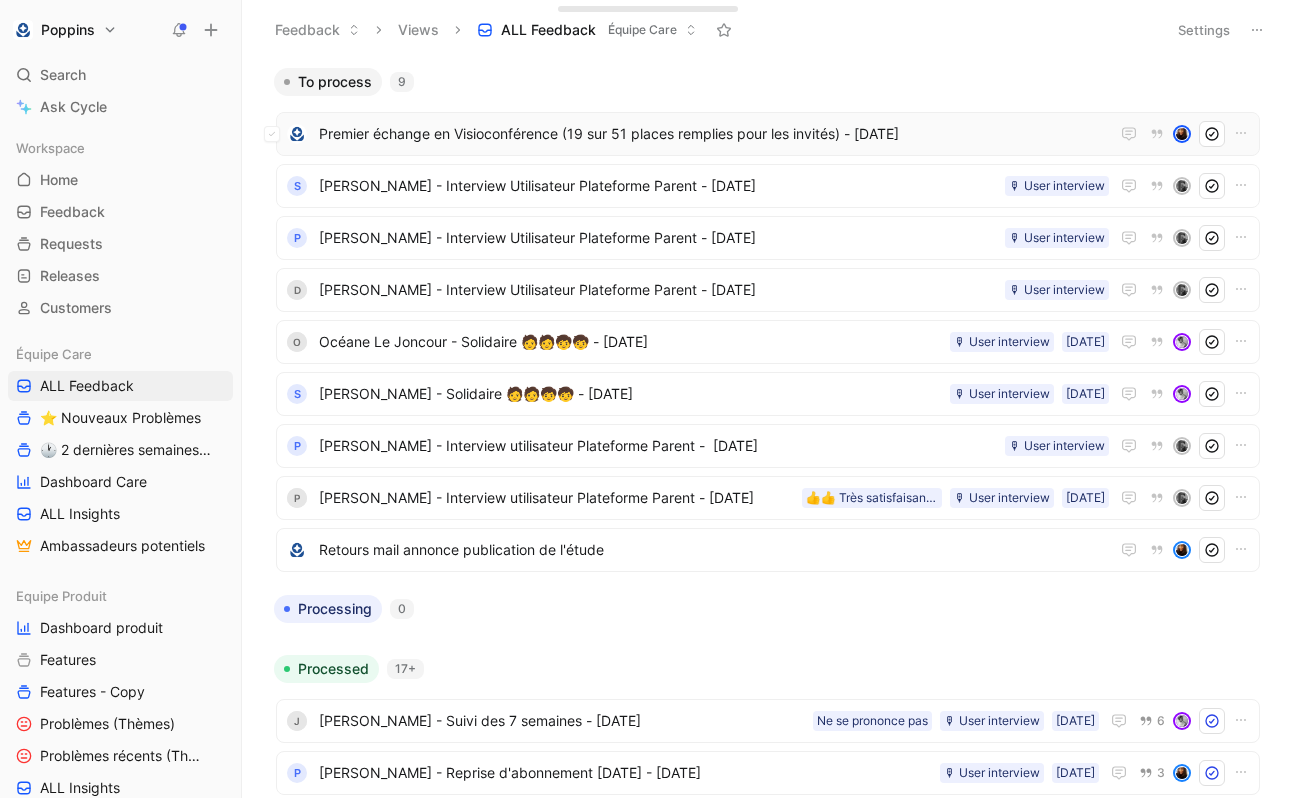 click on "Premier échange en Visioconférence (19 sur 51 places remplies pour les invités) - [DATE]" at bounding box center (714, 134) 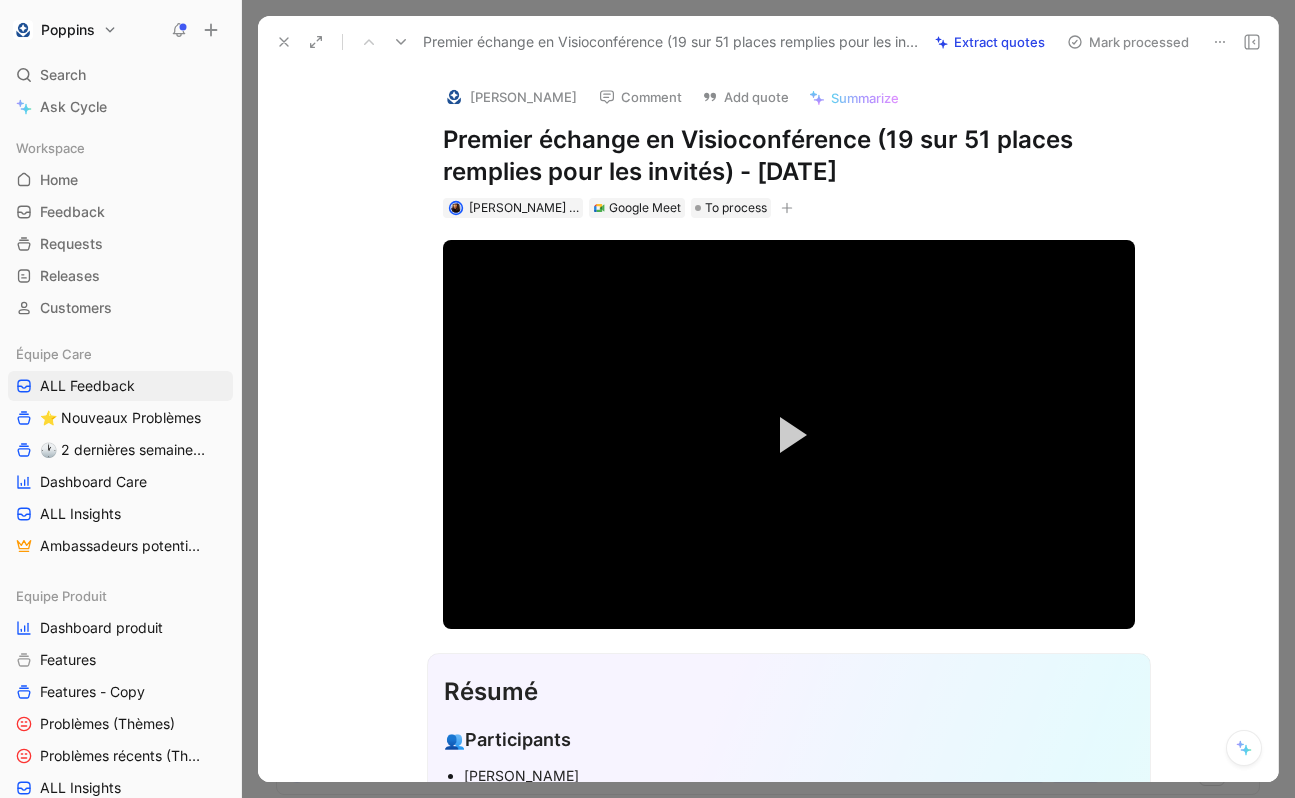 scroll, scrollTop: 137, scrollLeft: 0, axis: vertical 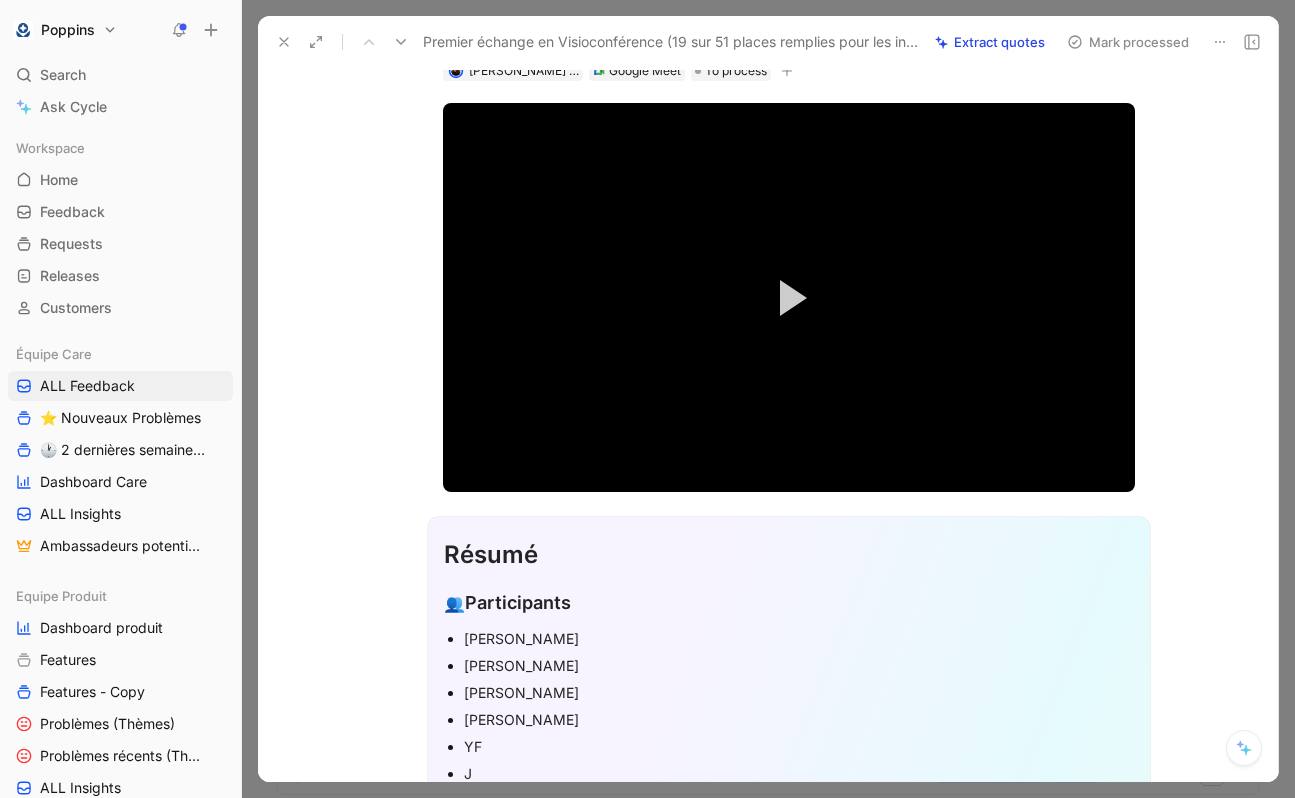 click on "Résumé" at bounding box center [789, 555] 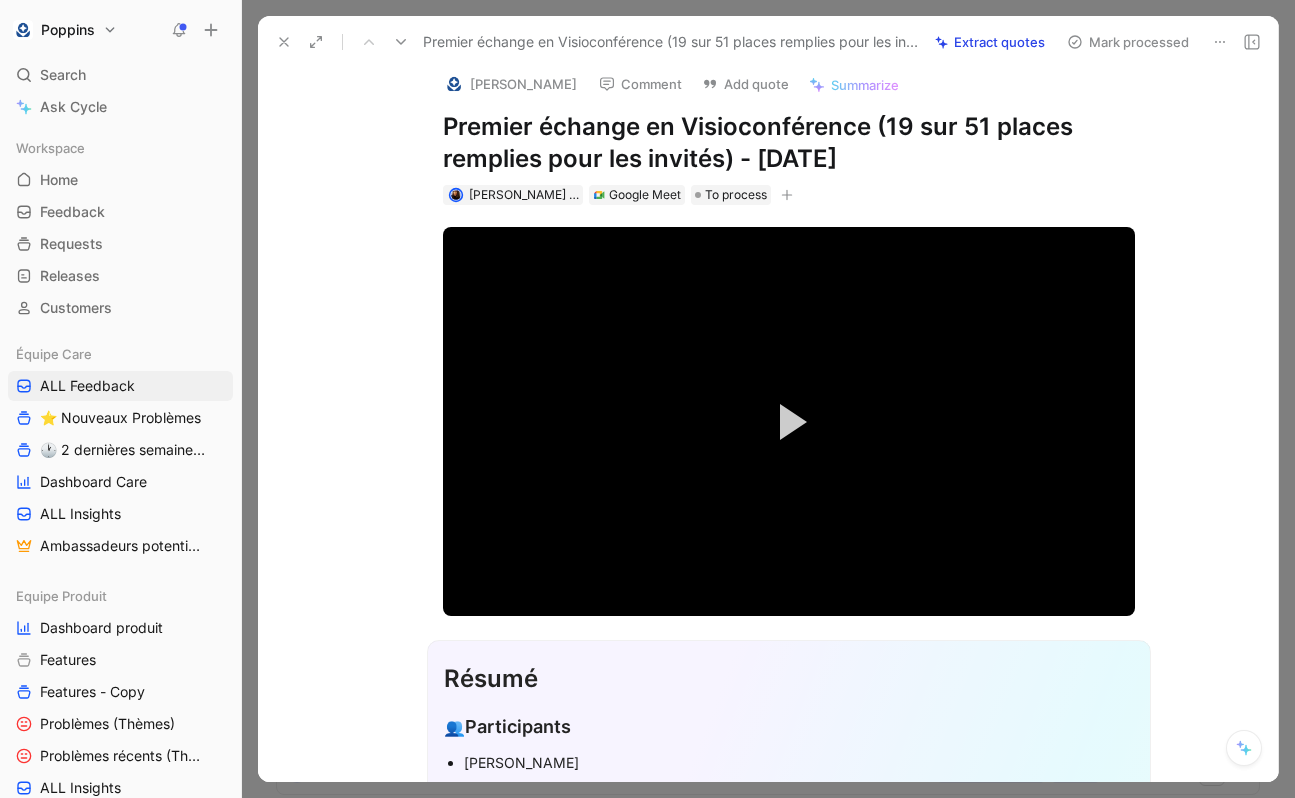 scroll, scrollTop: 14, scrollLeft: 0, axis: vertical 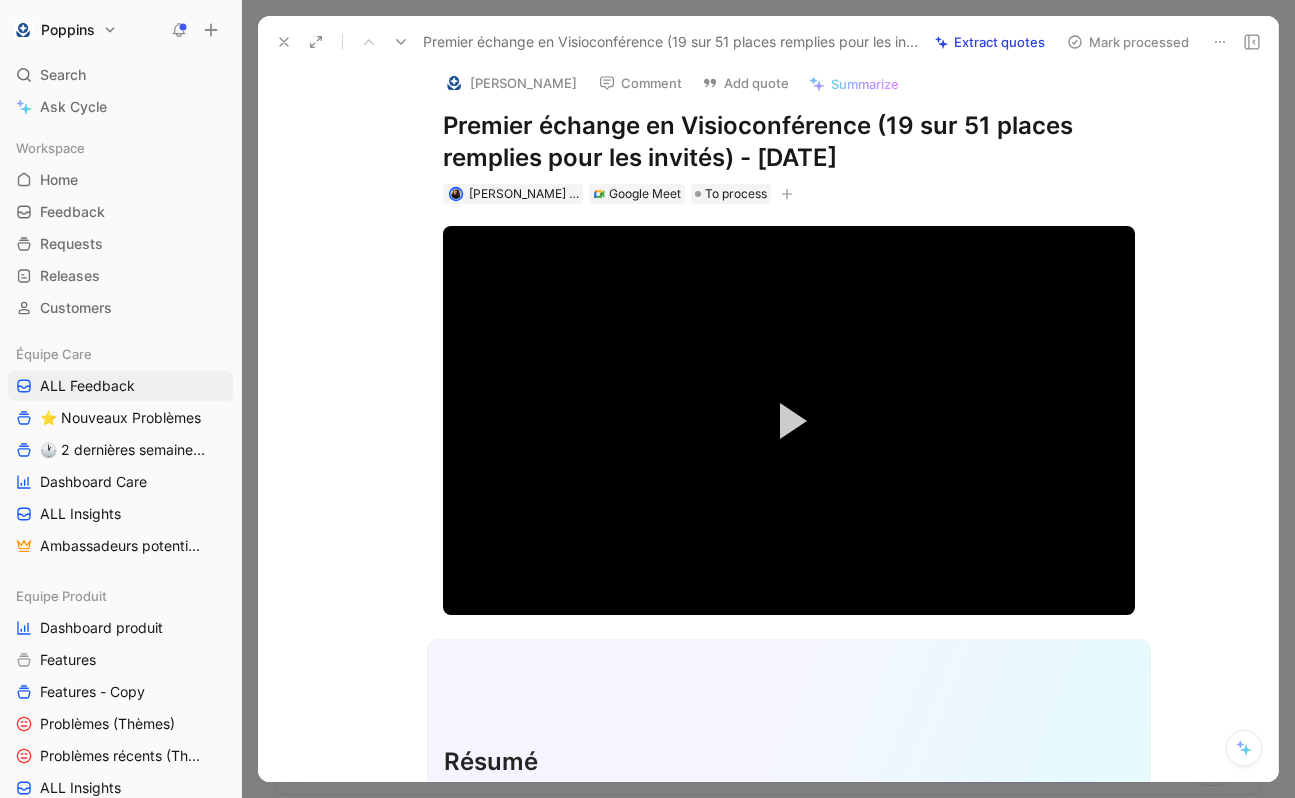 type 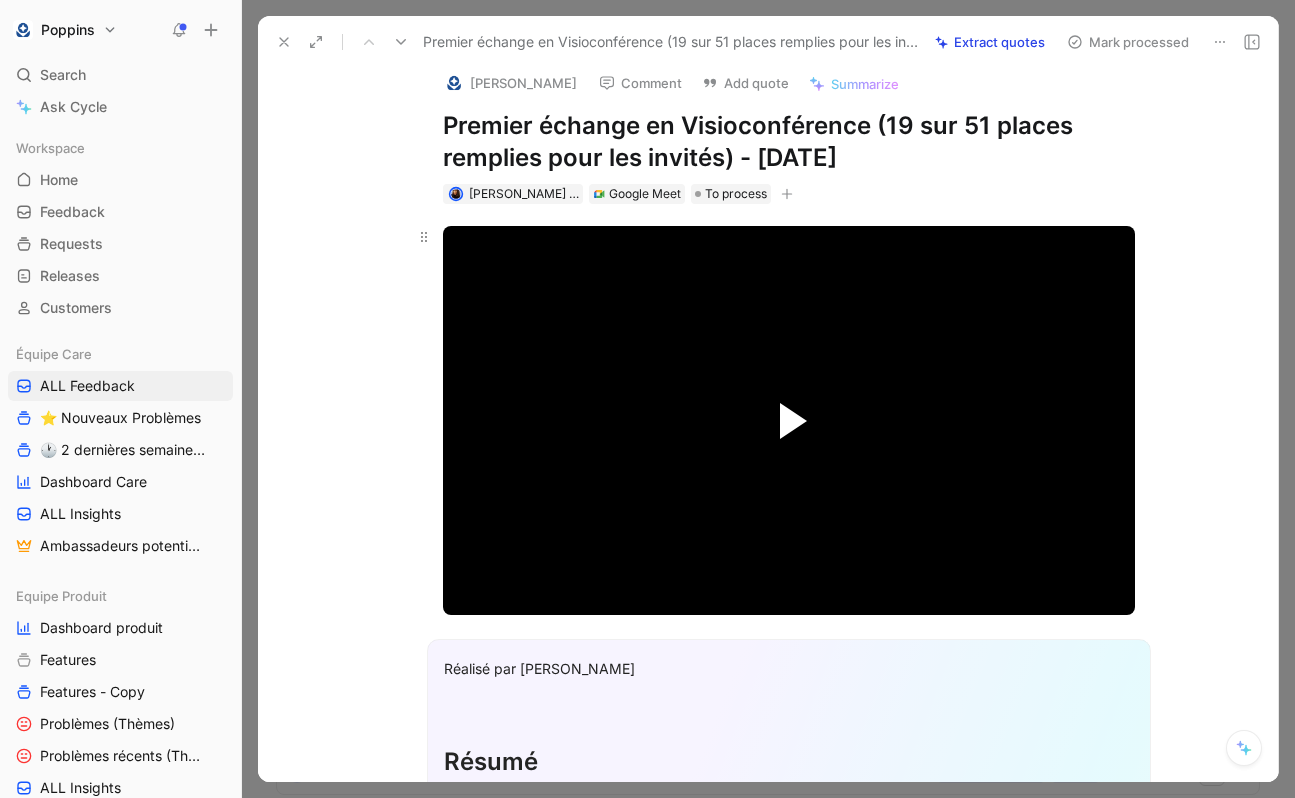 click at bounding box center (793, 421) 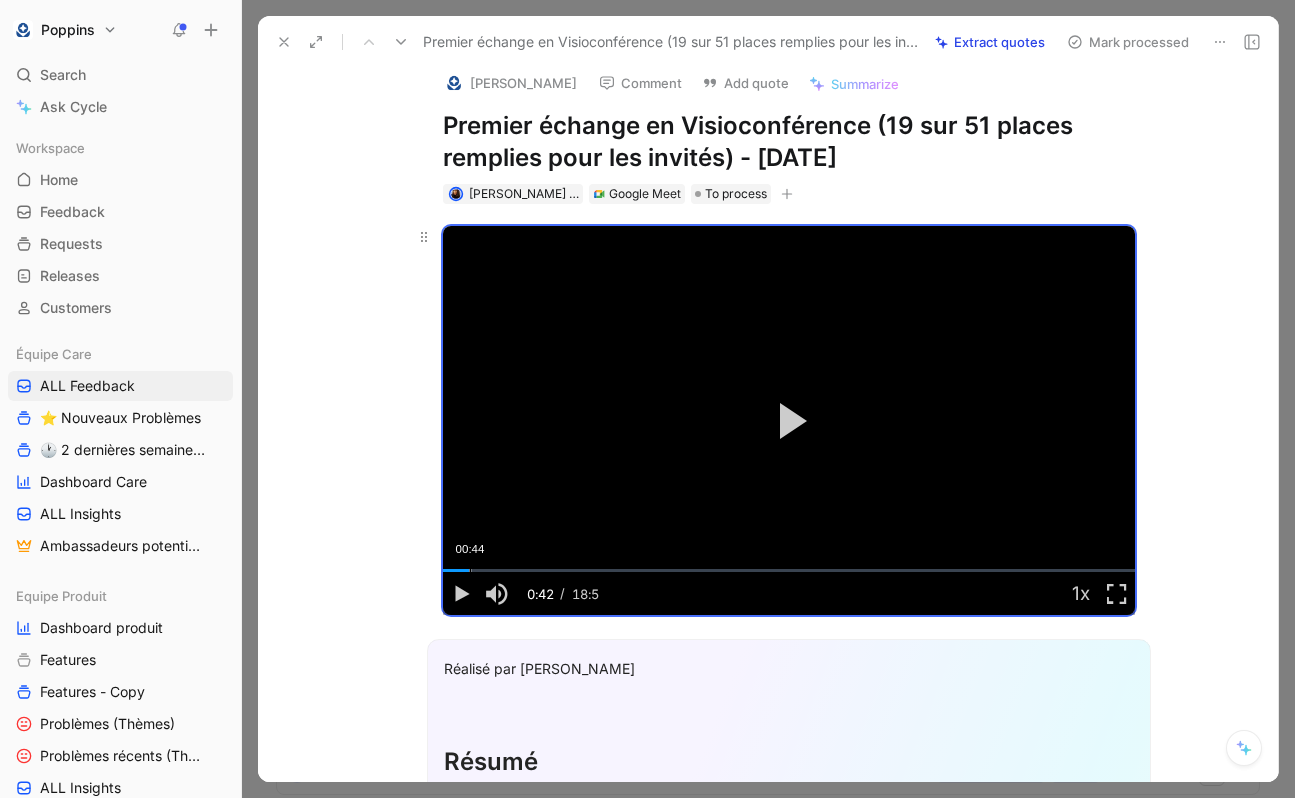 click on "Loaded :  4.23% 00:44 00:42" at bounding box center (789, 570) 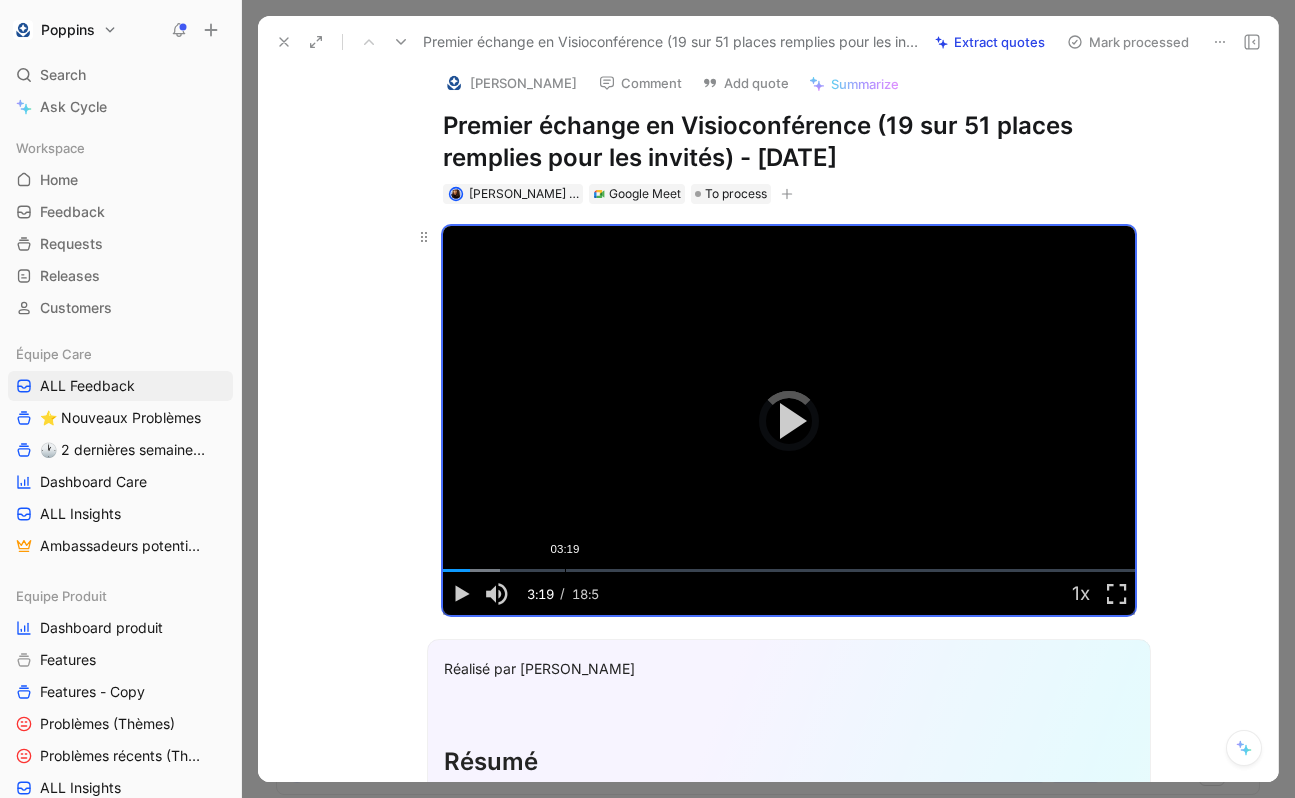 click on "03:19" at bounding box center [565, 570] 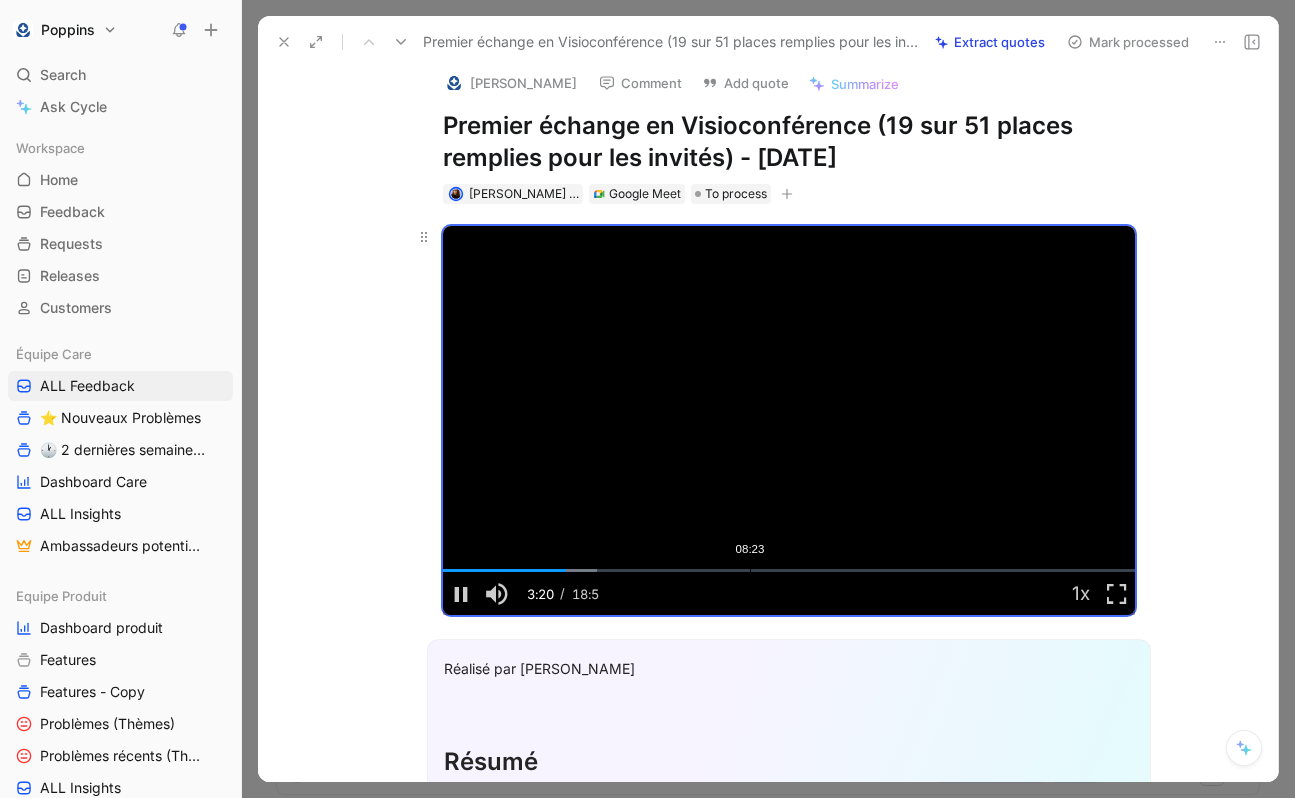 click on "08:23" at bounding box center [750, 570] 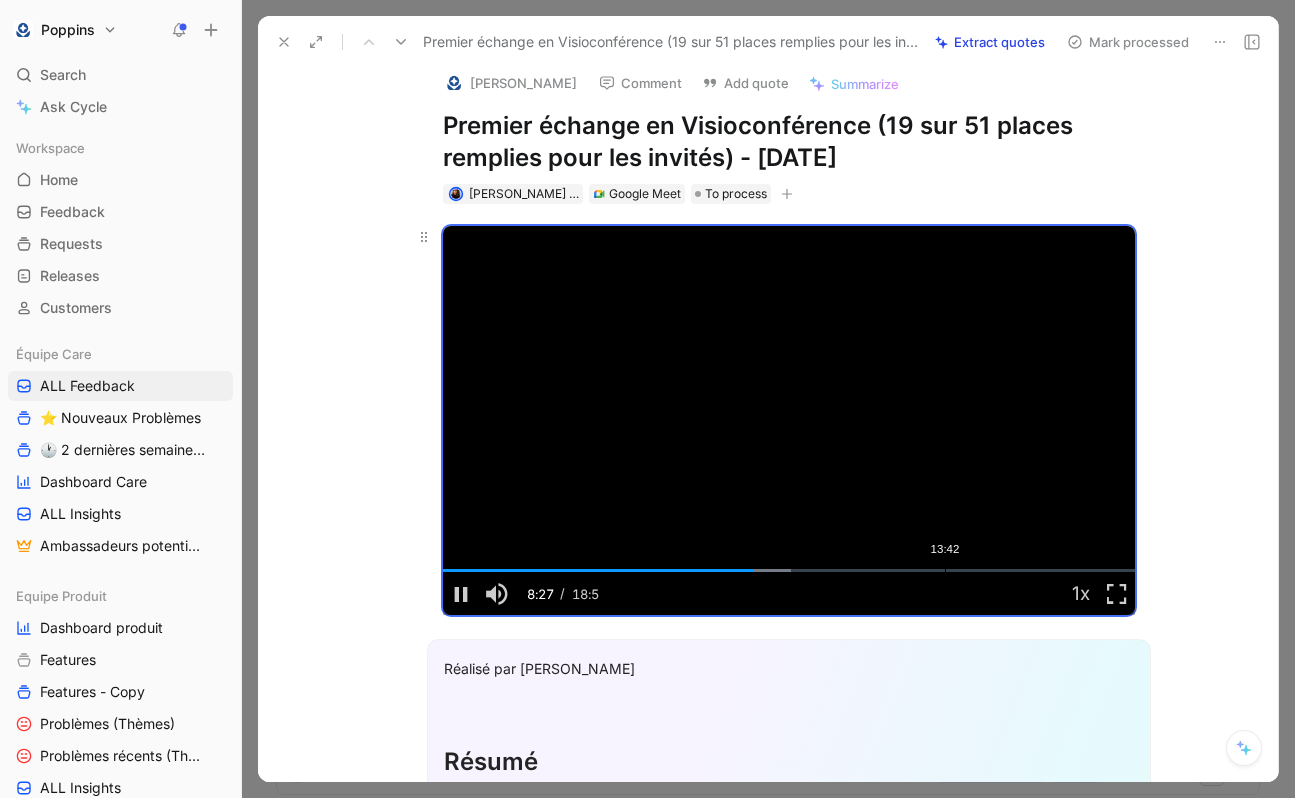 click on "13:42" at bounding box center [945, 570] 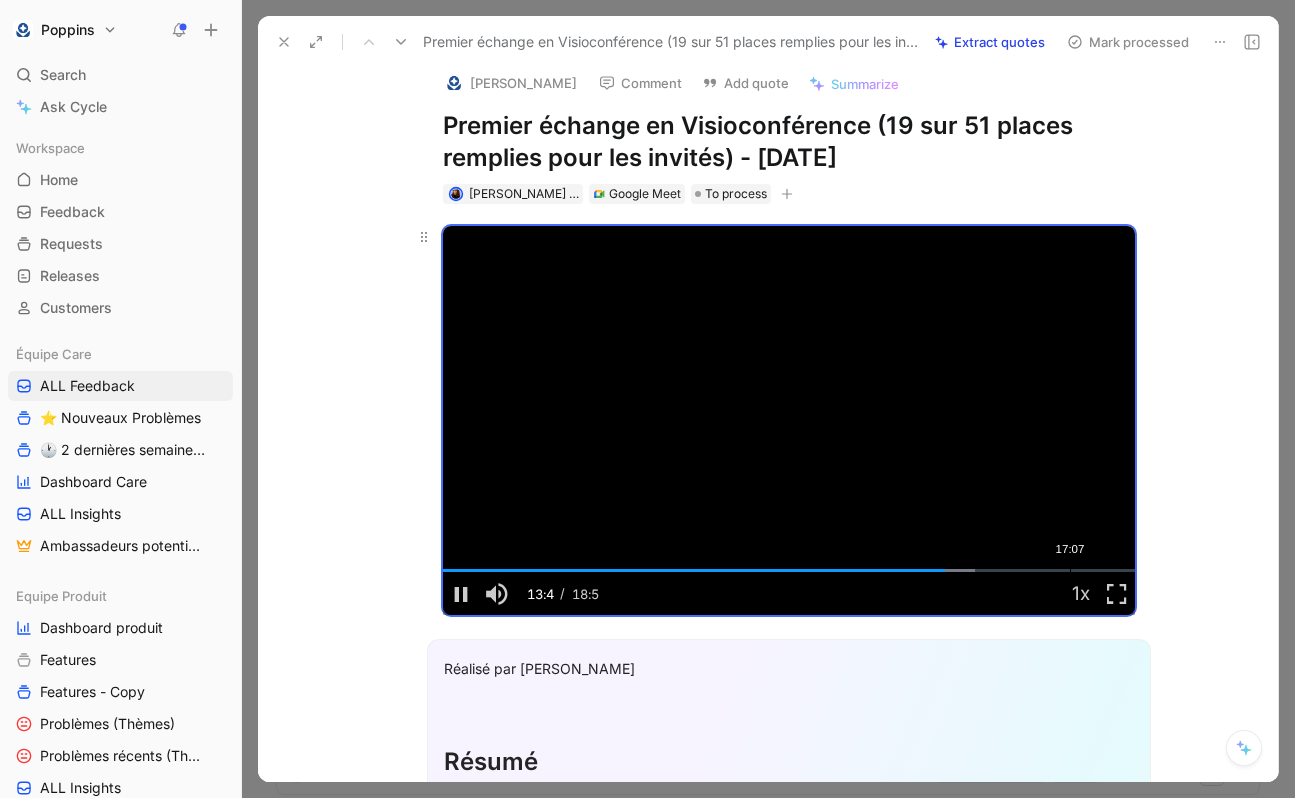 click on "Loaded :  76.82% 17:07 13:43" at bounding box center [789, 570] 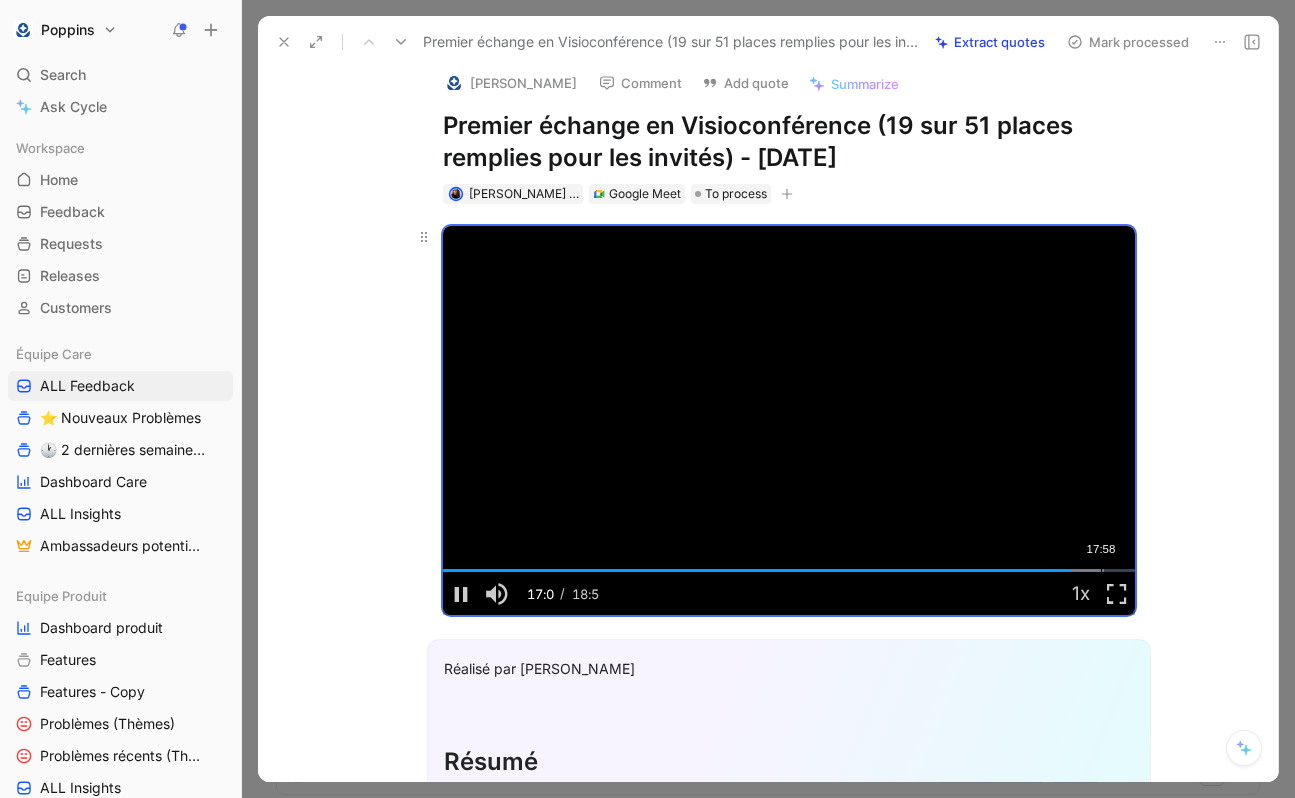 click on "Loaded :  95.52% 17:58 17:08" at bounding box center (789, 570) 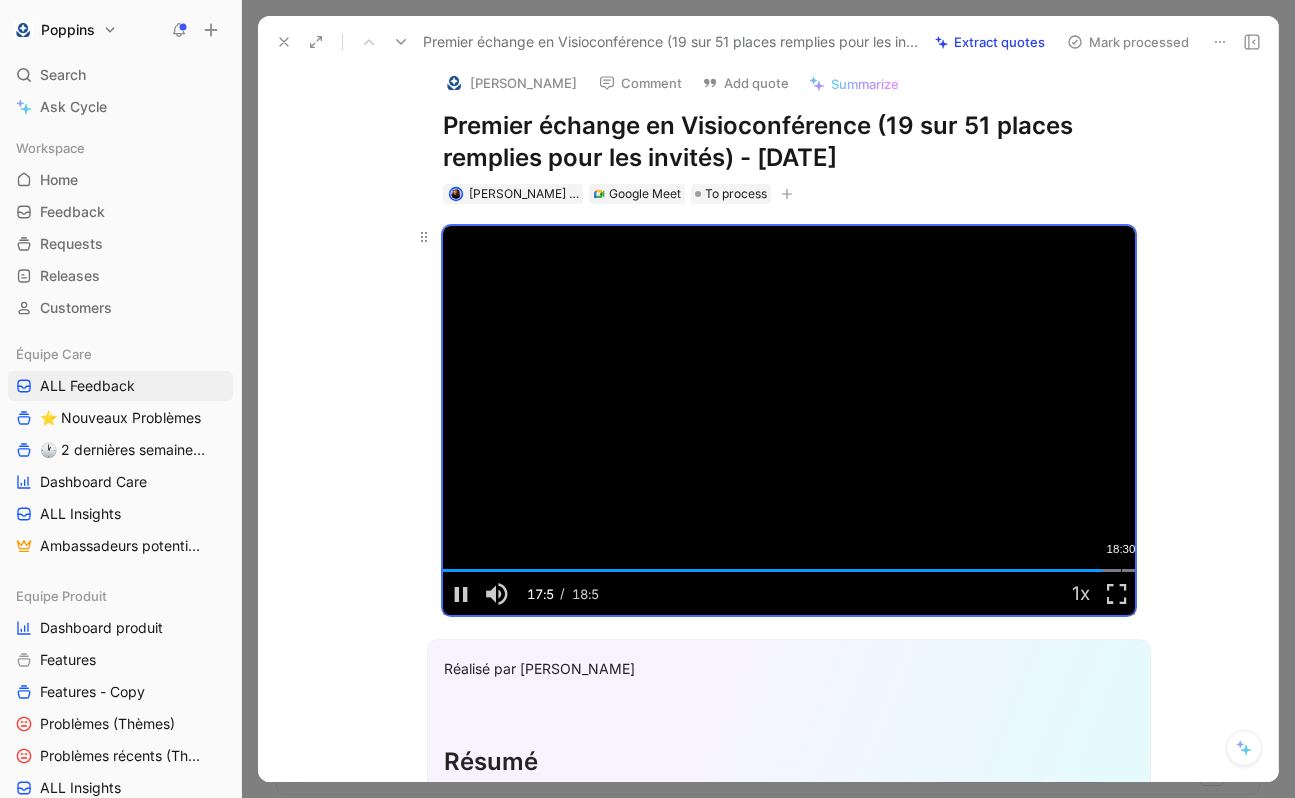 click on "Loaded :  100.00% 18:30 17:59" at bounding box center [789, 570] 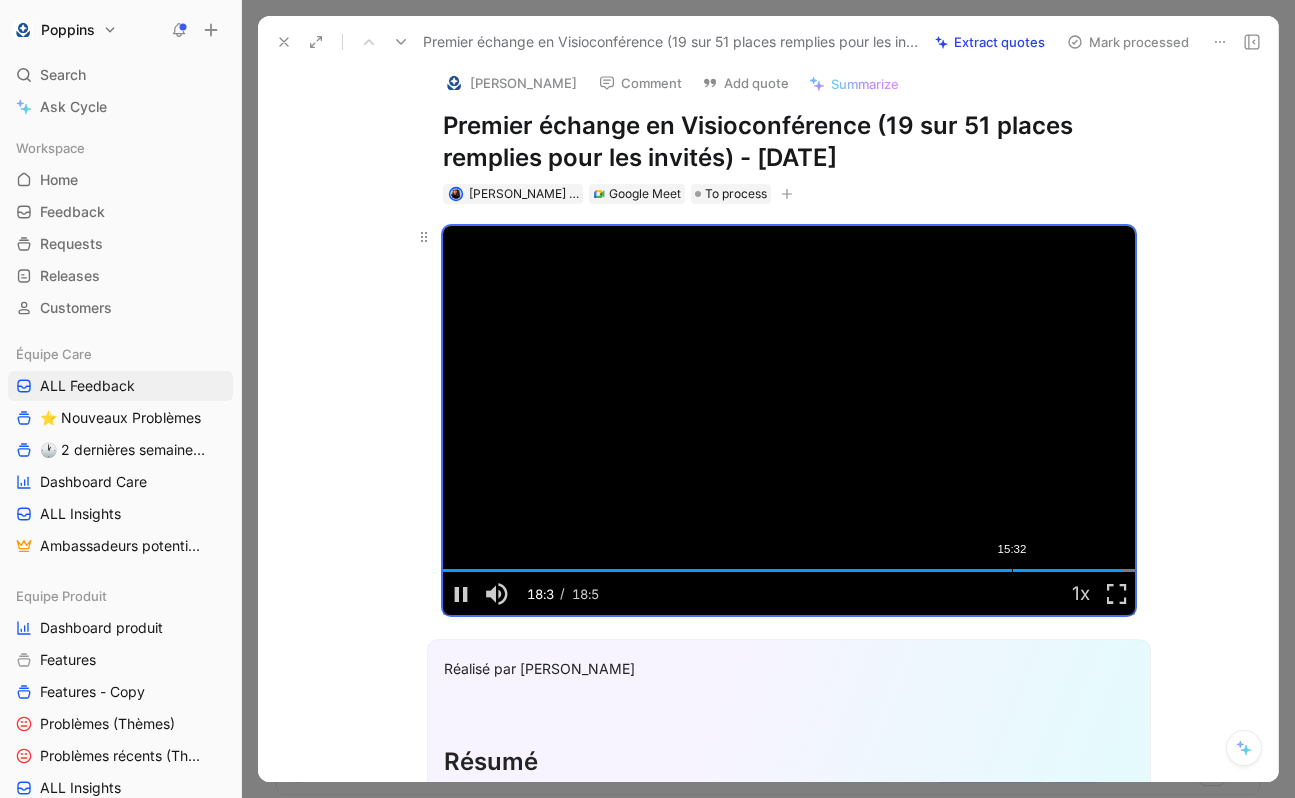 click on "15:32" at bounding box center [1012, 570] 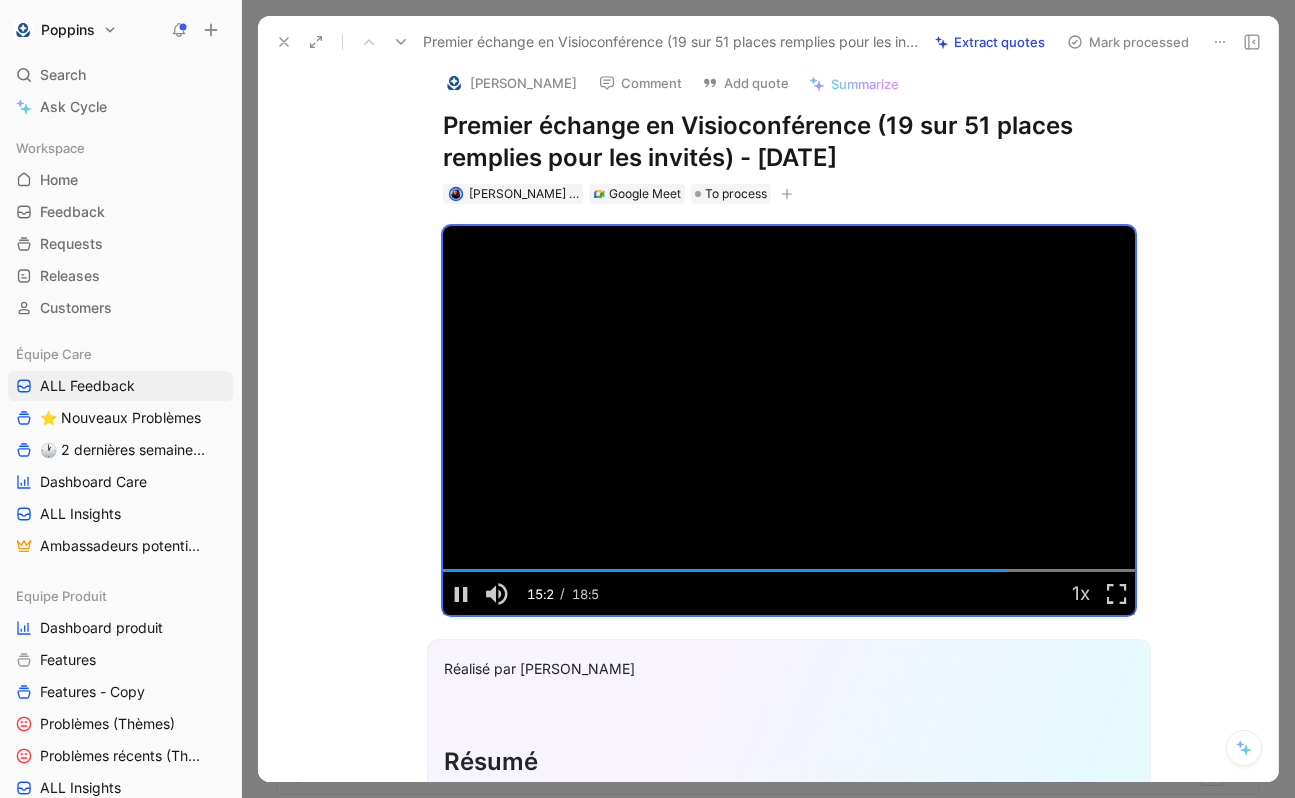 click on "Video Player is loading. Play Video Pause Mute Current Time  15:21 / Duration  18:53 Loaded :  100.00% 15:55 15:21 Stream Type  LIVE Seek to live, currently behind live LIVE Remaining Time  - 3:32   1x Playback Rate 2x 1.75x 1.5x 1.25x 1x , selected 0.75x 0.5x 0.25x Descriptions descriptions off , selected Captions captions off , selected Audio Track Fullscreen This is a modal window." at bounding box center (789, 420) 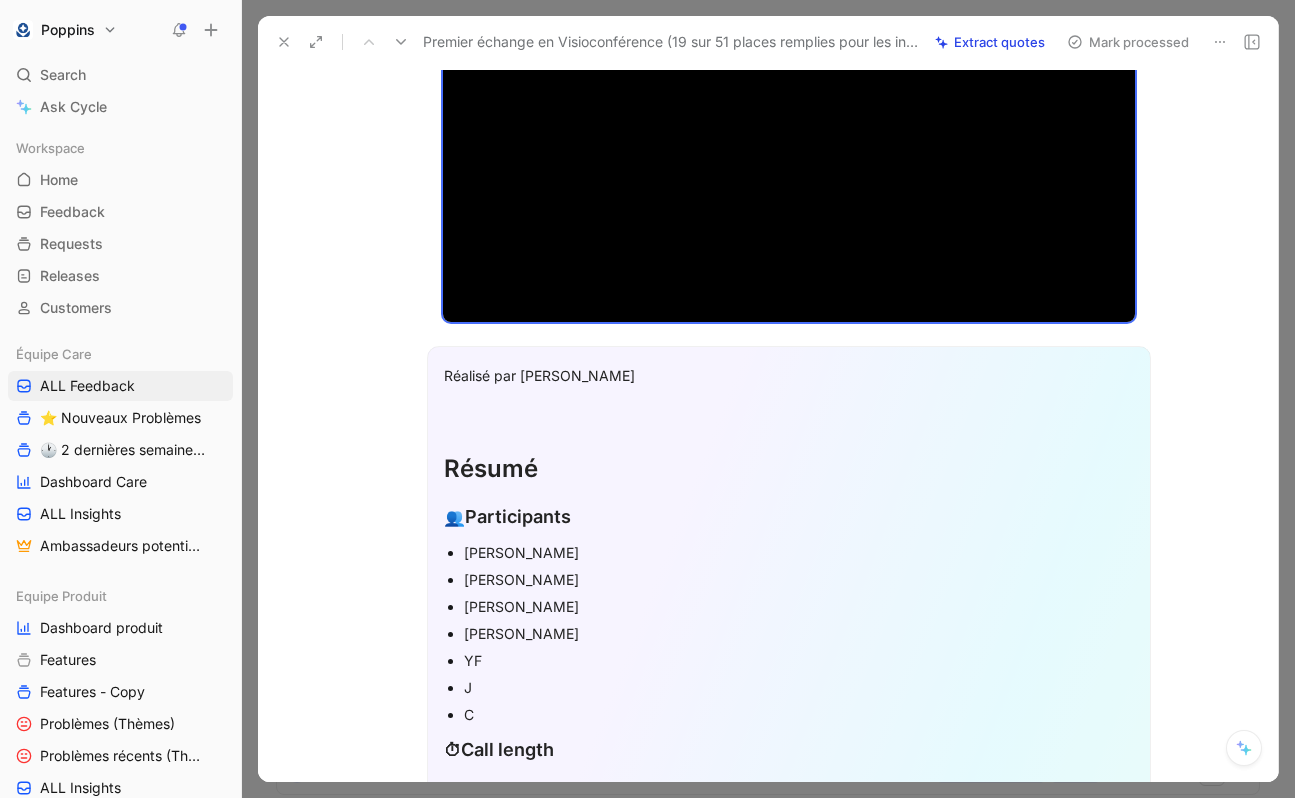 scroll, scrollTop: 78, scrollLeft: 0, axis: vertical 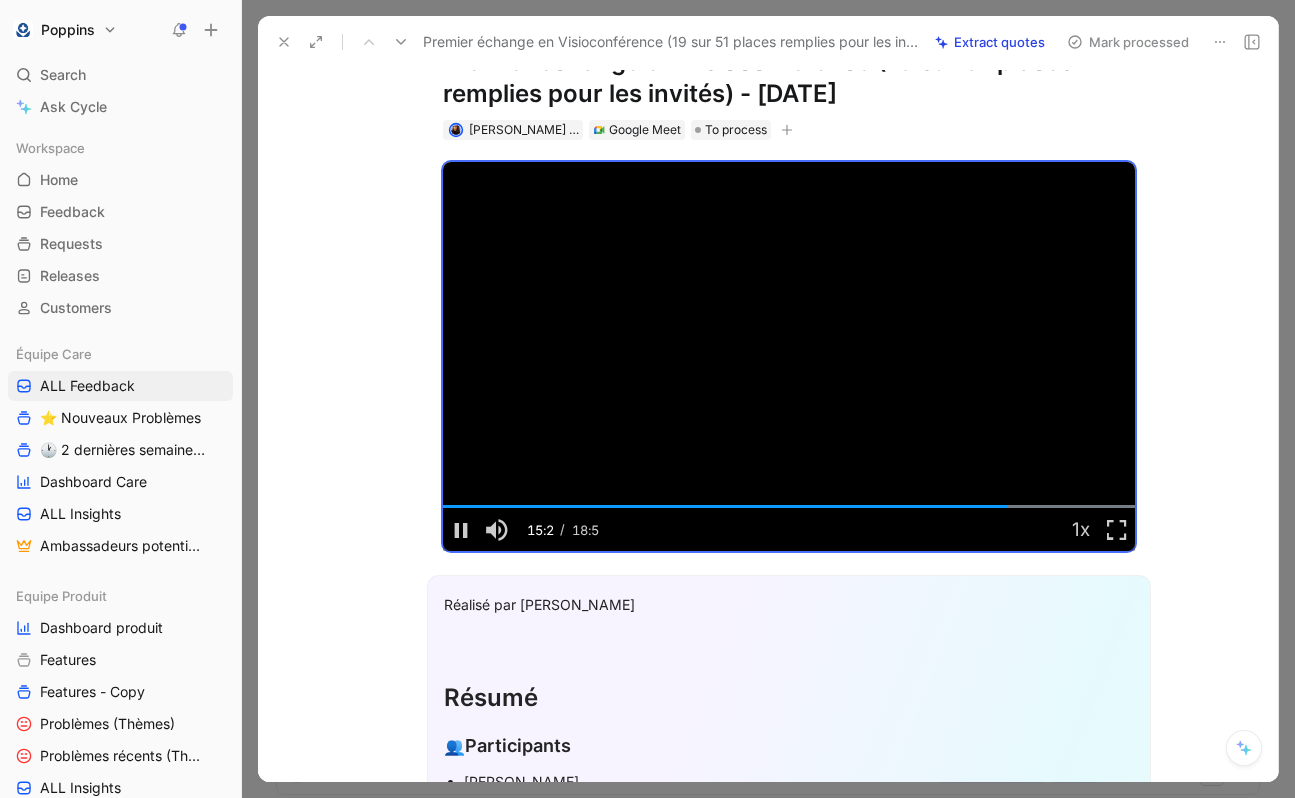 click on "Video Player is loading. Play Video Pause Mute Current Time  15:24 / Duration  18:53 Loaded :  100.00% 15:55 15:24 Stream Type  LIVE Seek to live, currently behind live LIVE Remaining Time  - 3:29   1x Playback Rate 2x 1.75x 1.5x 1.25x 1x , selected 0.75x 0.5x 0.25x Descriptions descriptions off , selected Captions captions off , selected Audio Track Fullscreen This is a modal window. Réalisé par [PERSON_NAME] 👥  Participants [PERSON_NAME] [PERSON_NAME] YF J C ⏱  Call length Environ 20 minutes ❓  Questions posées par les parents Jeux mathématiques :  [PERSON_NAME] a demandé s'il y avait des jeux concernant les mathématiques ou la dyscalculie. "Il n'y a pas de jeu concernant les mathématiques ou la dyscalculie. On n'en a pas vous n'allez pas en trouver dans l'application Poppins pour le moment." Inscription d'un deuxième enfant :  [PERSON_NAME] a demandé si on peut inscrire un deuxième enfant et si cela double le coût. 👎  Feedback négatif/préoccupations 👍 Plateforme parents : 💡" at bounding box center [789, 3286] 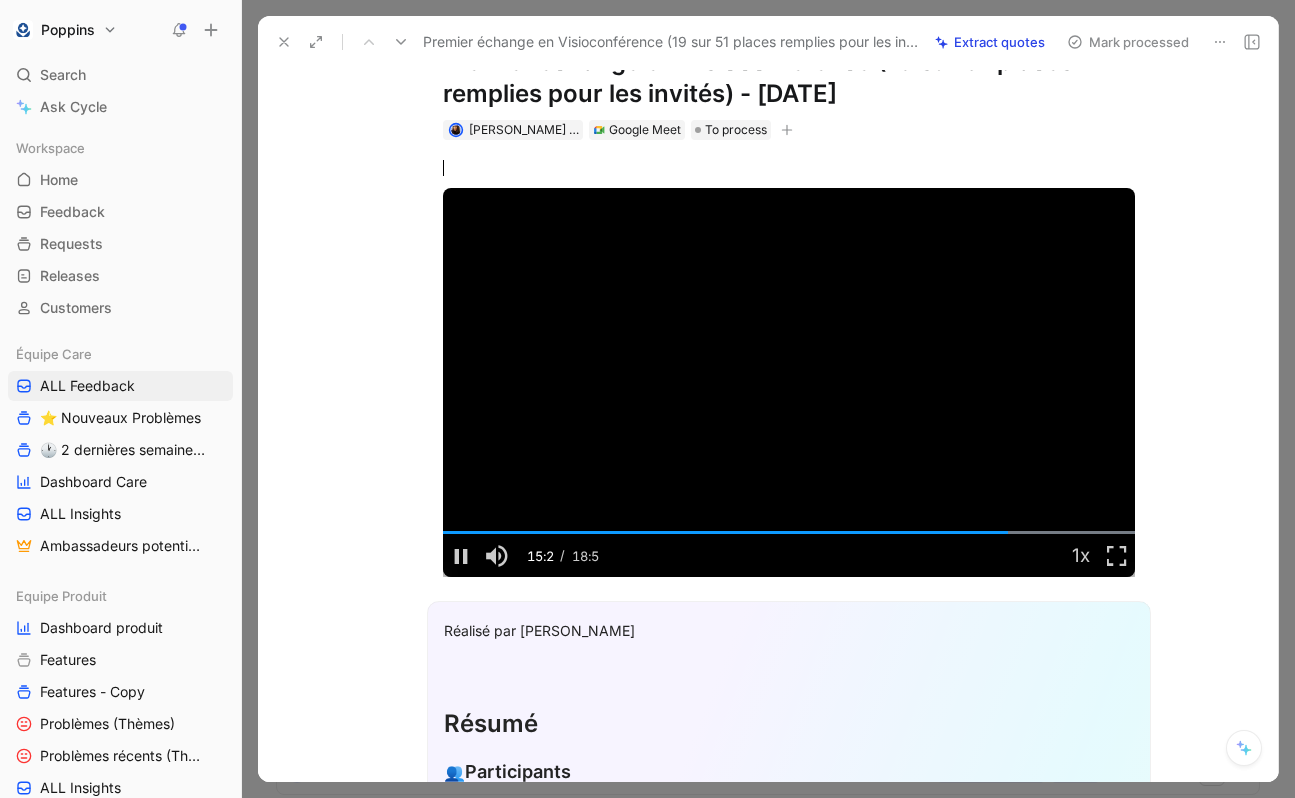 click on "Video Player is loading. Play Video Pause Mute Current Time  15:25 / Duration  18:53 Loaded :  100.00% 15:55 15:25 Stream Type  LIVE Seek to live, currently behind live LIVE Remaining Time  - 3:28   1x Playback Rate 2x 1.75x 1.5x 1.25x 1x , selected 0.75x 0.5x 0.25x Descriptions descriptions off , selected Captions captions off , selected Audio Track Fullscreen This is a modal window. Réalisé par [PERSON_NAME] 👥  Participants [PERSON_NAME] [PERSON_NAME] YF J C ⏱  Call length Environ 20 minutes ❓  Questions posées par les parents Jeux mathématiques :  [PERSON_NAME] a demandé s'il y avait des jeux concernant les mathématiques ou la dyscalculie. "Il n'y a pas de jeu concernant les mathématiques ou la dyscalculie. On n'en a pas vous n'allez pas en trouver dans l'application Poppins pour le moment." Inscription d'un deuxième enfant :  [PERSON_NAME] a demandé si on peut inscrire un deuxième enfant et si cela double le coût. 👎  Feedback négatif/préoccupations 👍 Plateforme parents : 💡" at bounding box center (789, 3299) 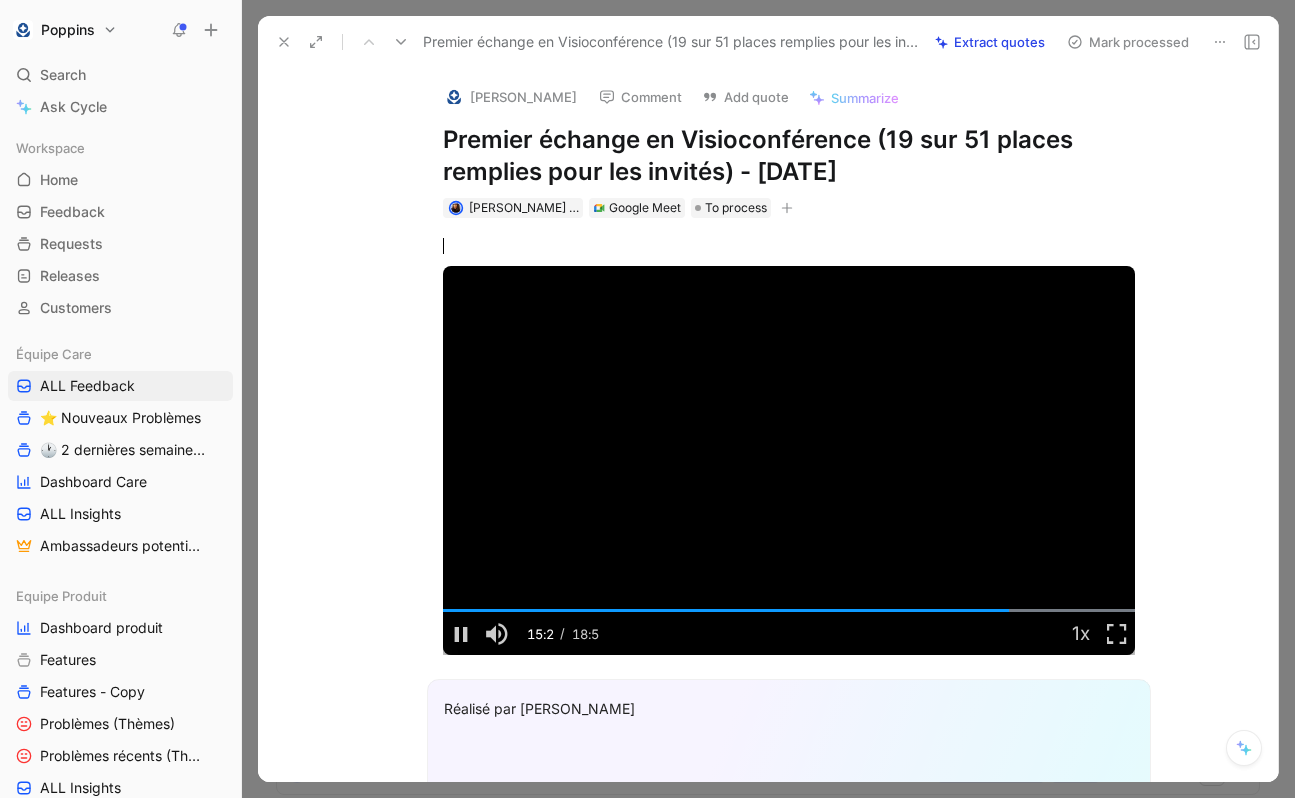 click on "Premier échange en Visioconférence (19 sur 51 places remplies pour les invités) - [DATE]" at bounding box center [789, 156] 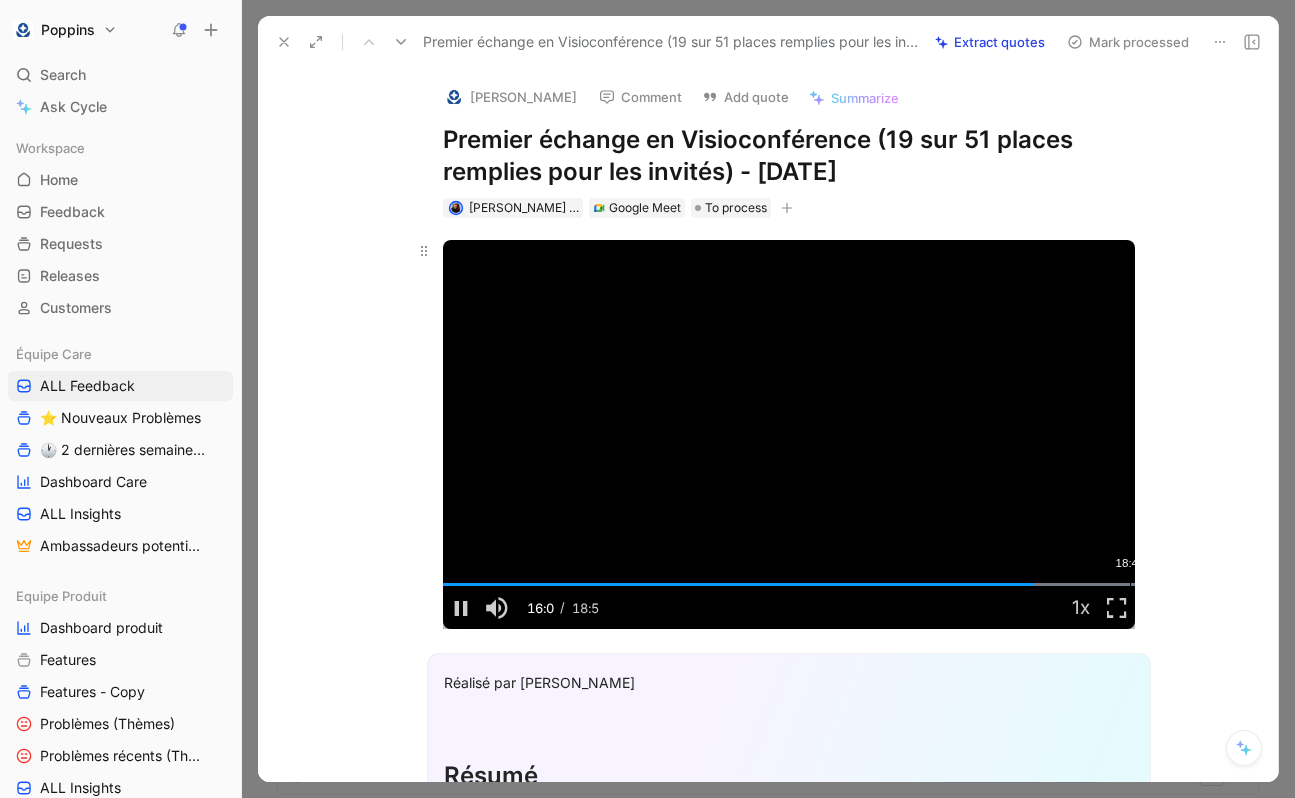 click on "18:45" at bounding box center [1130, 584] 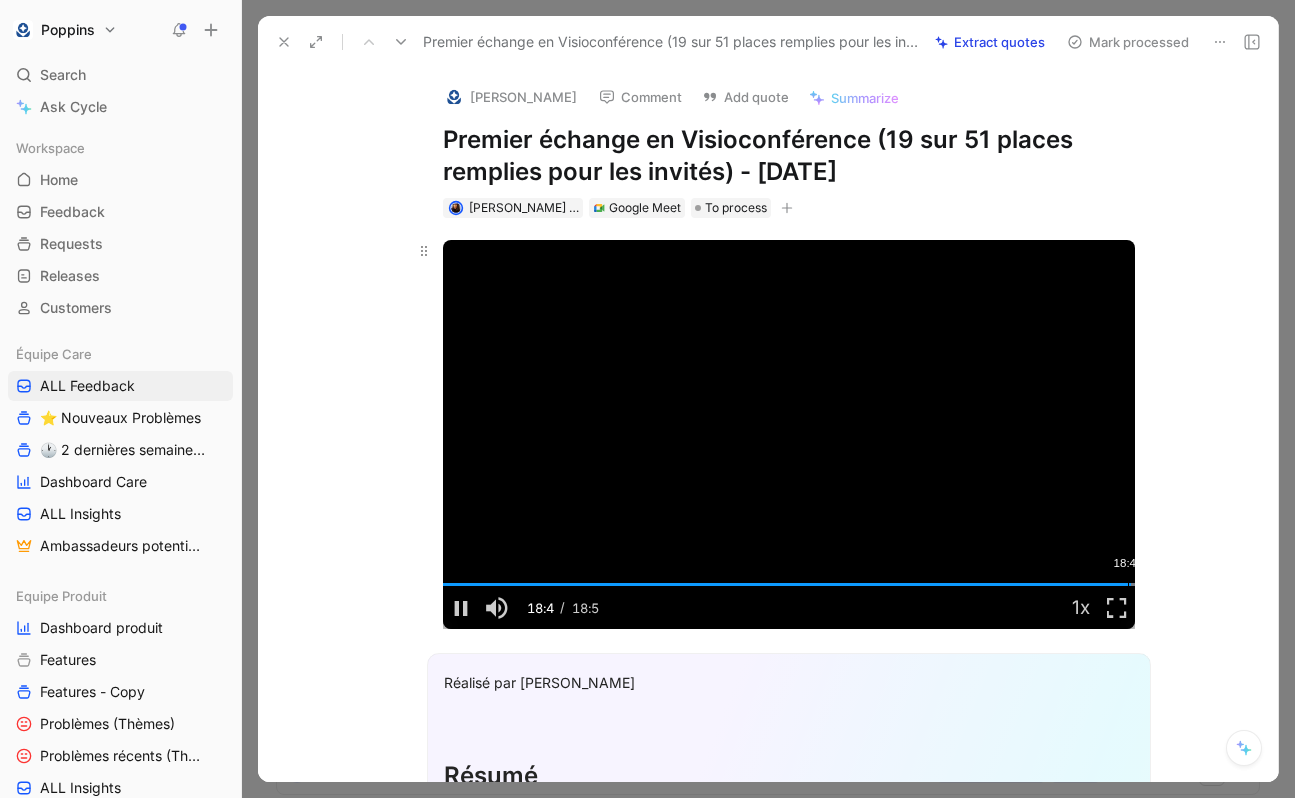 click on "18:42" at bounding box center (1128, 584) 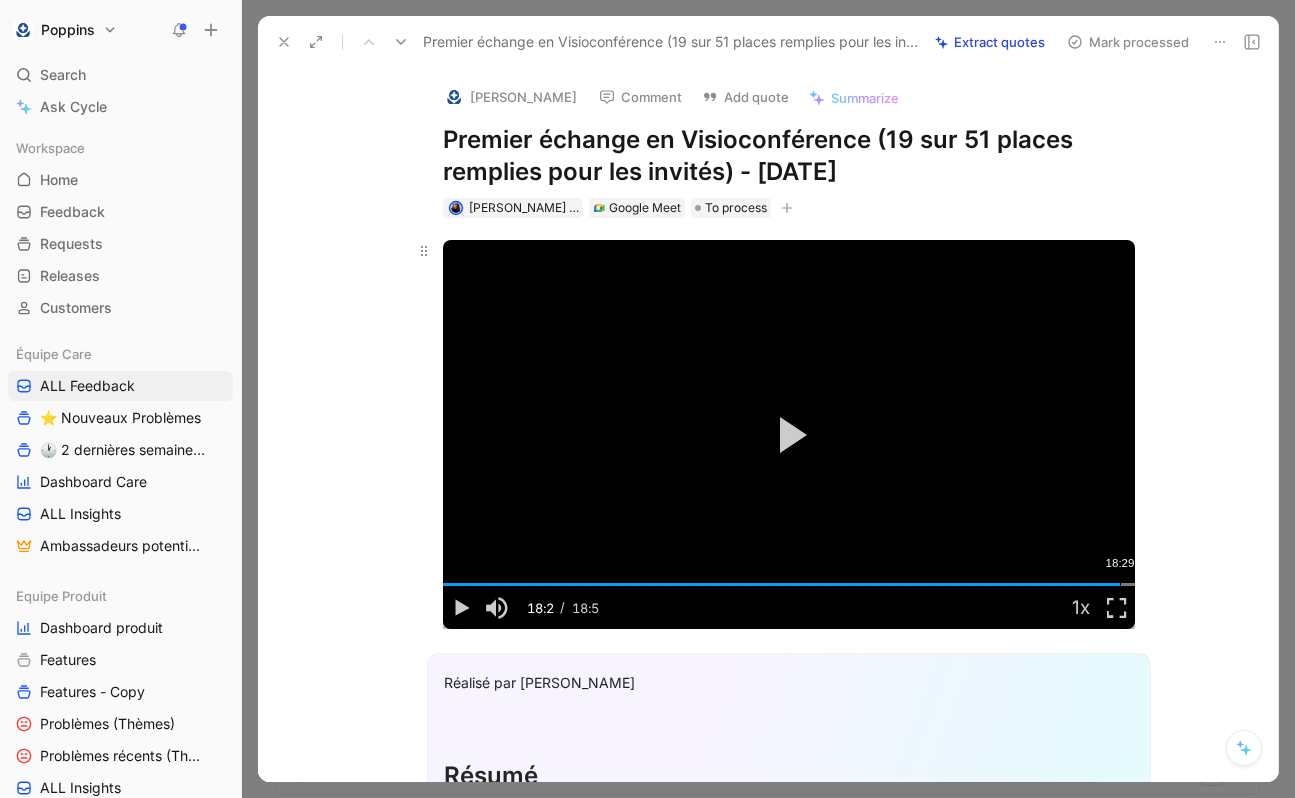 click on "Loaded :  100.00% 18:29 18:29" at bounding box center [789, 584] 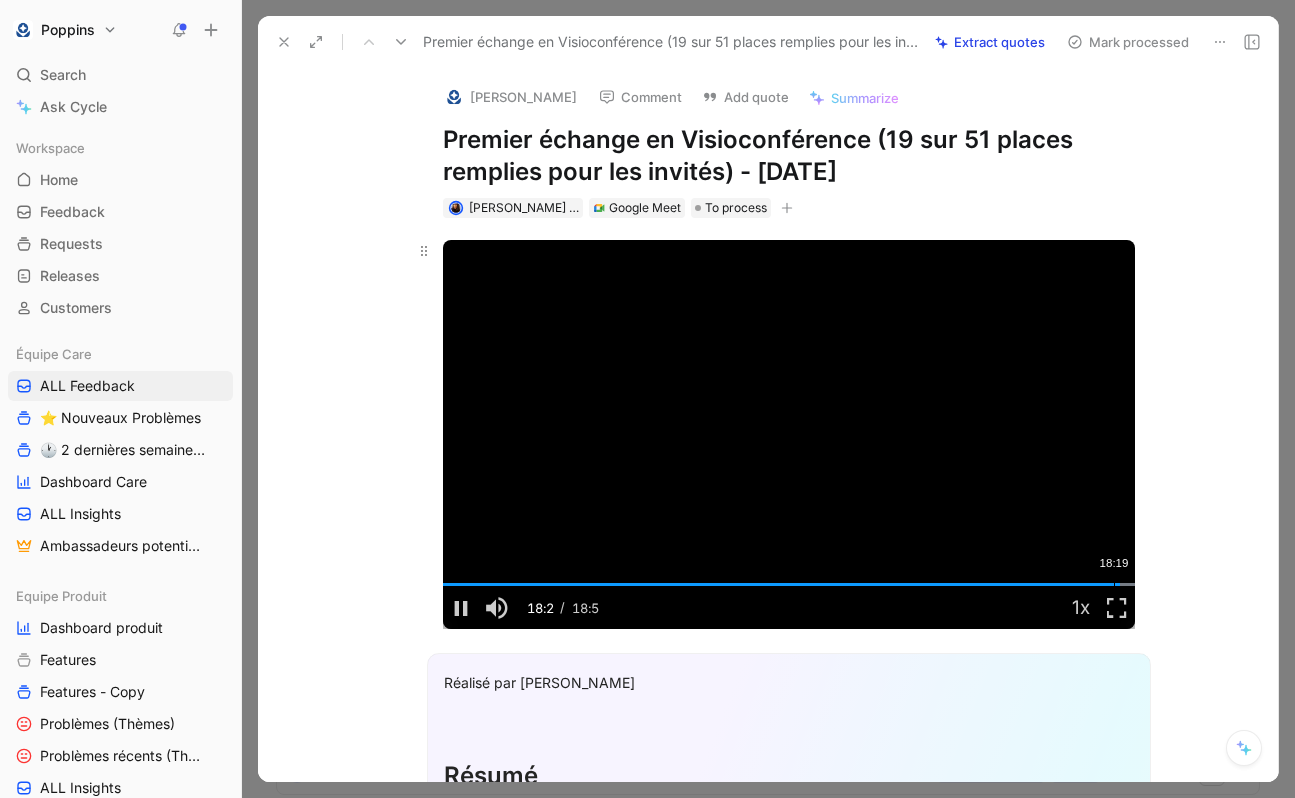 click on "Loaded :  100.00% 18:19 18:30" at bounding box center (789, 584) 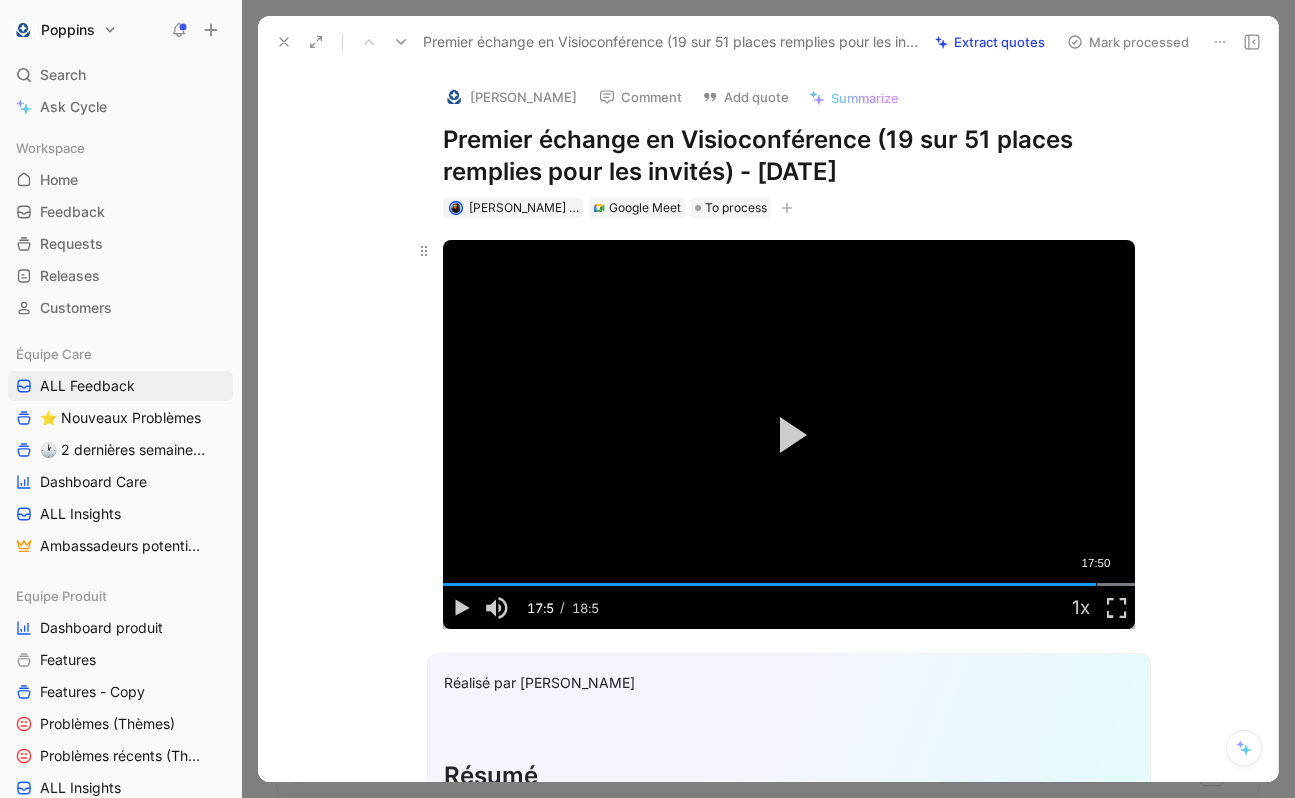 click on "Loaded :  100.00% 17:50 18:18" at bounding box center (789, 584) 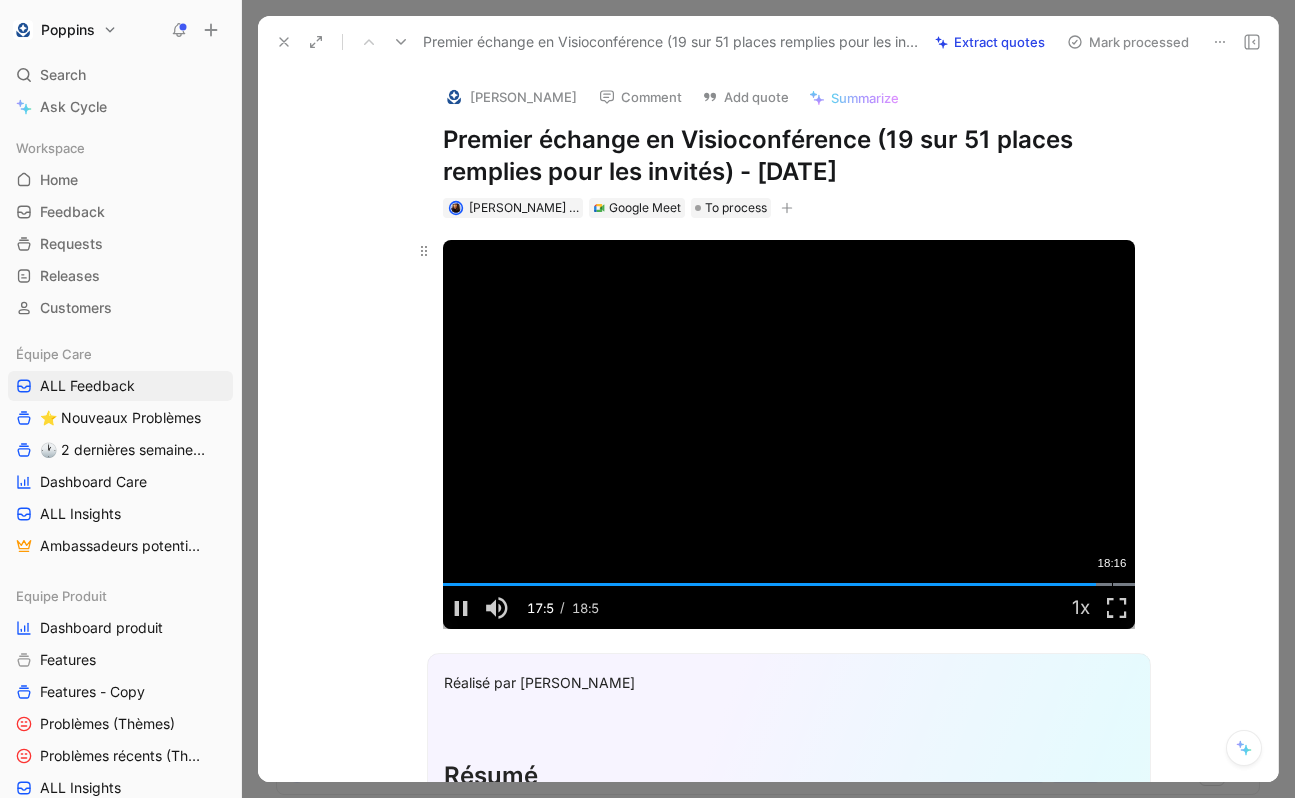 click on "Loaded :  100.00% 18:16 17:50" at bounding box center (789, 584) 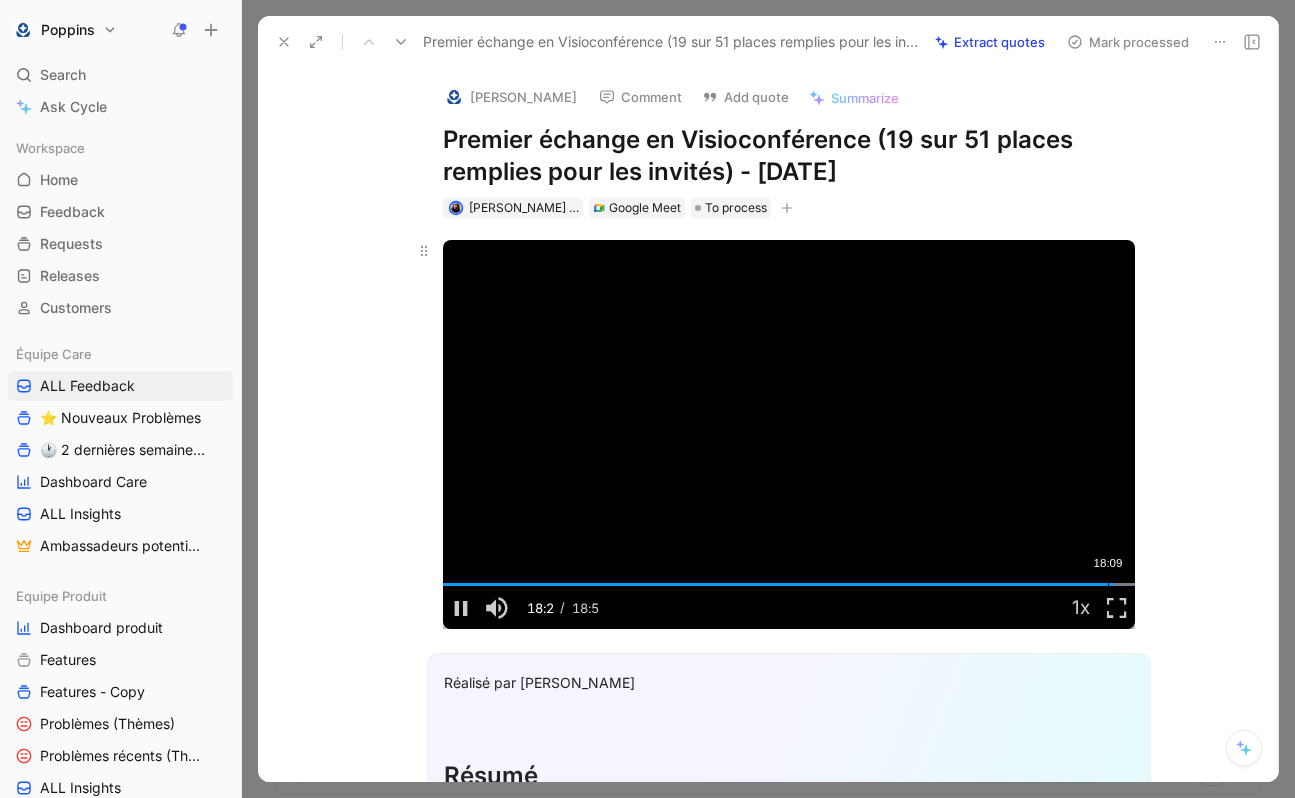 click on "Loaded :  100.00% 18:09 18:20" at bounding box center (789, 584) 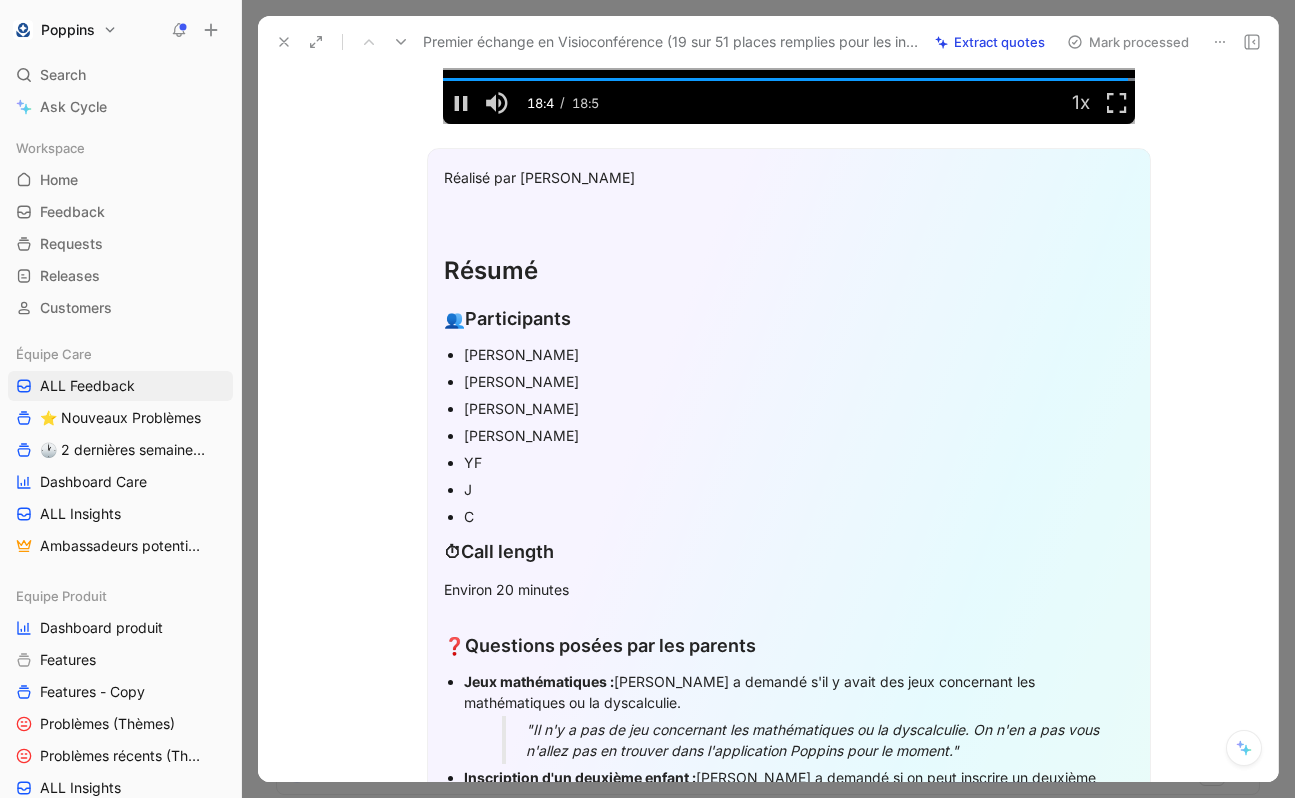 scroll, scrollTop: 510, scrollLeft: 0, axis: vertical 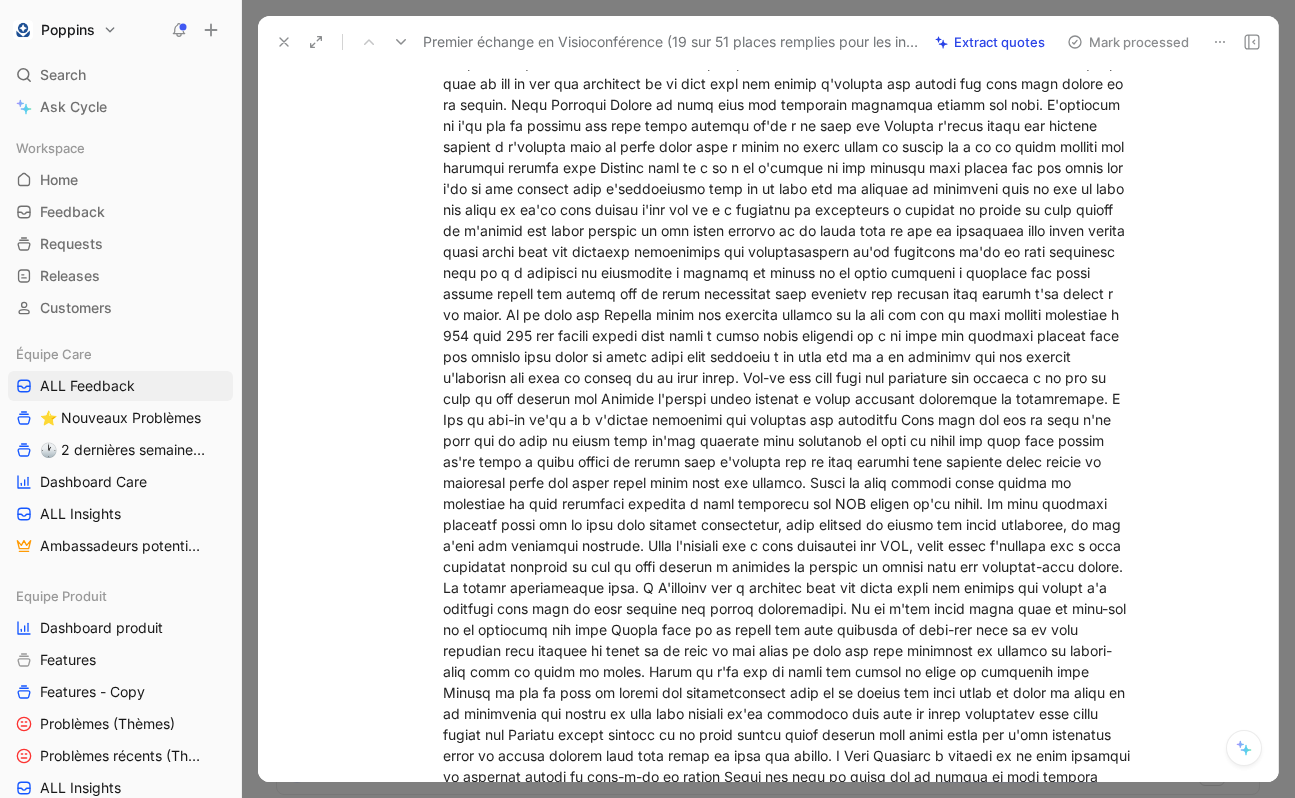 click on "[PERSON_NAME]" at bounding box center [789, -967] 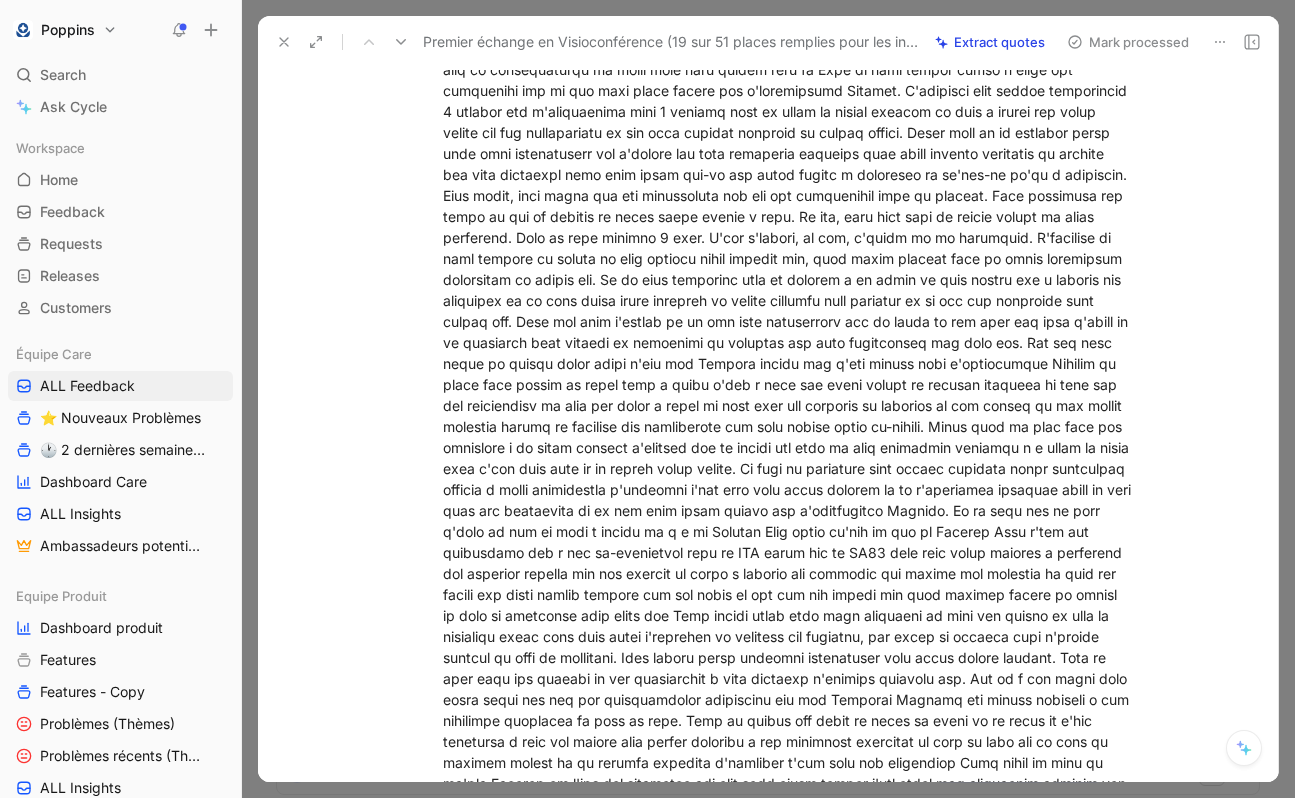 scroll, scrollTop: 4143, scrollLeft: 0, axis: vertical 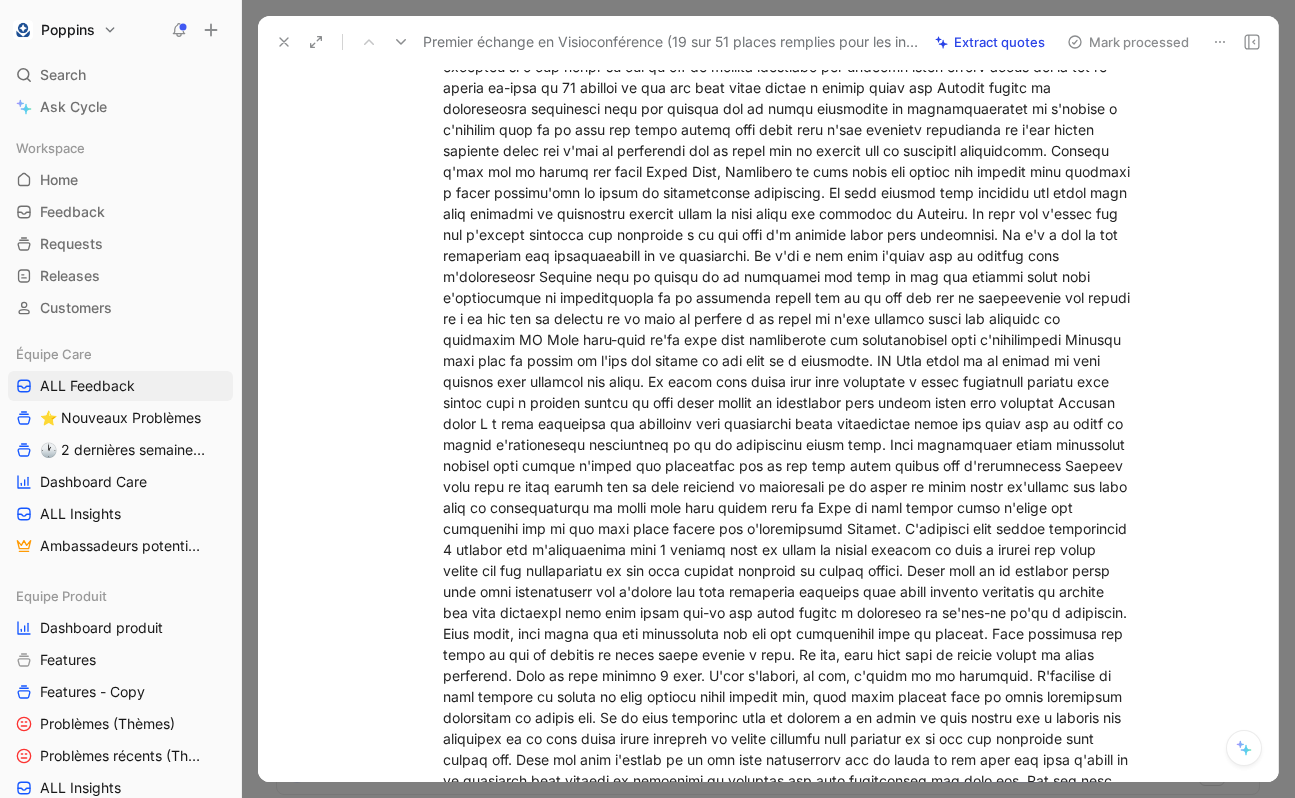 click on "[PERSON_NAME]" at bounding box center (789, 402) 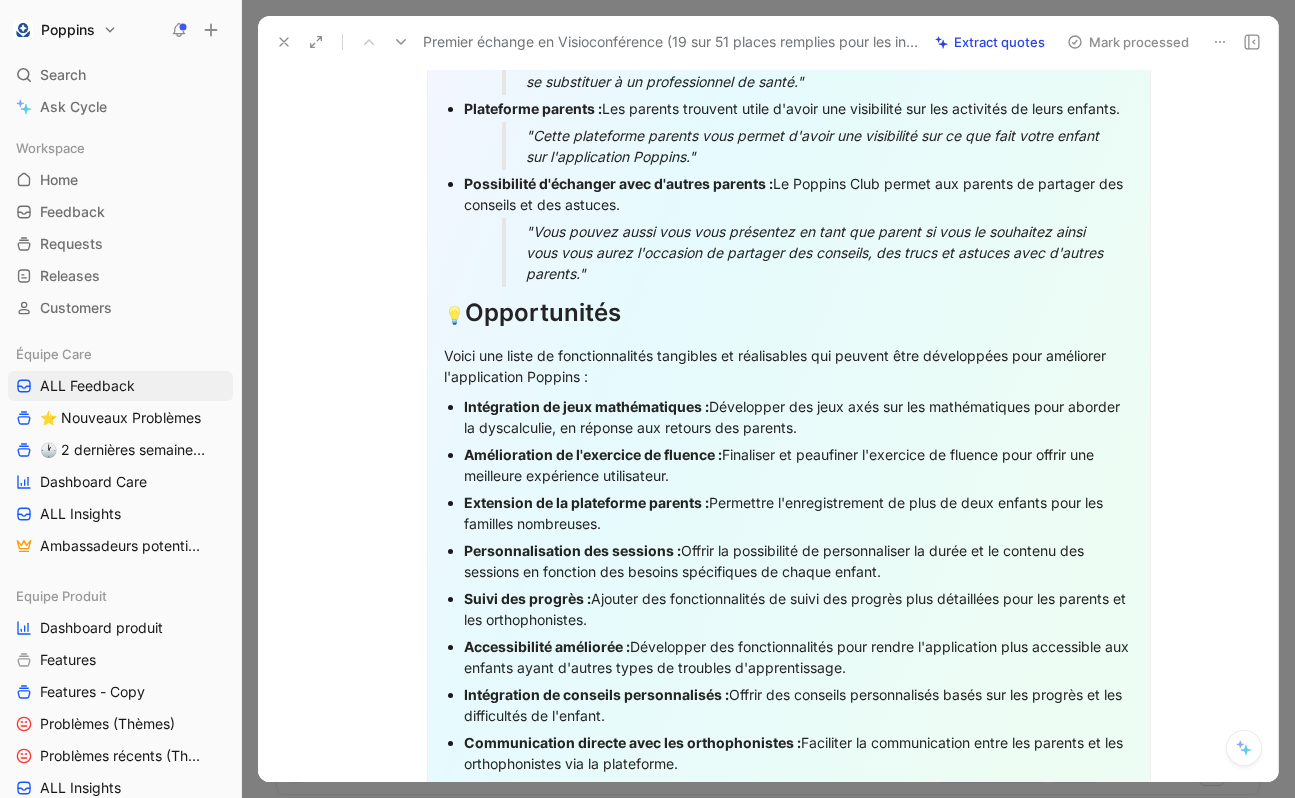 scroll, scrollTop: 4013, scrollLeft: 0, axis: vertical 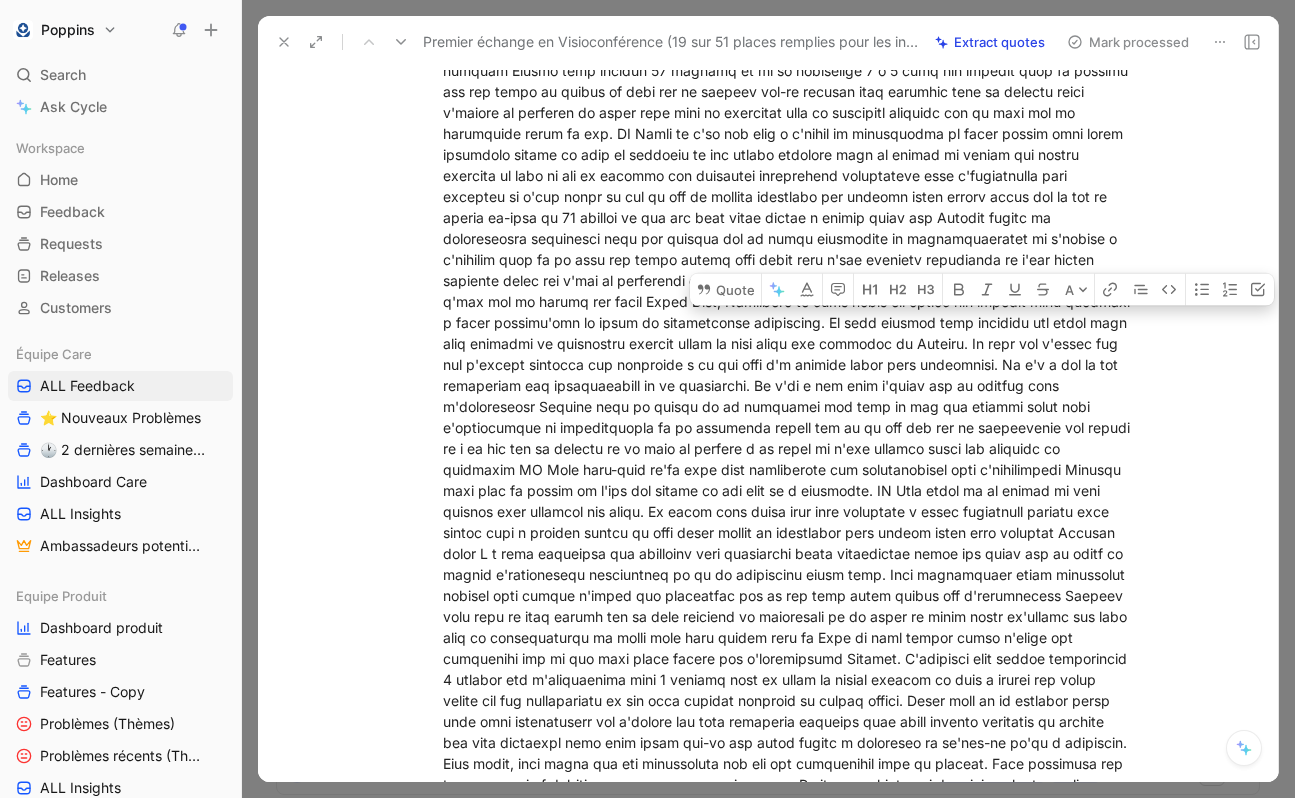 drag, startPoint x: 1103, startPoint y: 400, endPoint x: 869, endPoint y: 425, distance: 235.33168 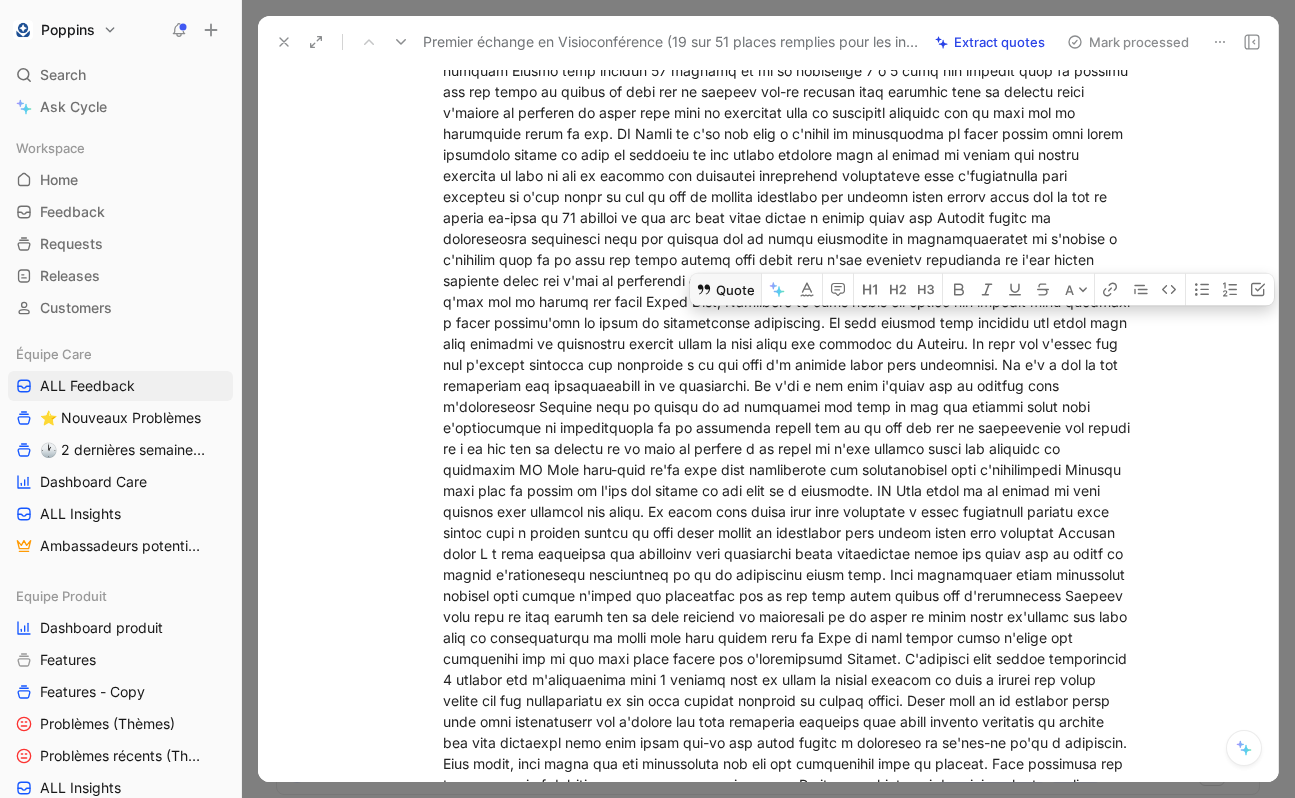 click on "Quote" at bounding box center (725, 290) 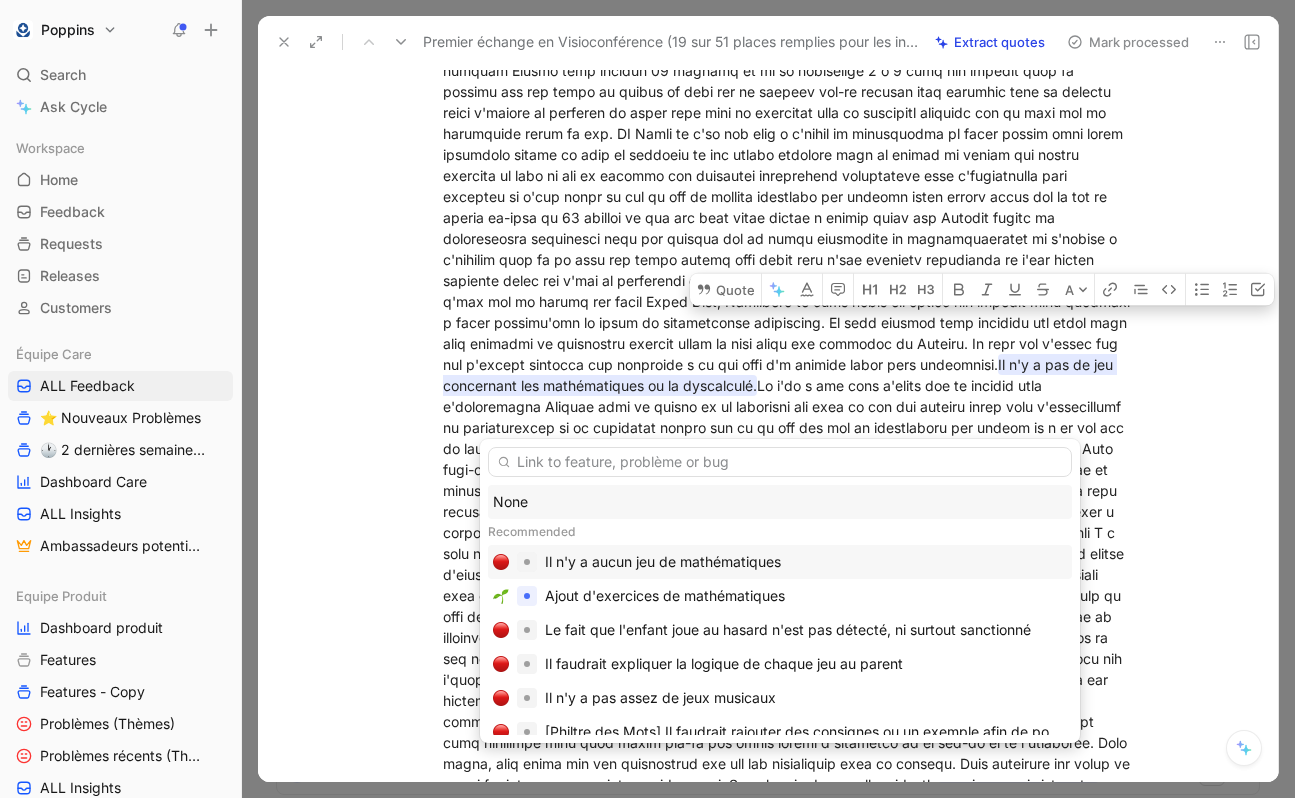 click on "Il n'y a aucun jeu de mathématiques" at bounding box center [663, 562] 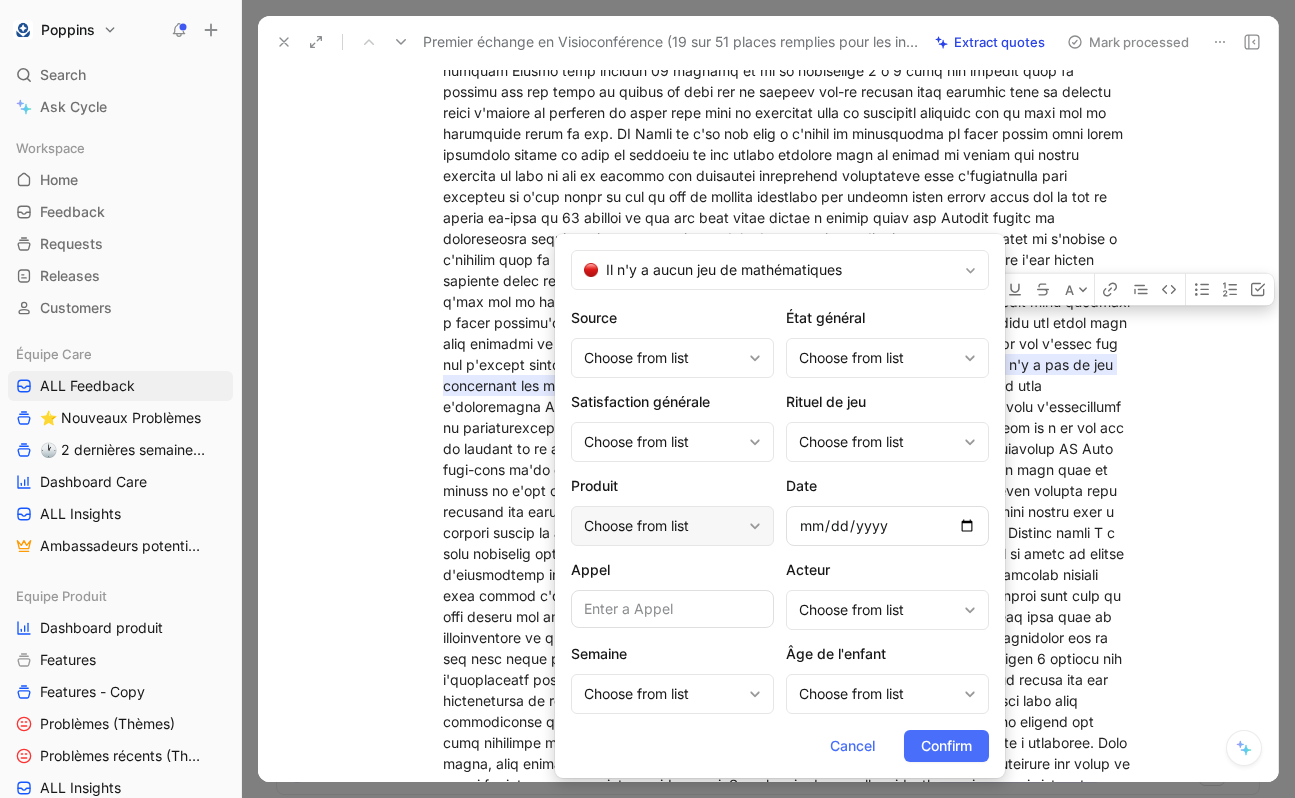 click on "Choose from list" at bounding box center [662, 526] 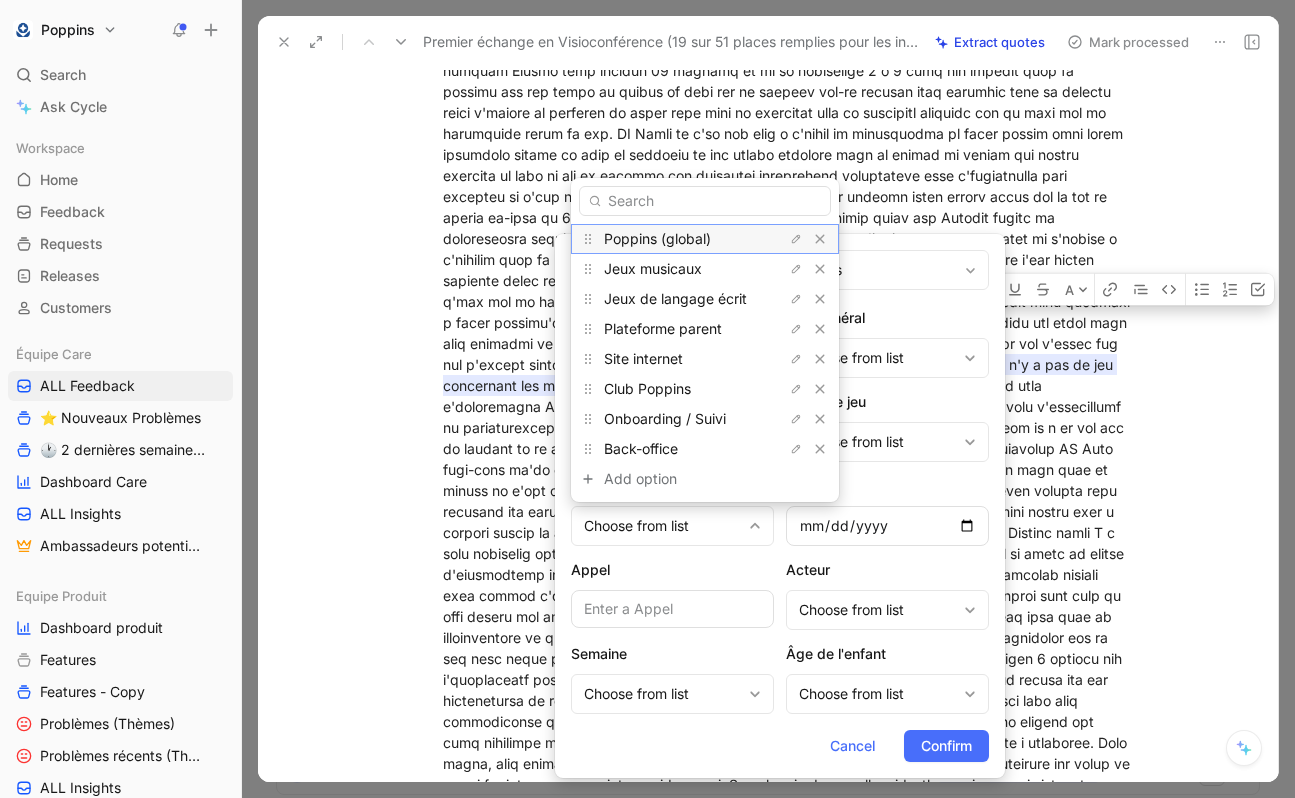 click on "Poppins (global)" at bounding box center [657, 238] 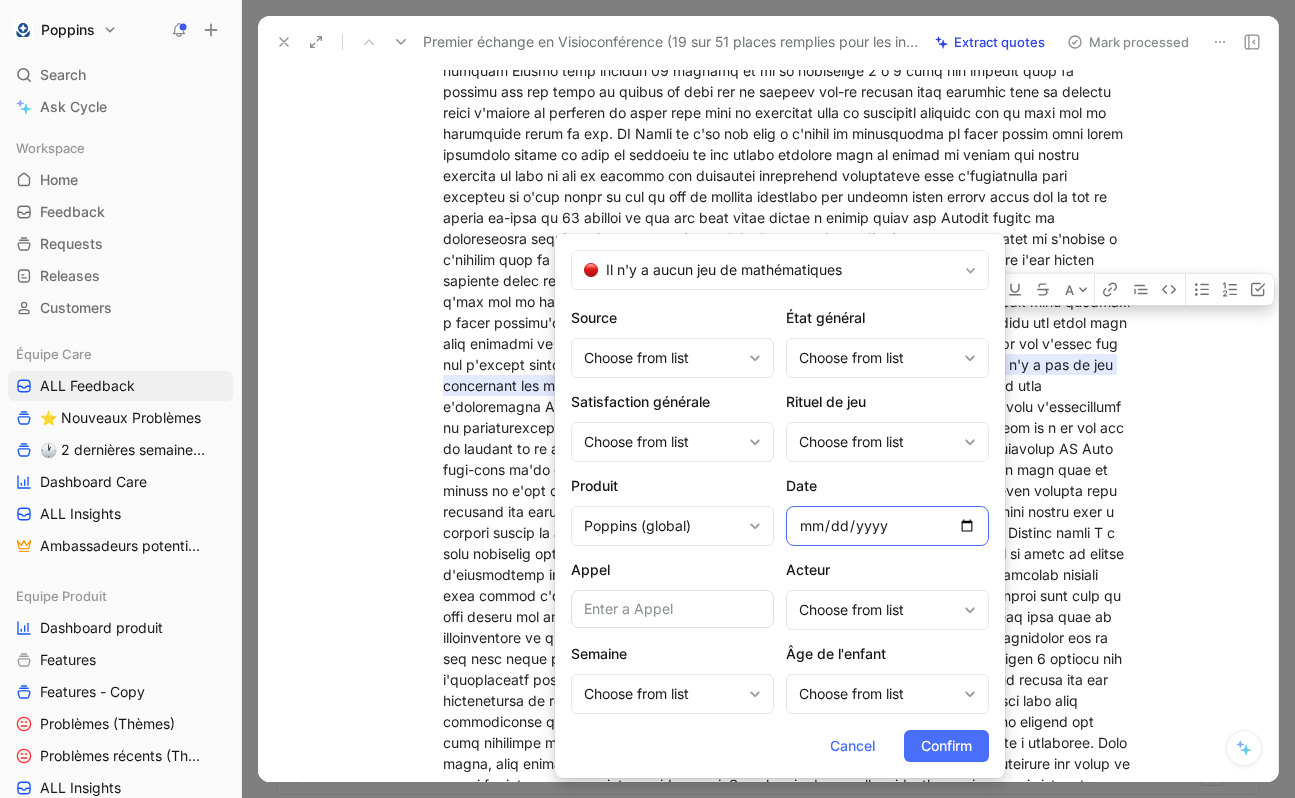 click at bounding box center (887, 526) 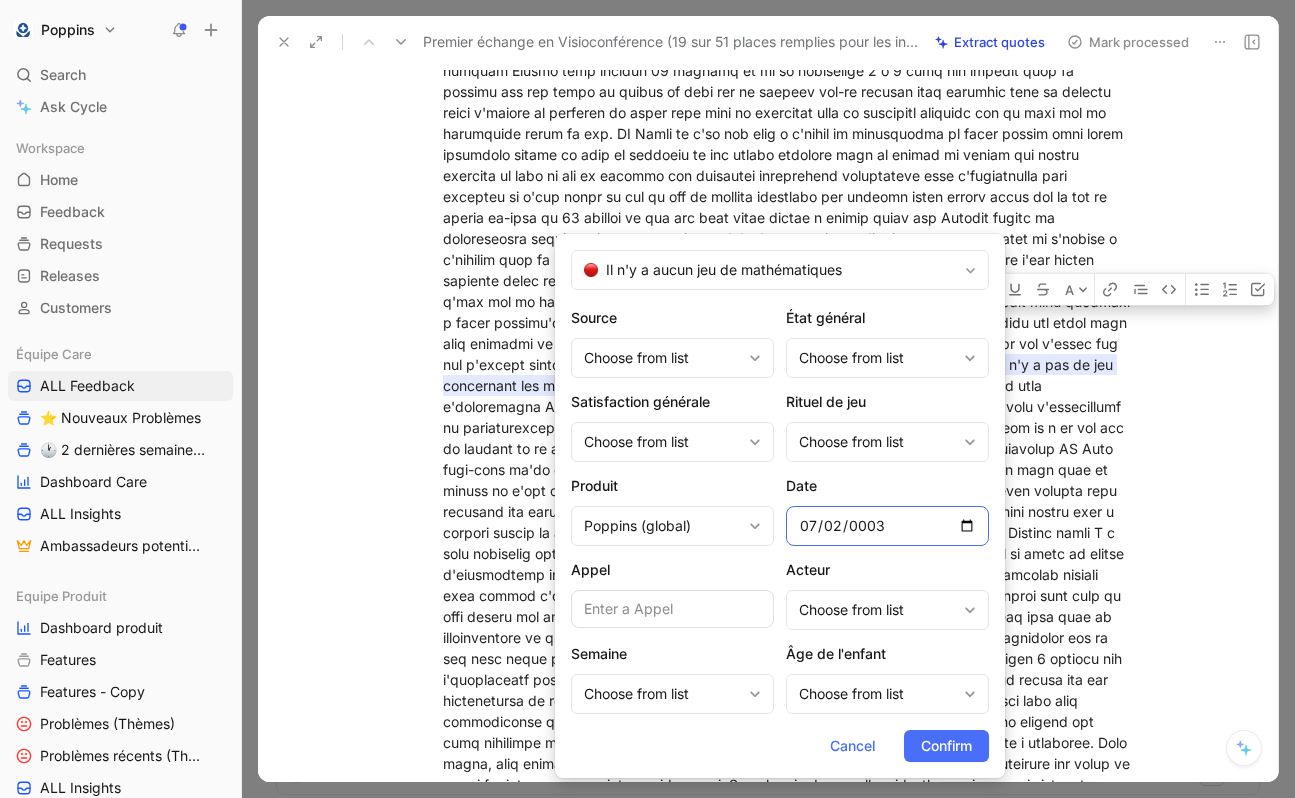 type on "0030-07-02" 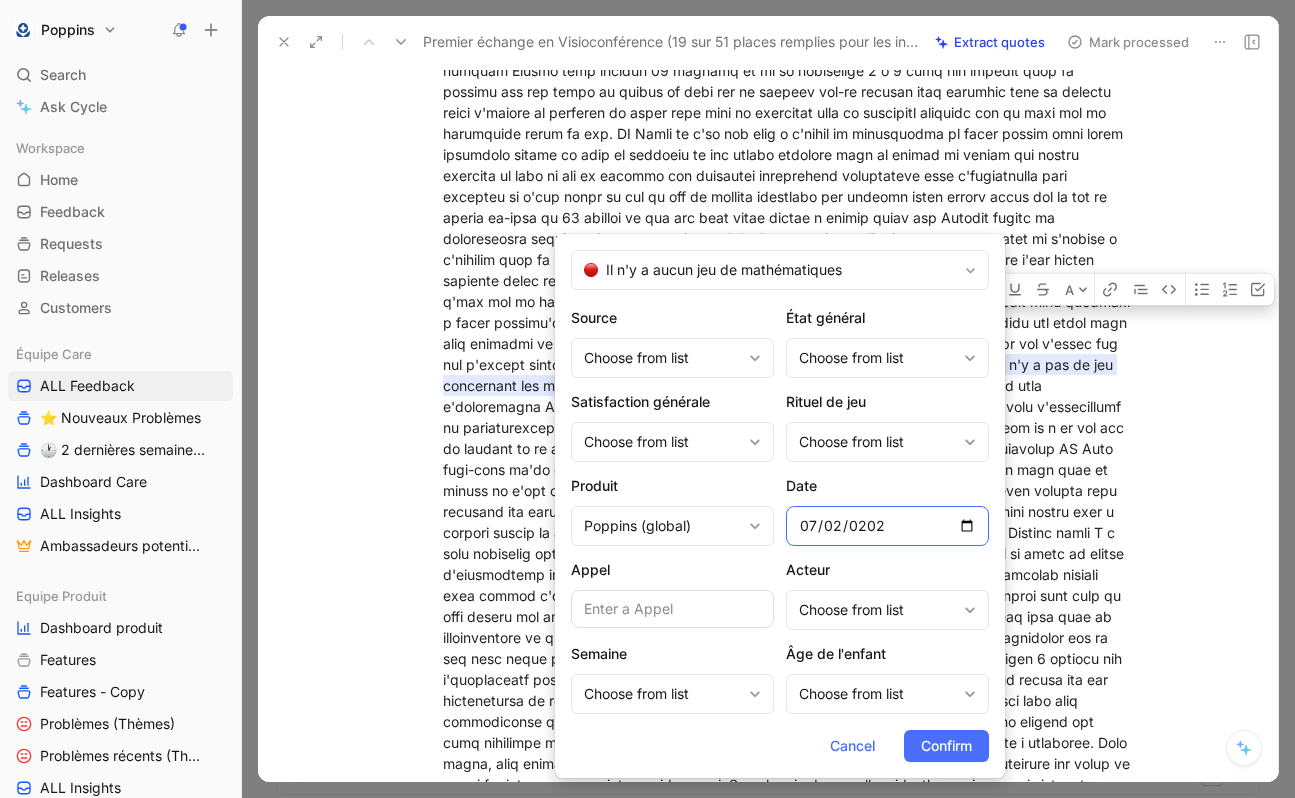 type on "[DATE]" 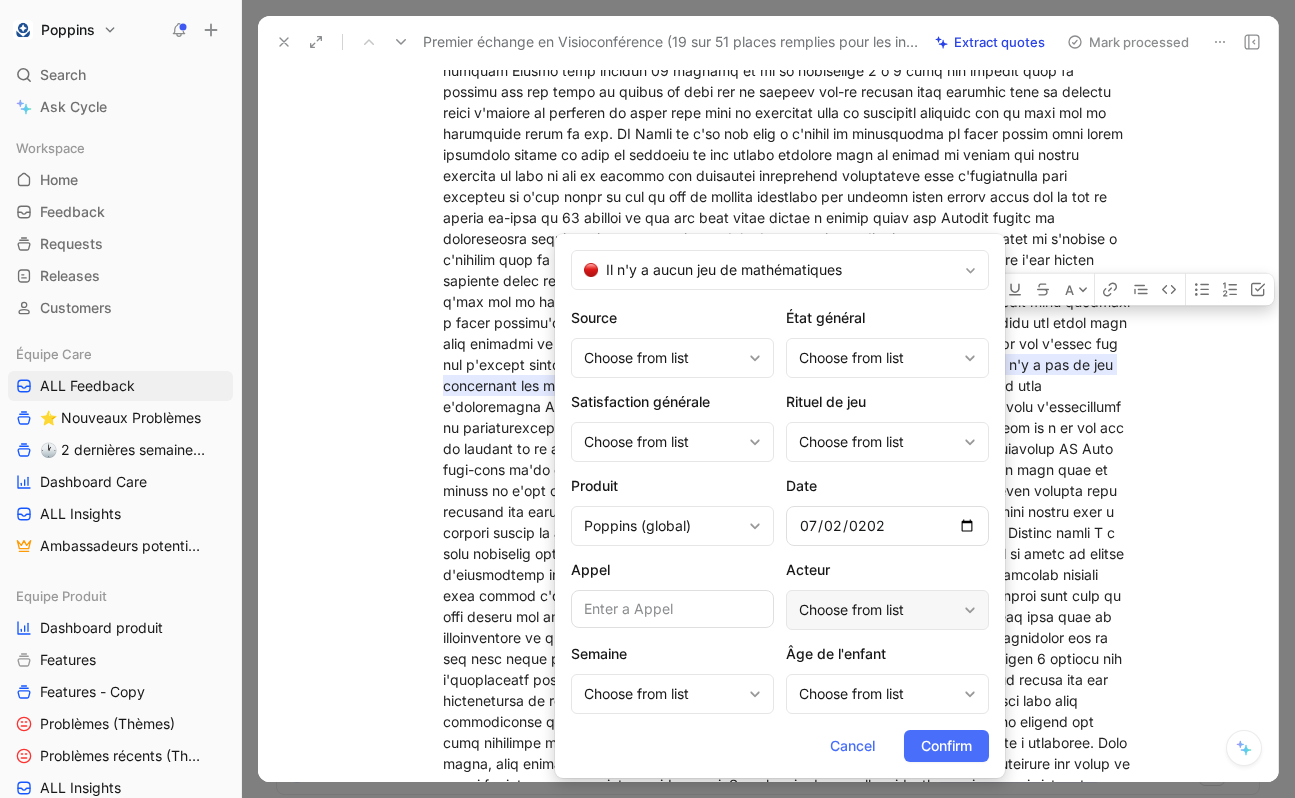 click on "Choose from list" at bounding box center (877, 610) 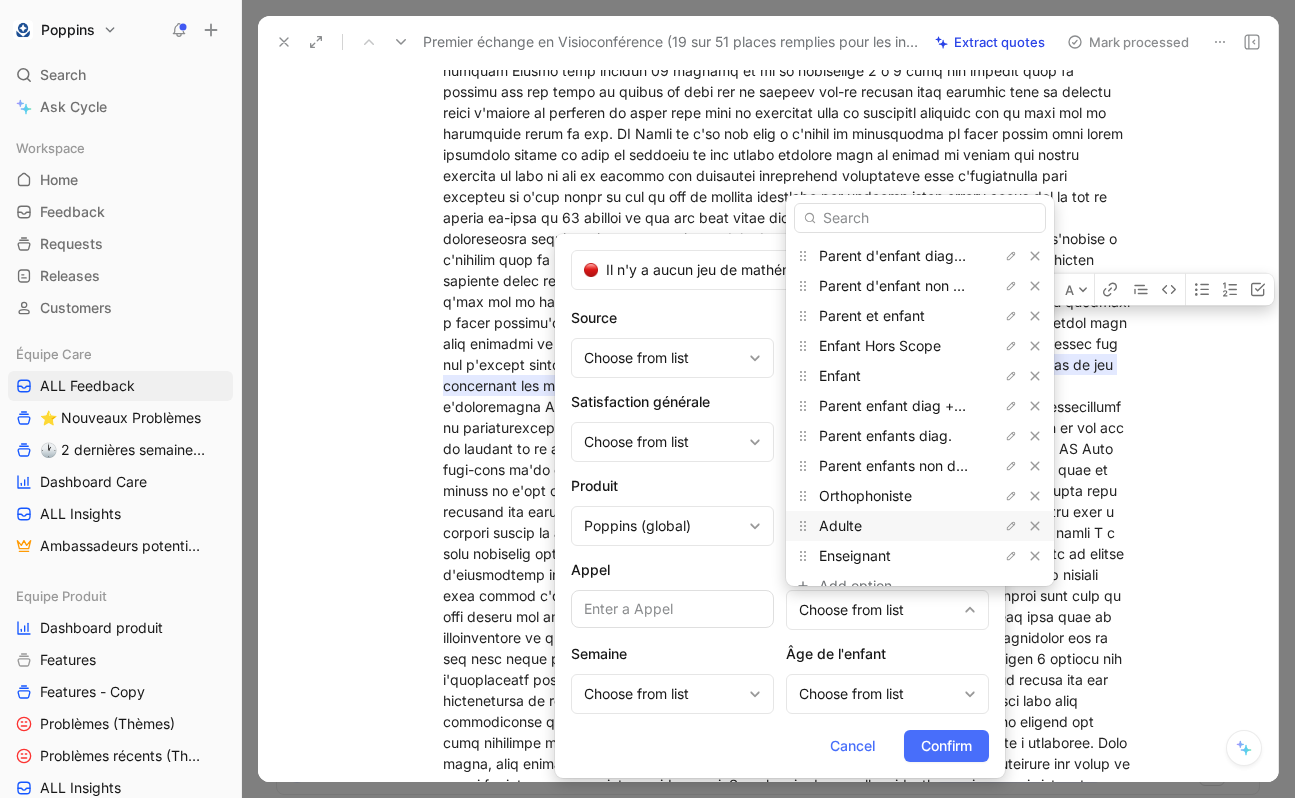 scroll, scrollTop: 23, scrollLeft: 0, axis: vertical 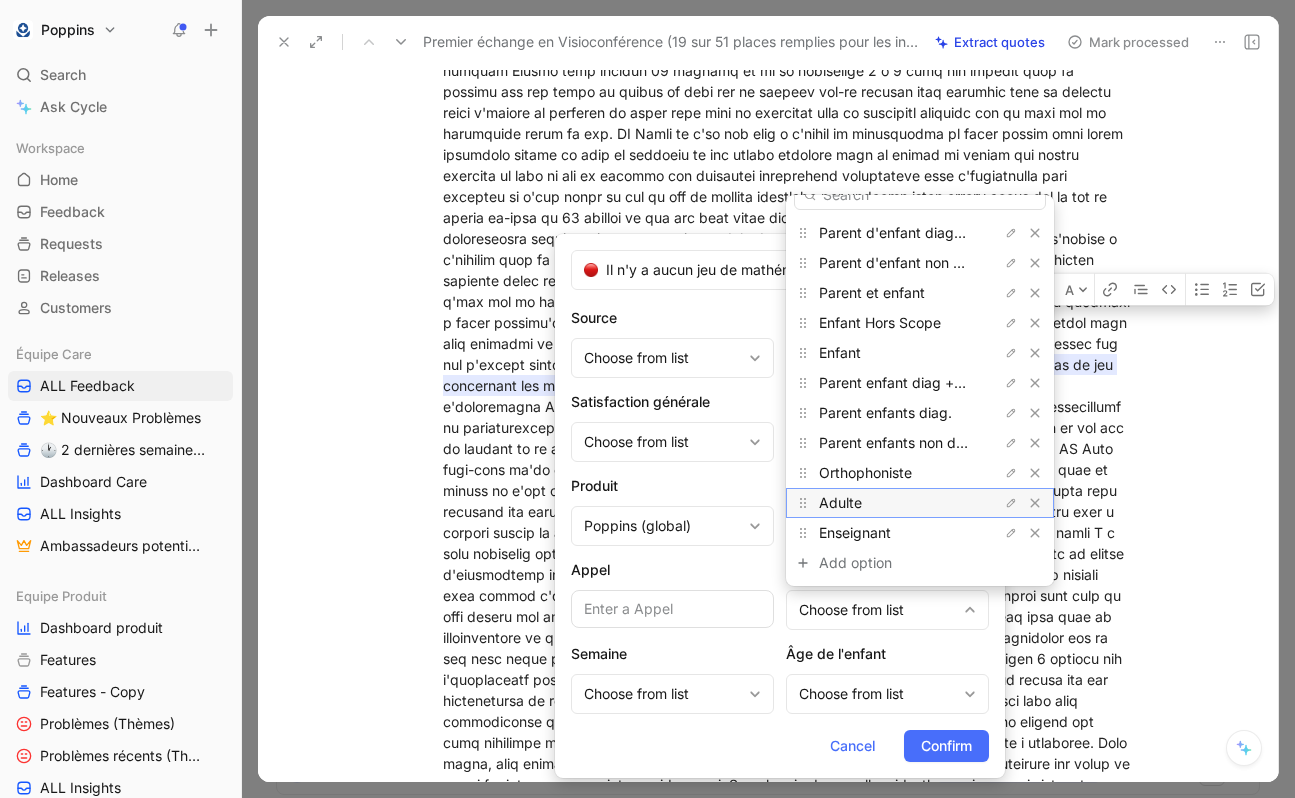 click on "Adulte" at bounding box center (894, 503) 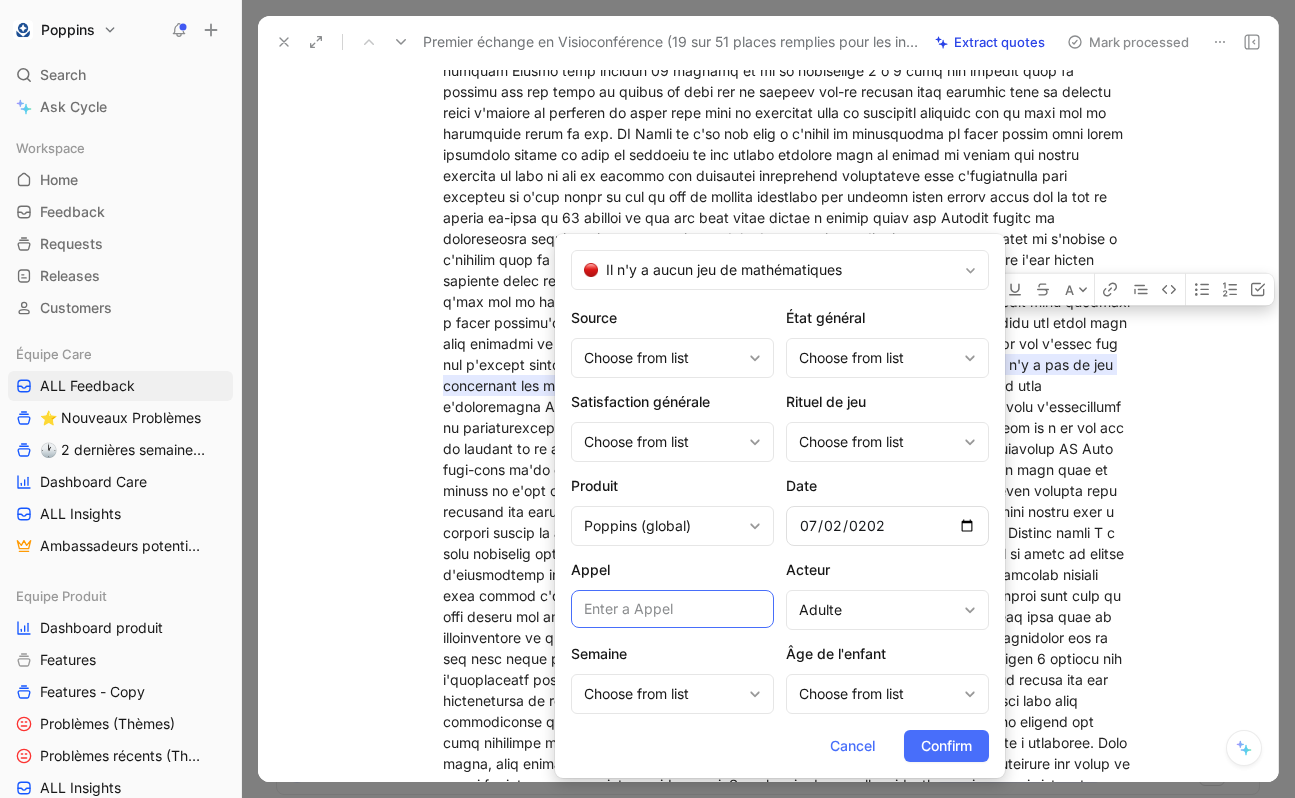 click at bounding box center (672, 609) 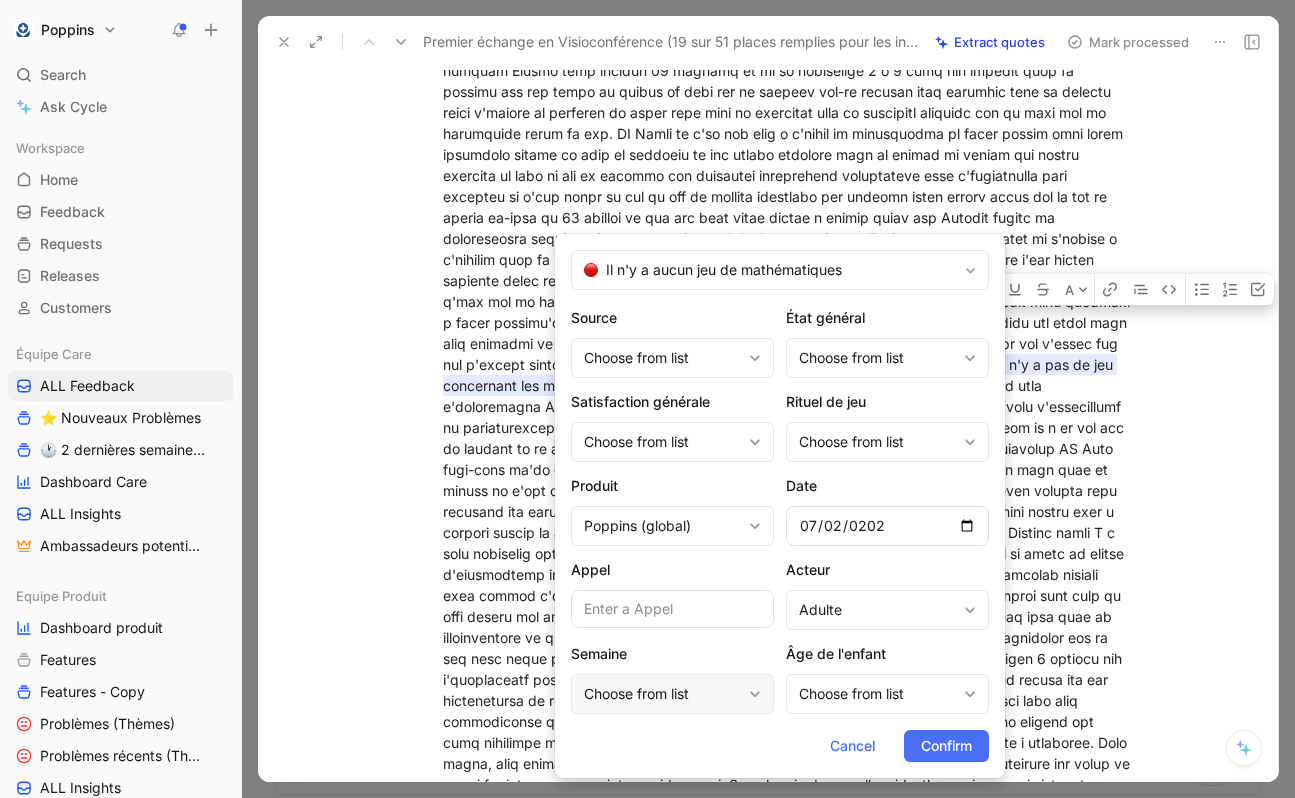 click on "Choose from list" at bounding box center (662, 694) 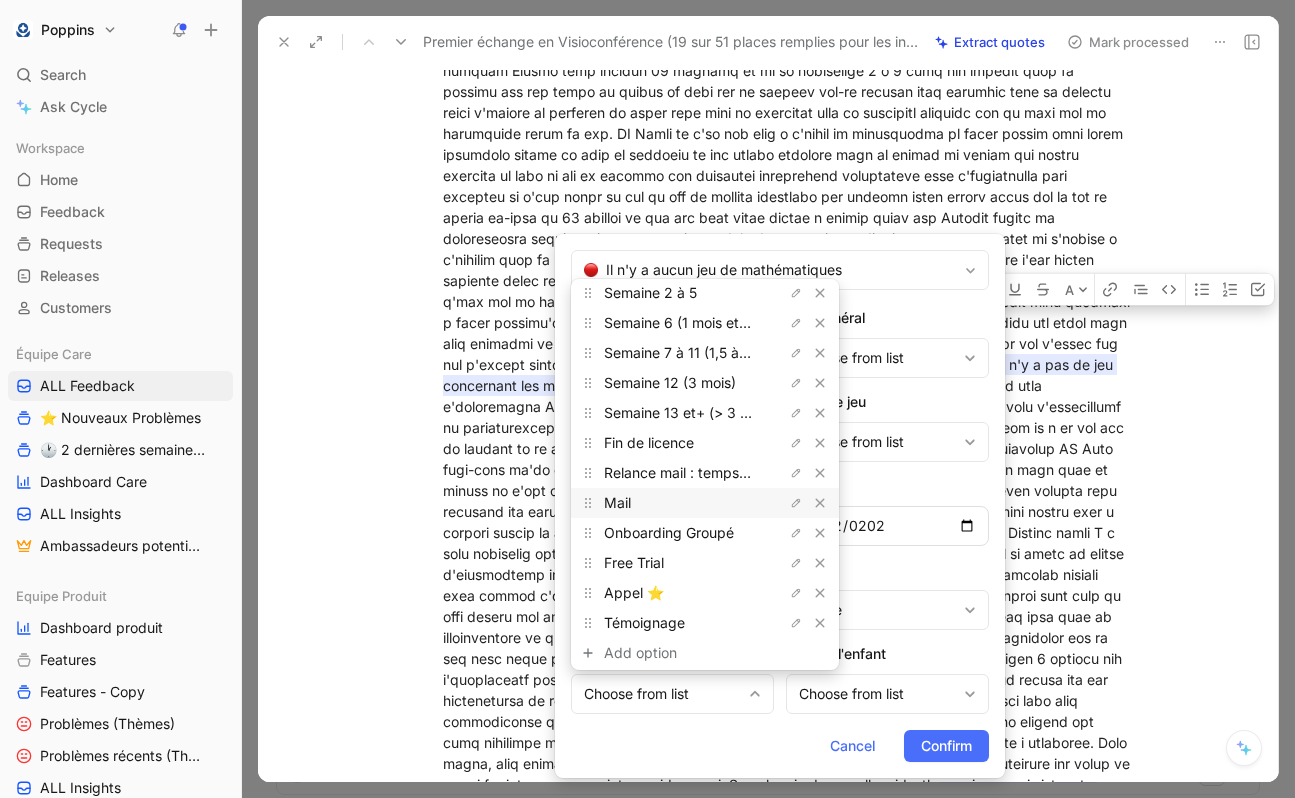 scroll, scrollTop: 83, scrollLeft: 0, axis: vertical 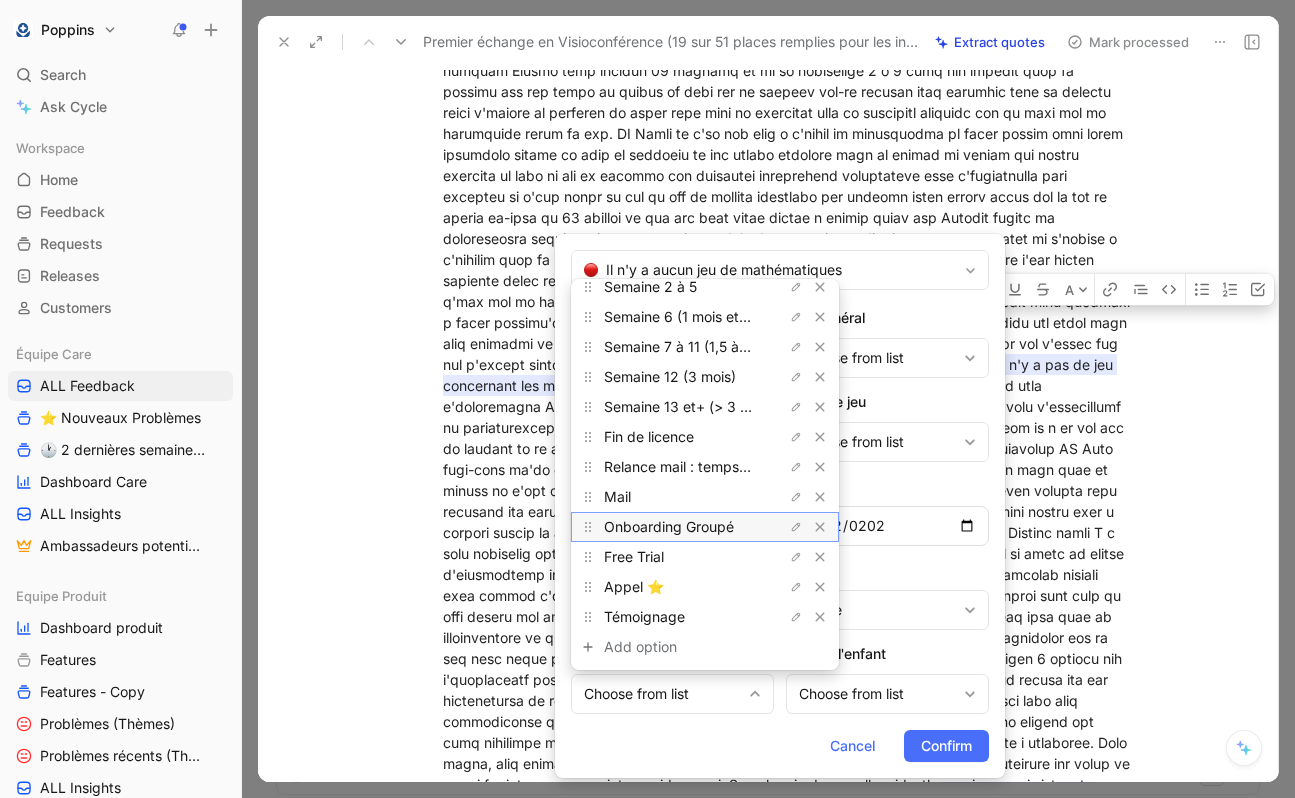 click on "Onboarding Groupé" at bounding box center [679, 527] 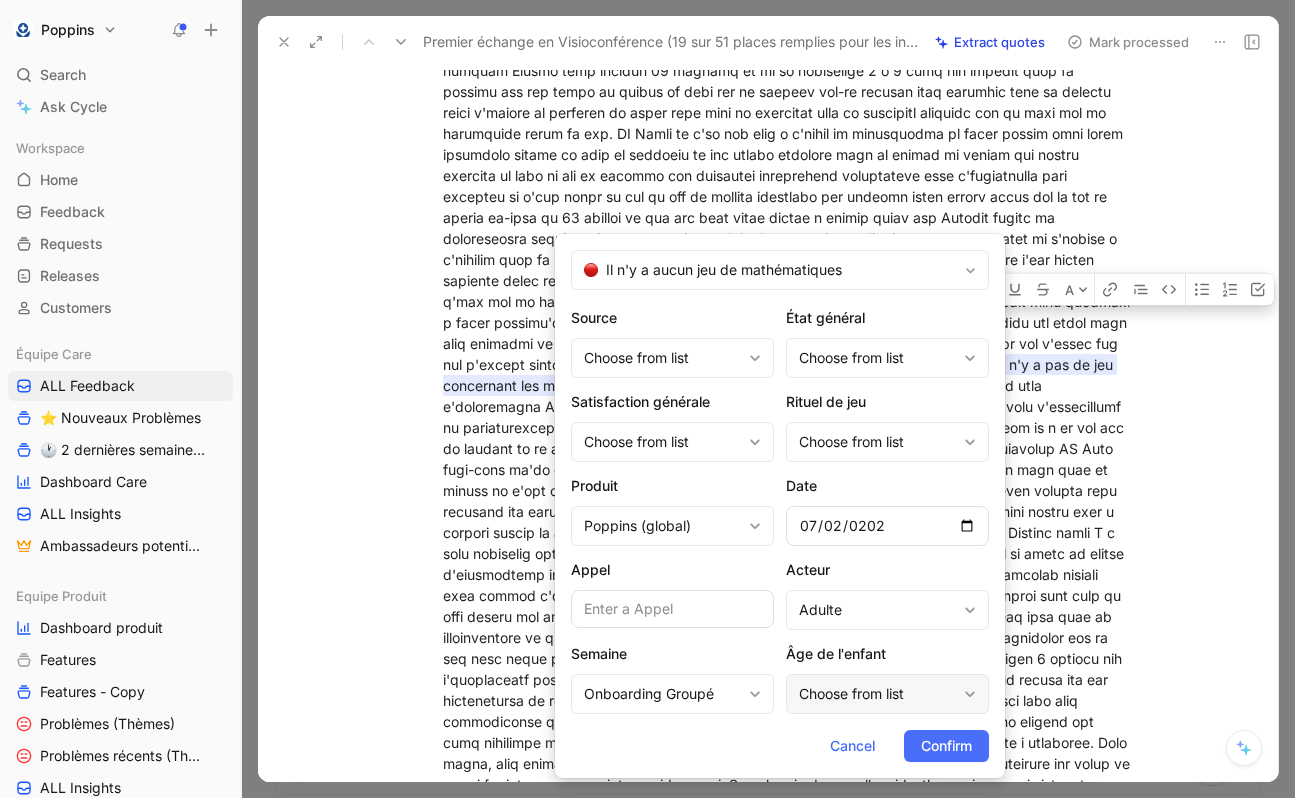 click on "Choose from list" at bounding box center [877, 694] 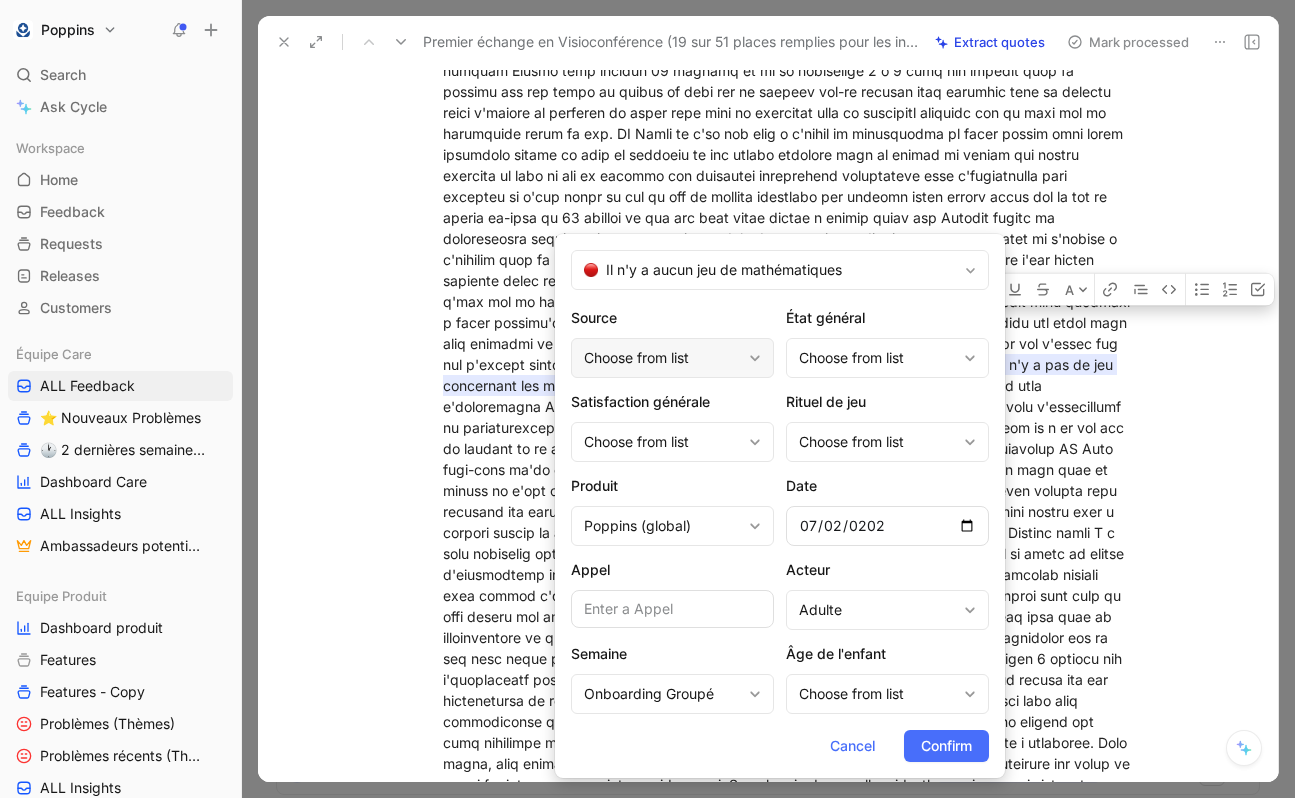 click on "Choose from list" at bounding box center (662, 358) 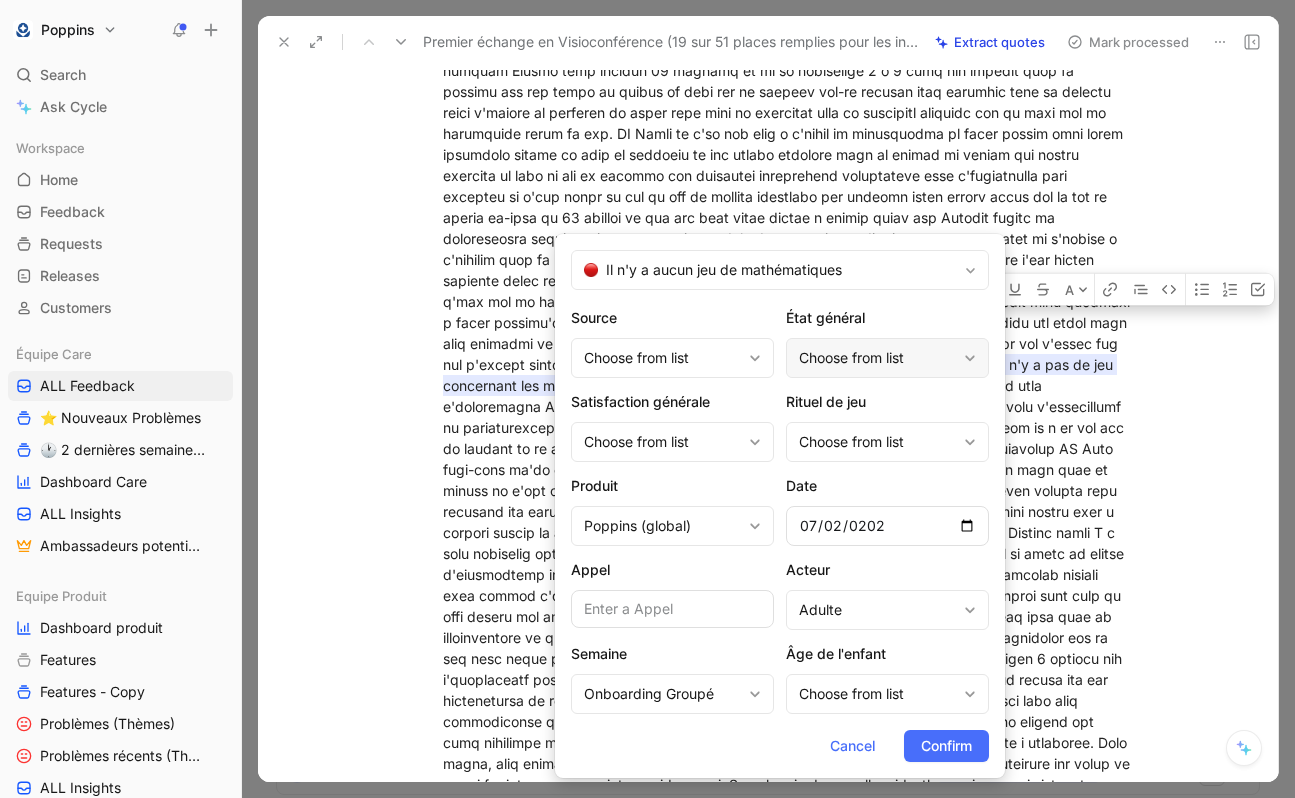click on "Choose from list" at bounding box center (877, 358) 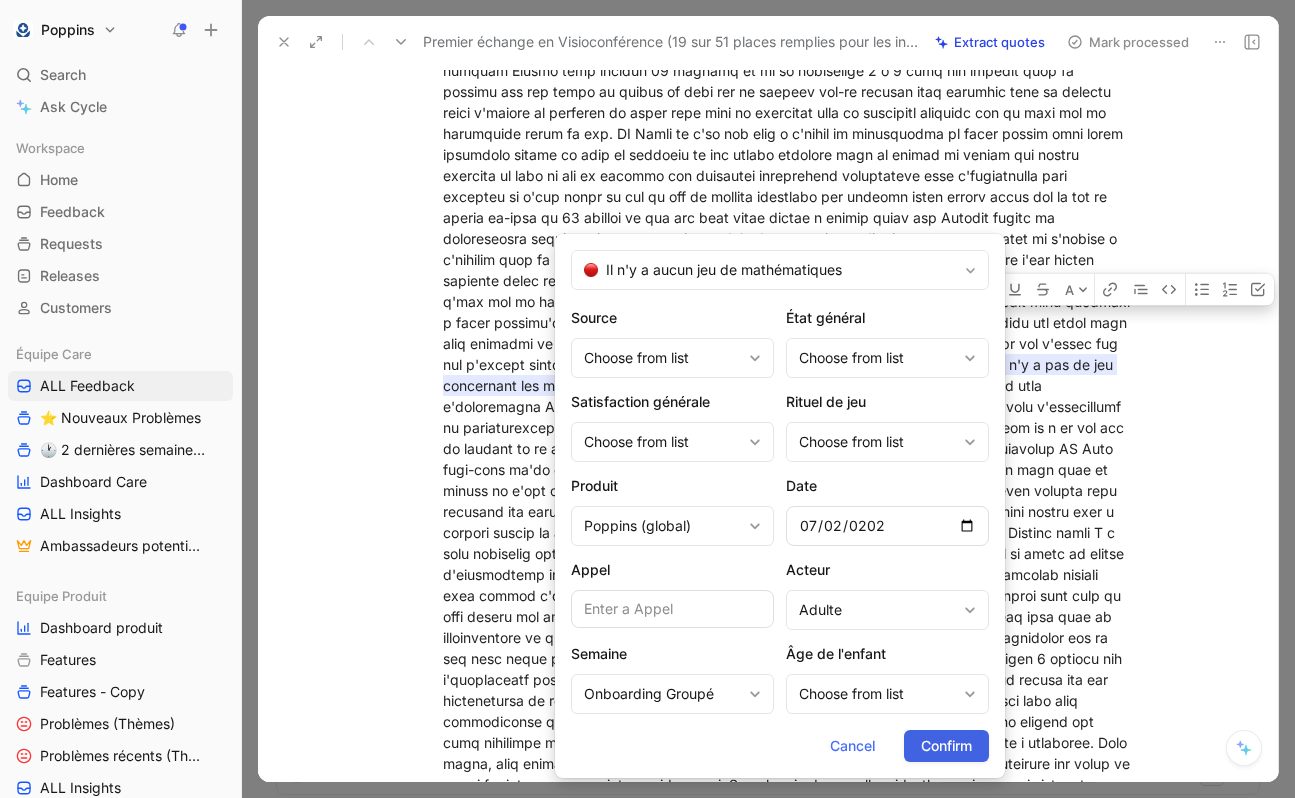 click on "Confirm" at bounding box center (946, 746) 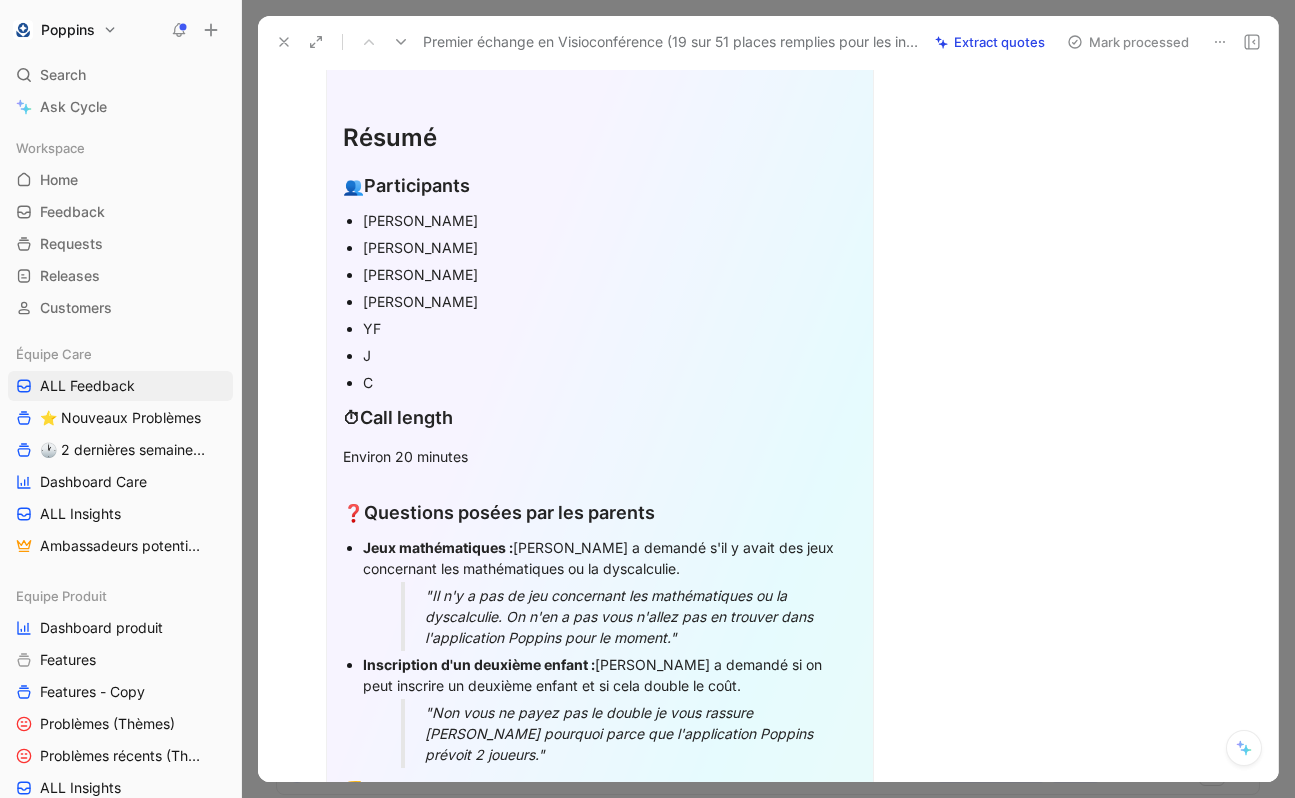 scroll, scrollTop: 0, scrollLeft: 0, axis: both 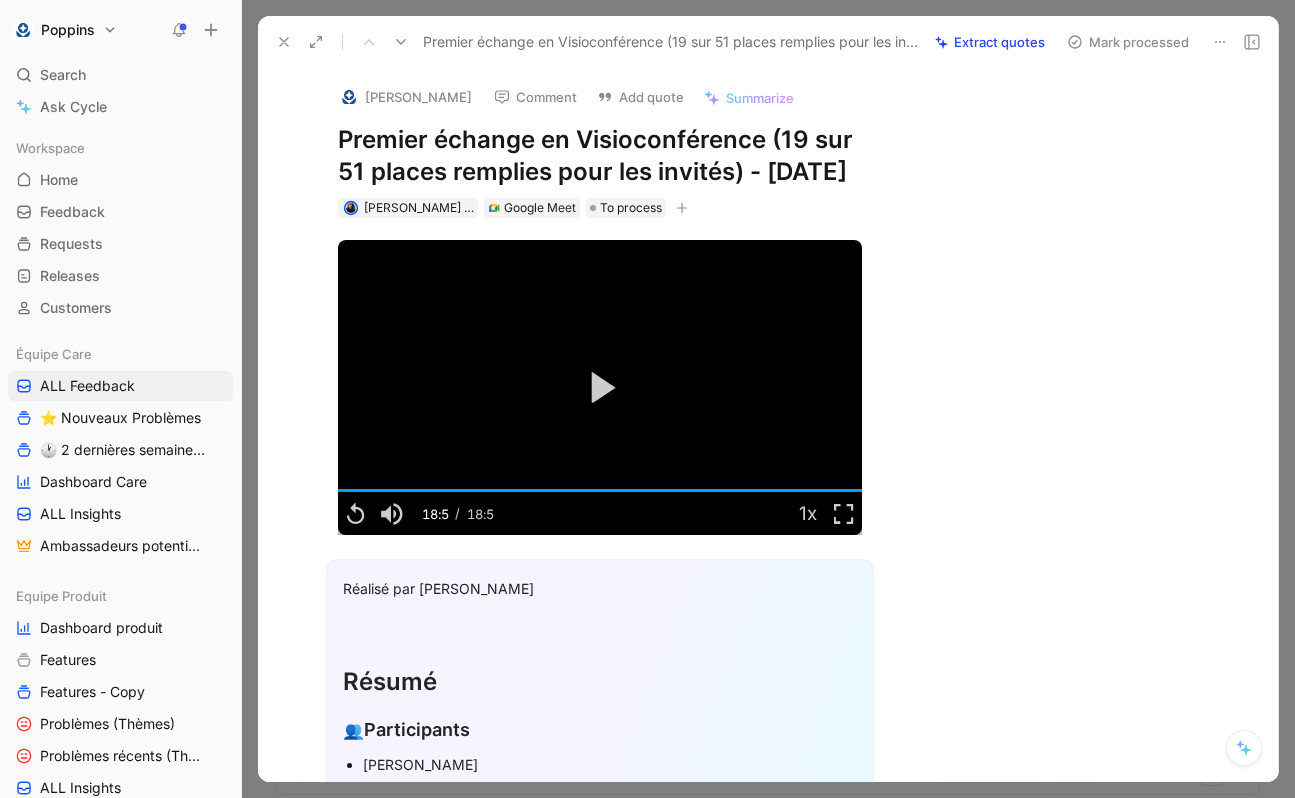 click 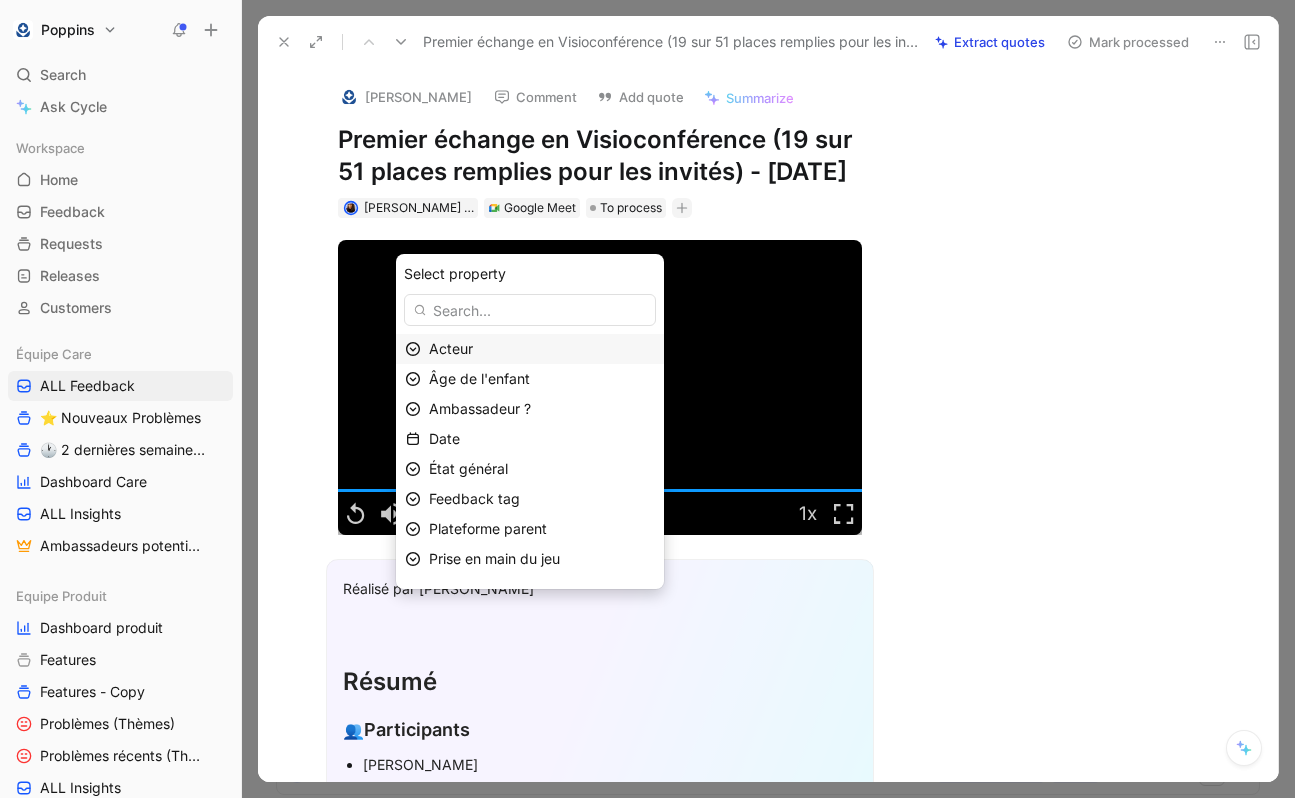 click on "Acteur" at bounding box center [542, 349] 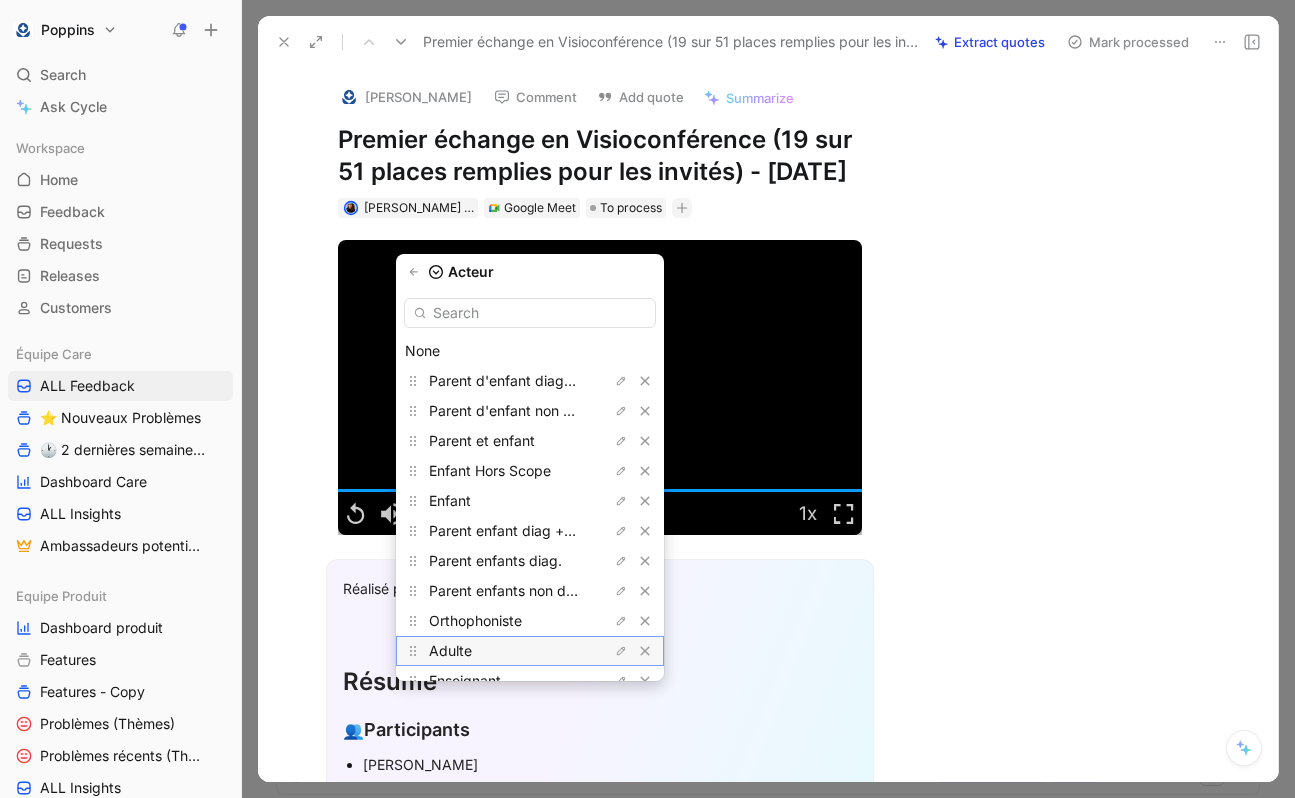 click on "Adulte" at bounding box center (504, 651) 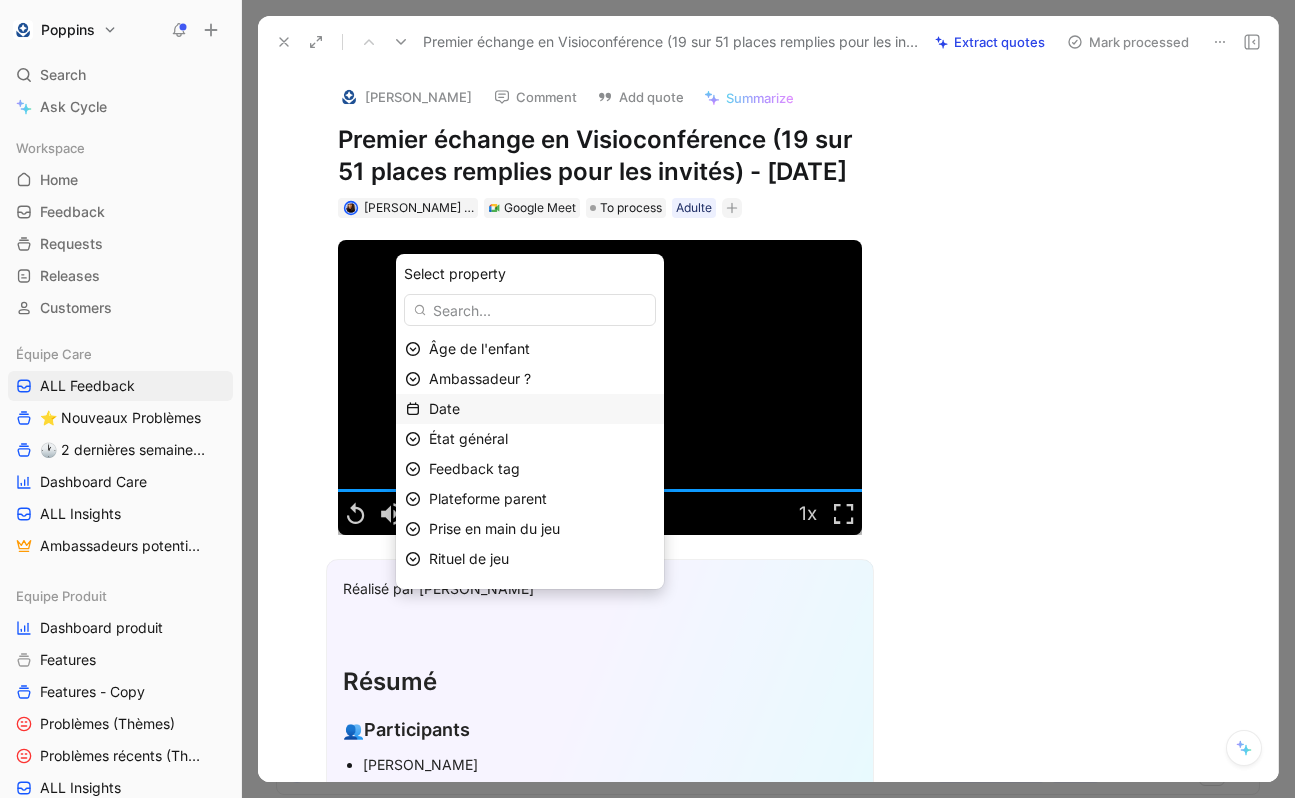 click on "Date" at bounding box center [542, 409] 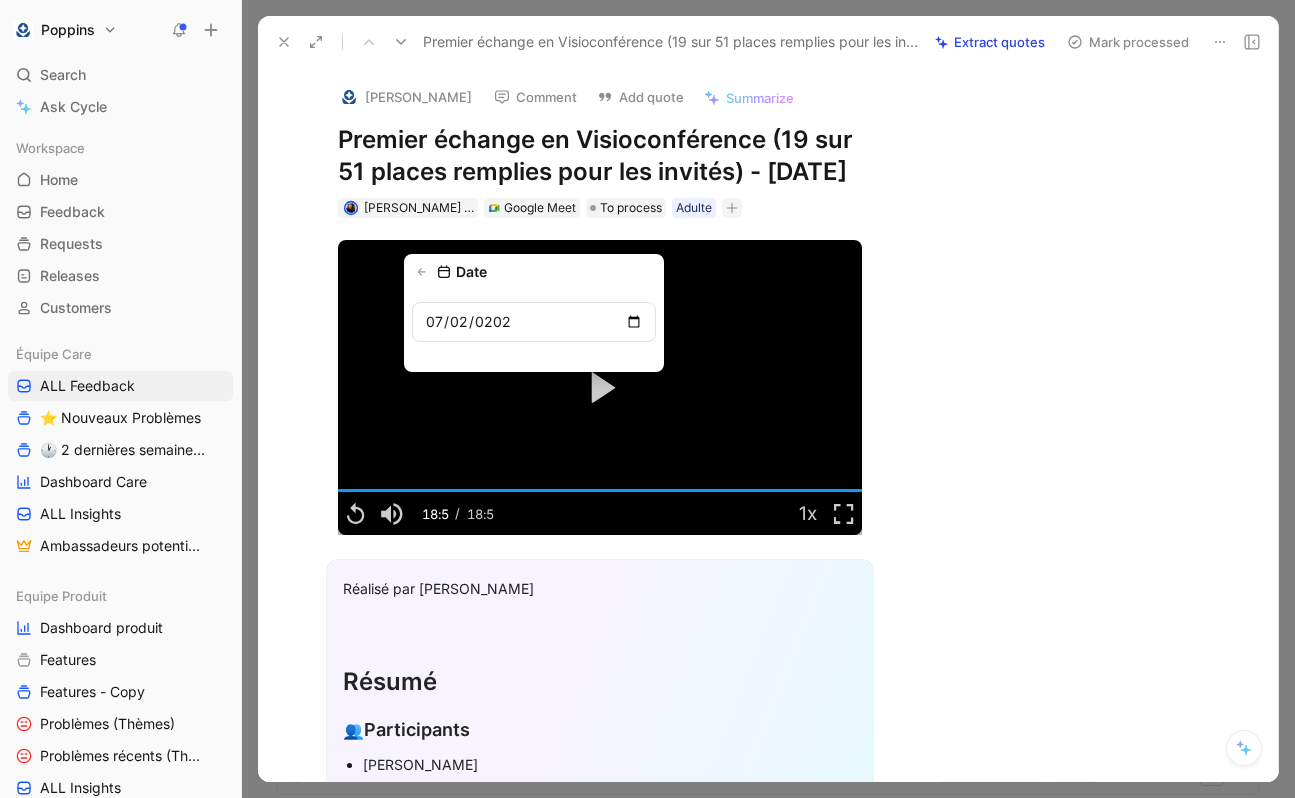 type on "[DATE]" 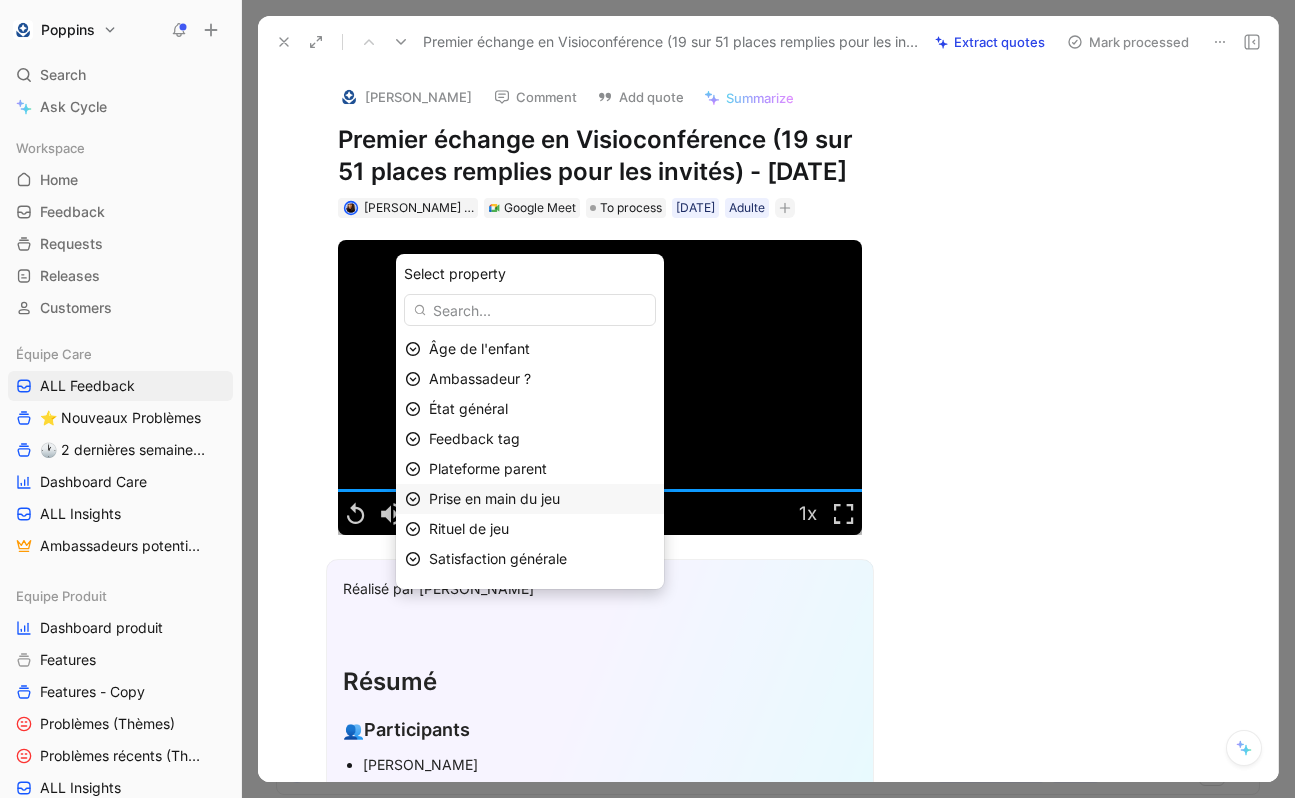scroll, scrollTop: 83, scrollLeft: 0, axis: vertical 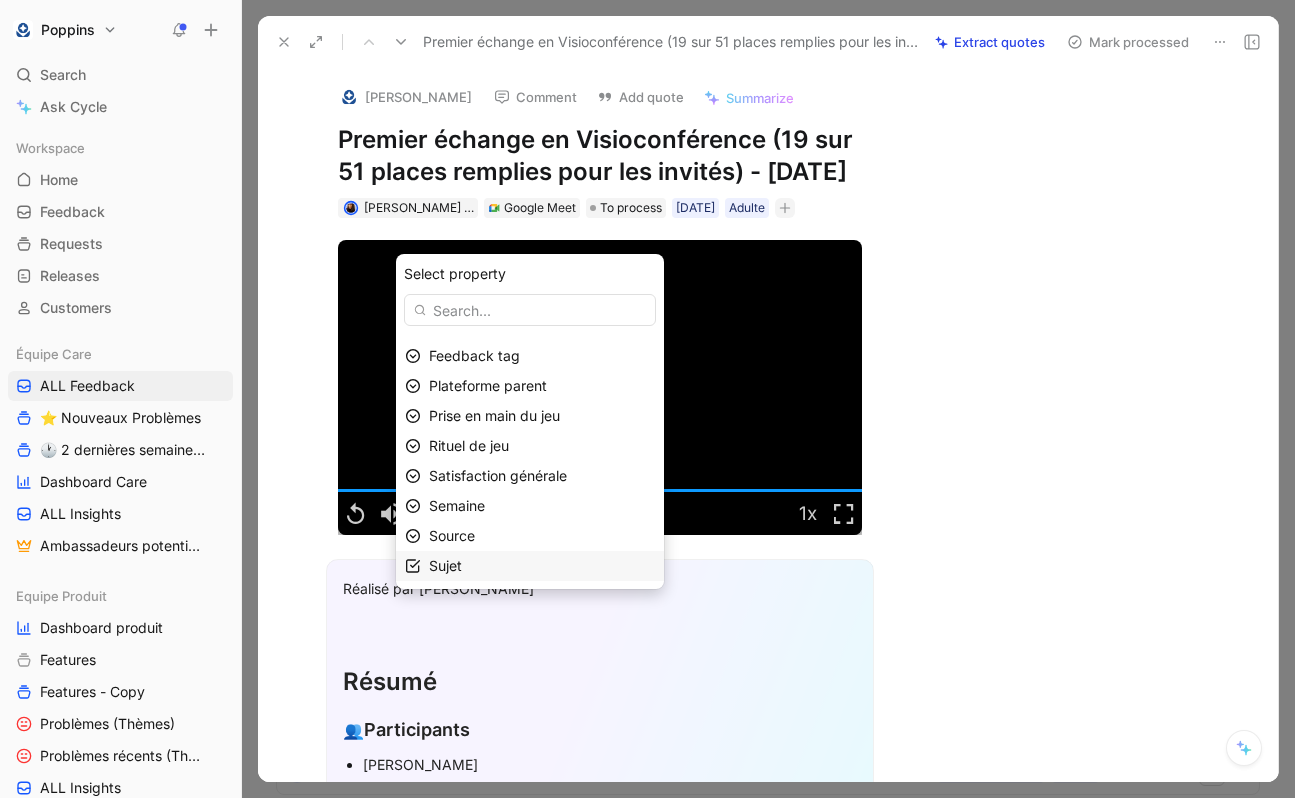 click on "Sujet" at bounding box center (542, 566) 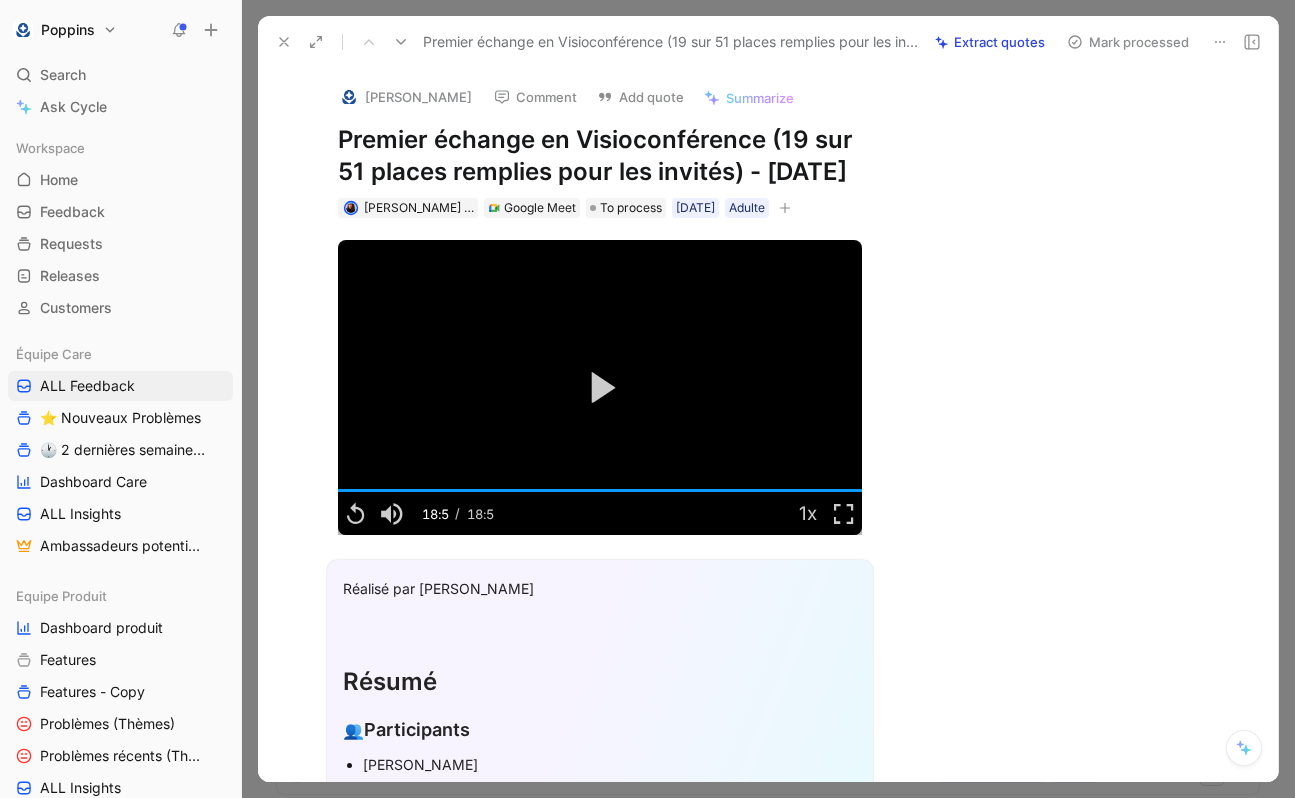 click 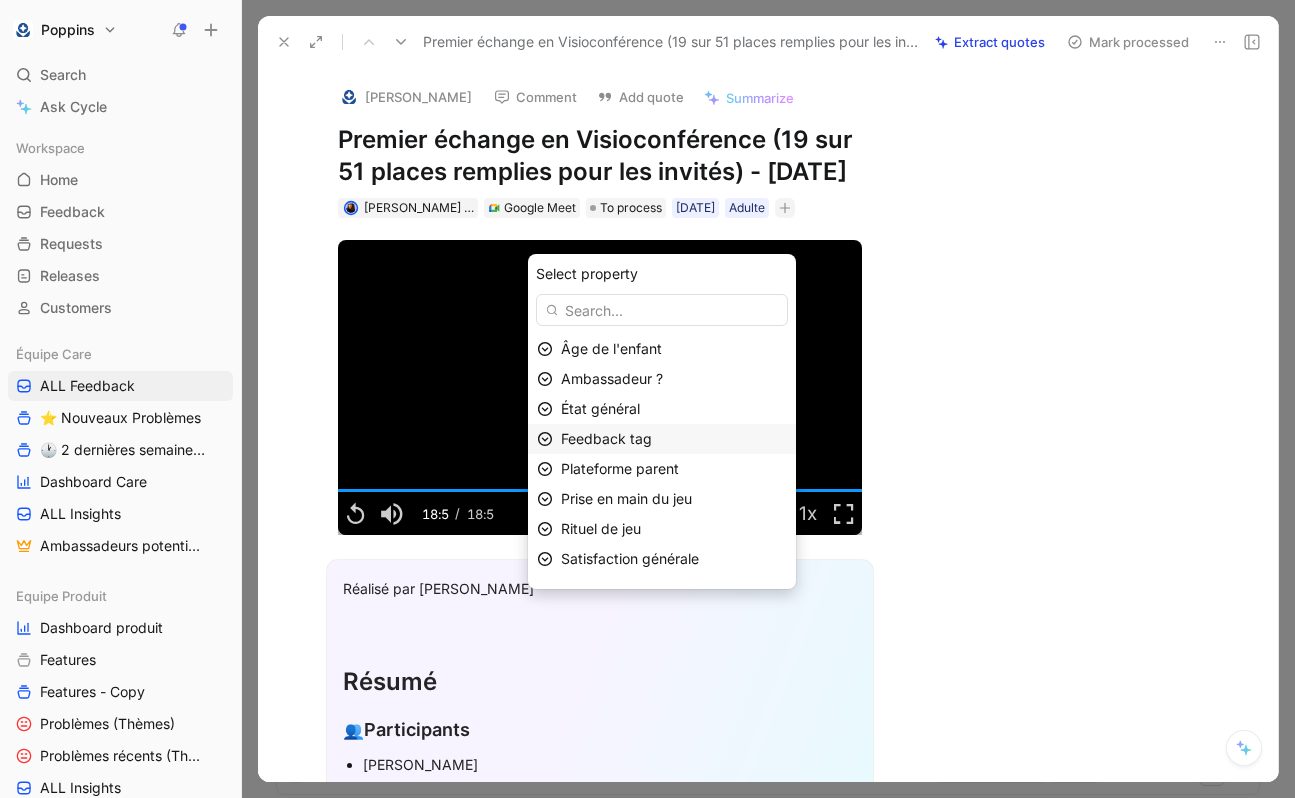 click on "Feedback tag" at bounding box center [662, 439] 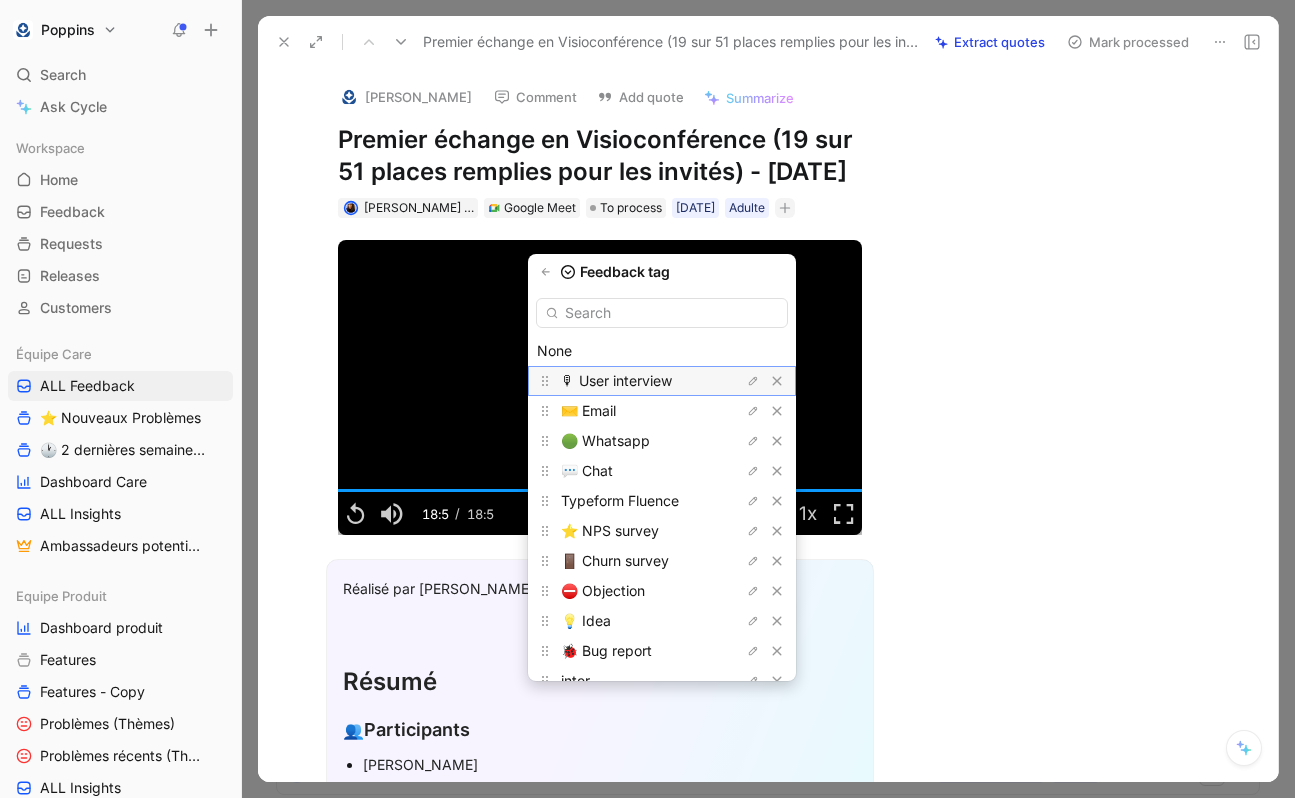 click on "🎙 User interview" at bounding box center (616, 380) 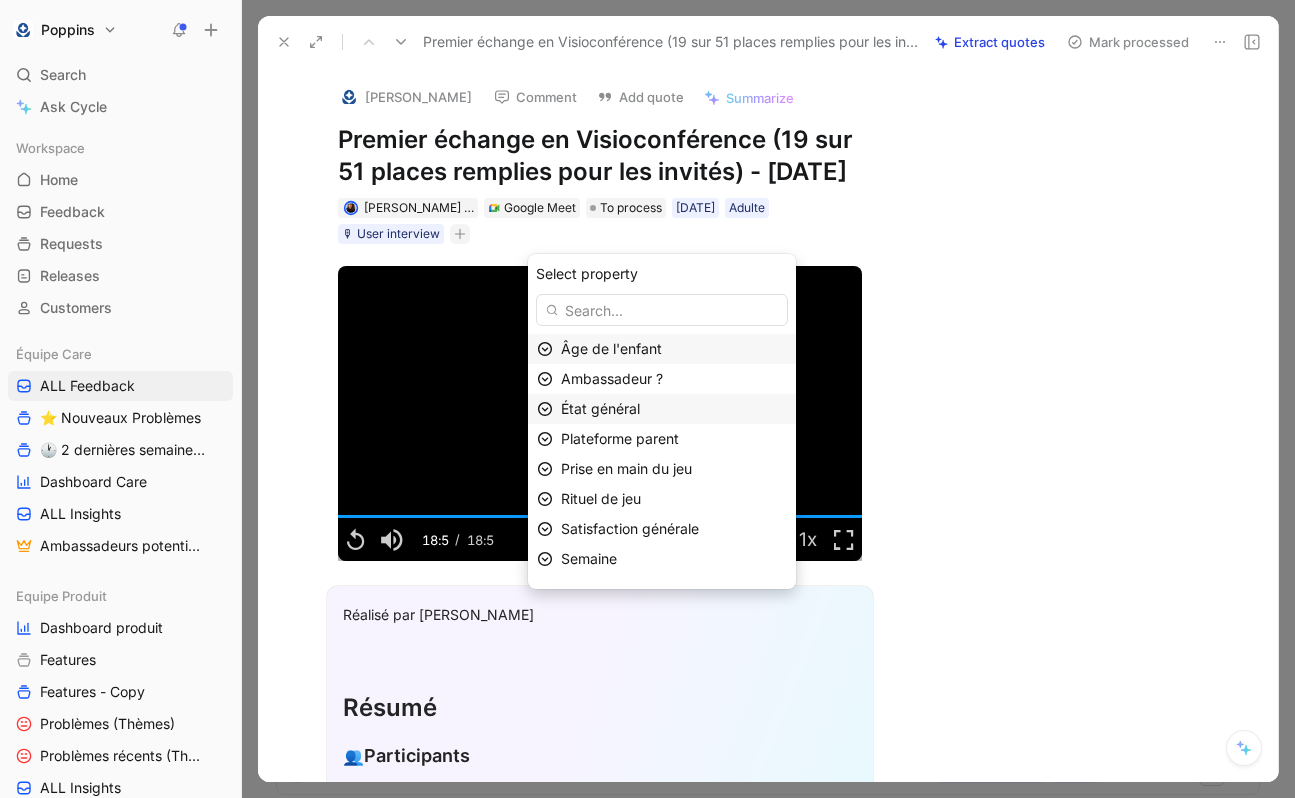 scroll, scrollTop: 37, scrollLeft: 0, axis: vertical 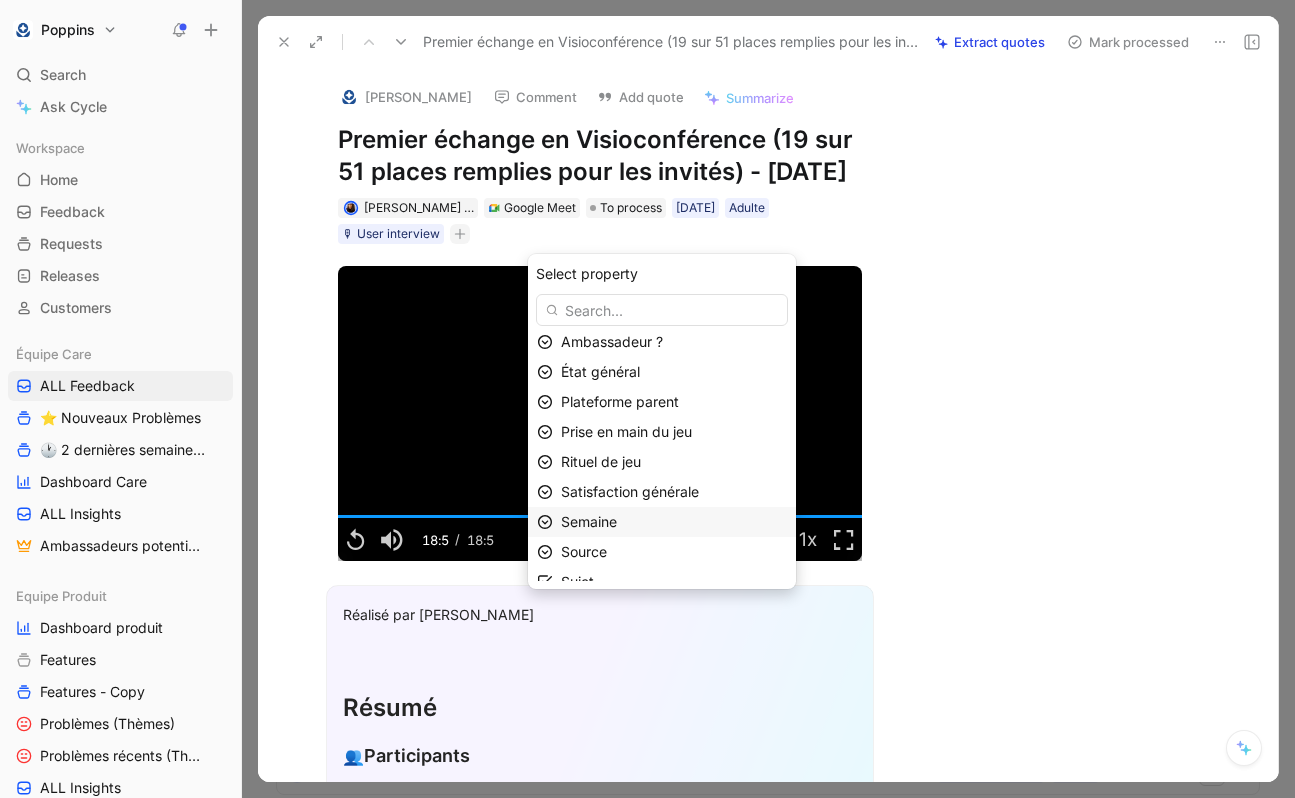 click on "Semaine" at bounding box center (674, 522) 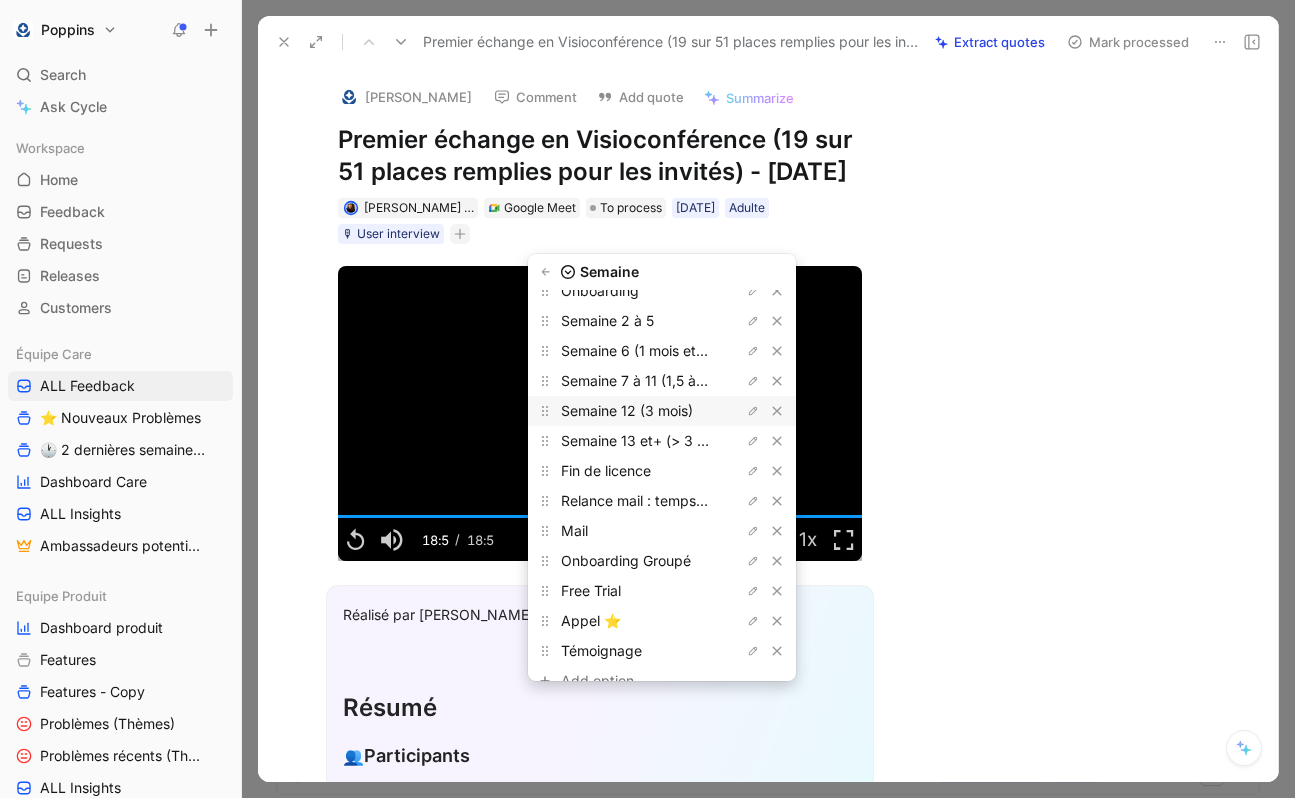 scroll, scrollTop: 113, scrollLeft: 0, axis: vertical 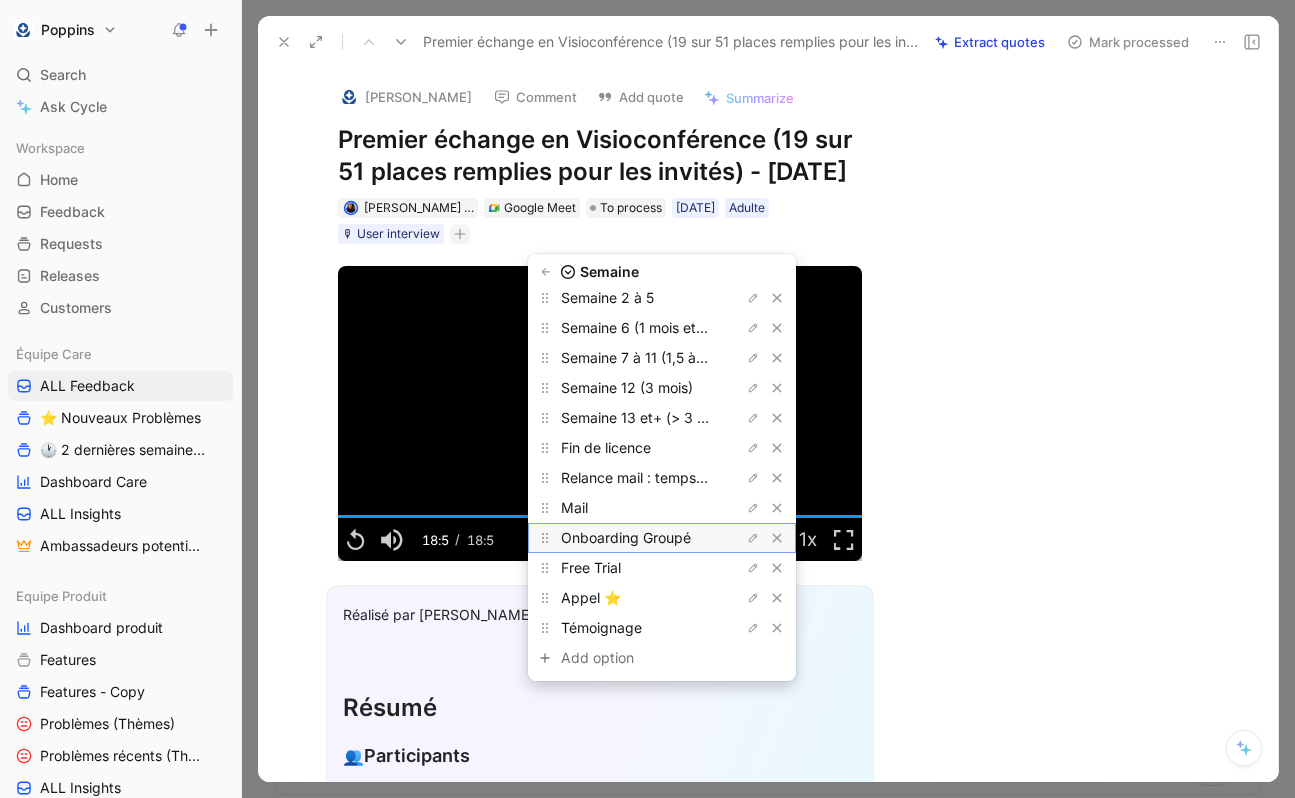 click on "Onboarding Groupé" at bounding box center (626, 537) 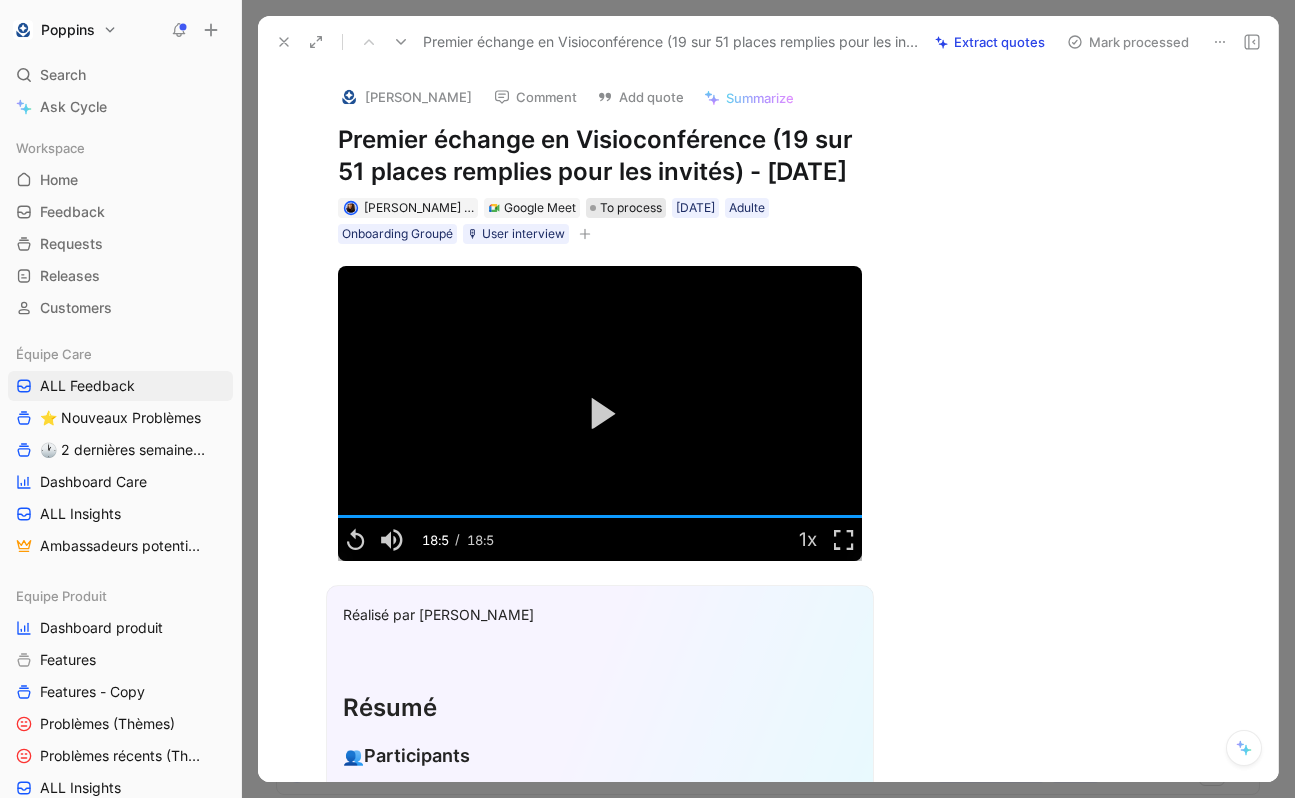 click on "To process" at bounding box center (631, 208) 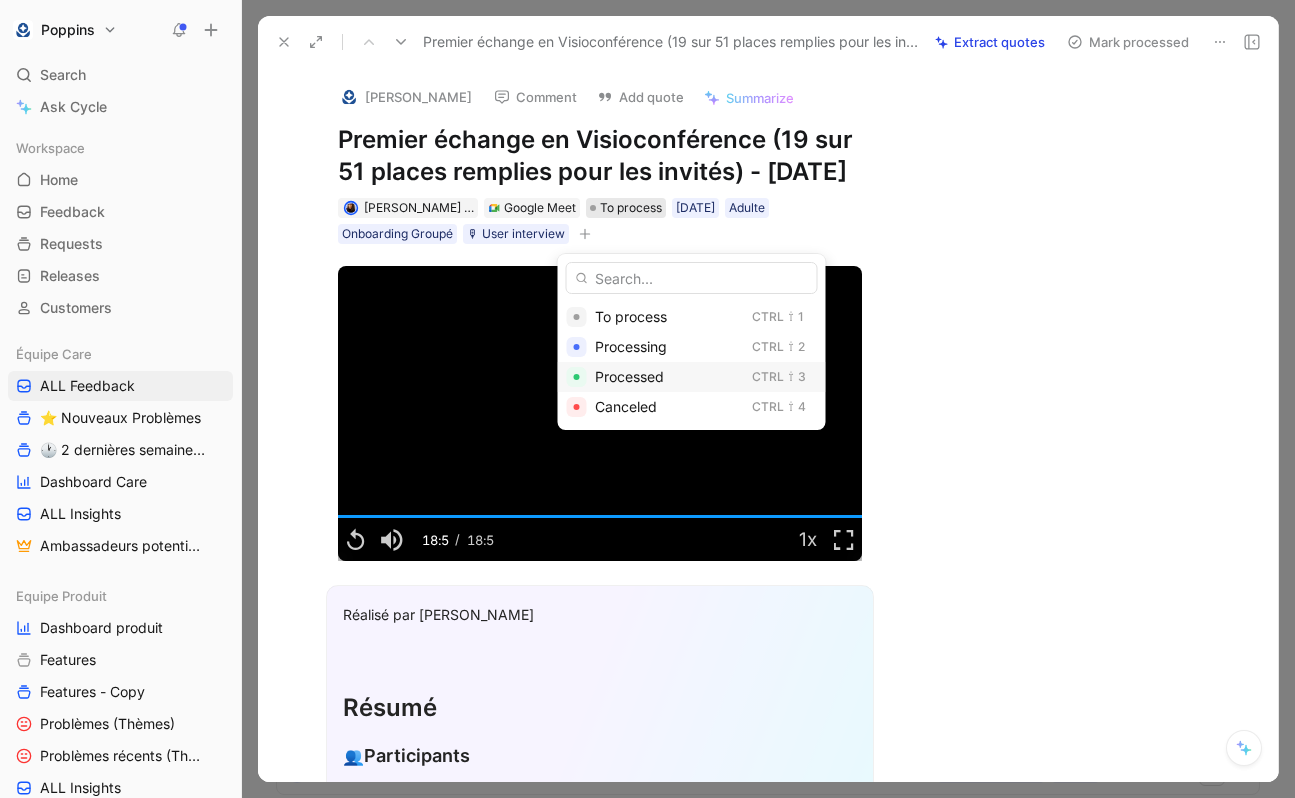 click on "Processed" at bounding box center (629, 376) 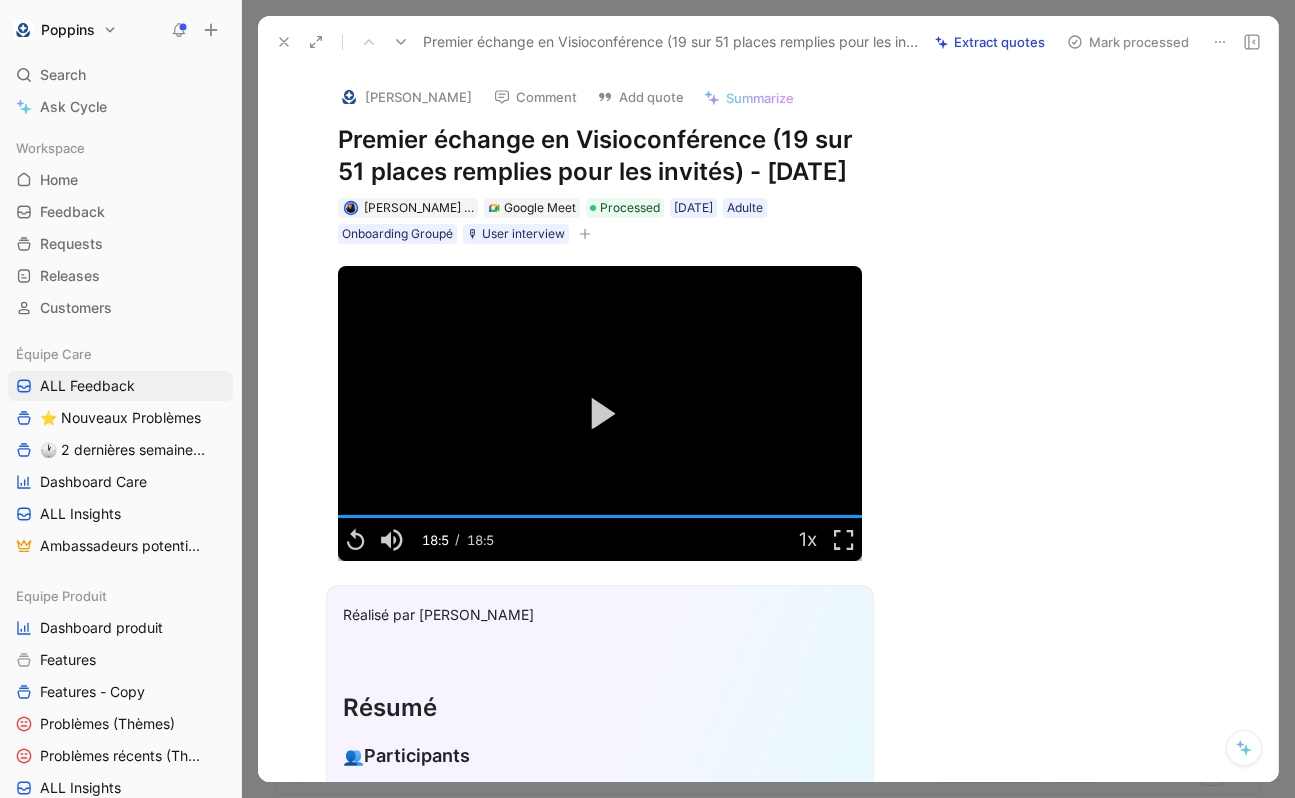 click on "[PERSON_NAME] Comment Add quote Summarize Premier échange en Visioconférence (19 sur 51 places remplies pour les invités) - [DATE] [PERSON_NAME]  LE MAT Google Meet Processed [DATE] Adulte Onboarding Groupé 🎙 User interview" at bounding box center [600, 157] 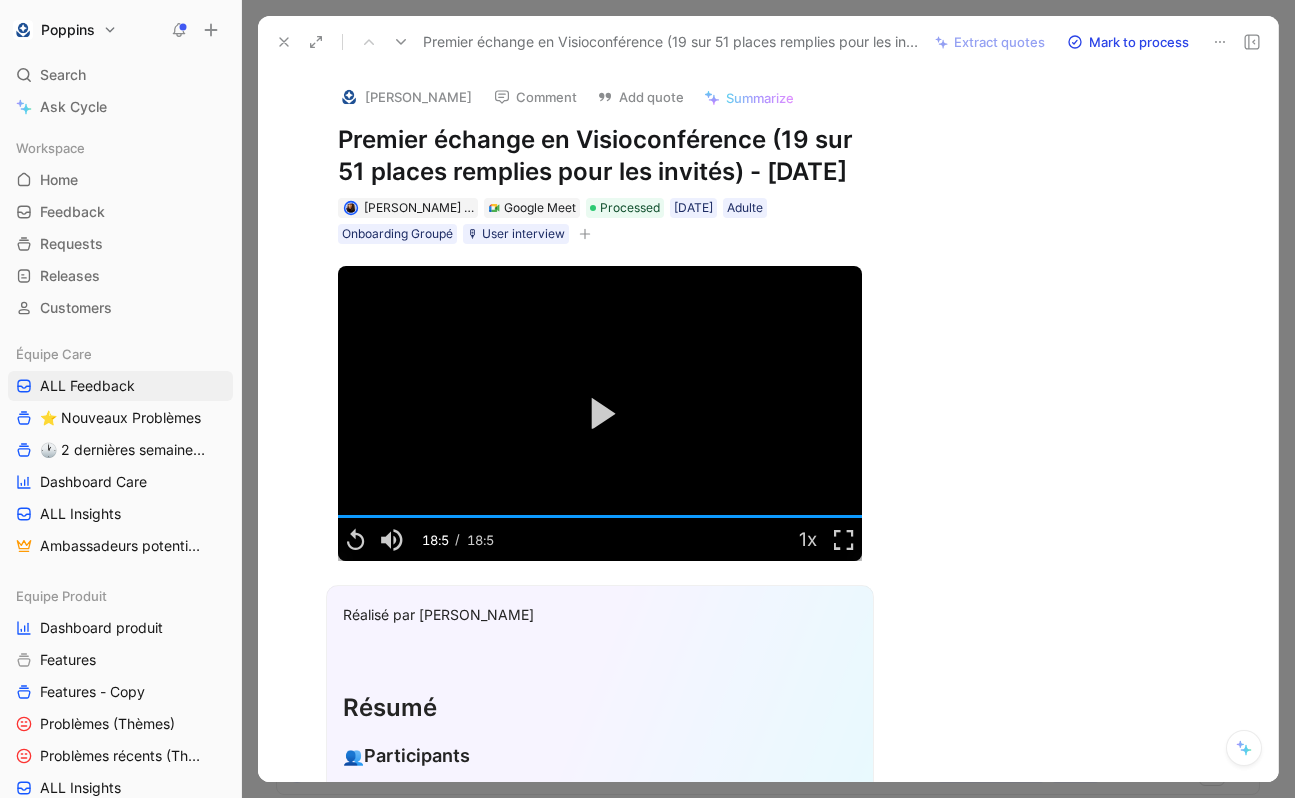 click 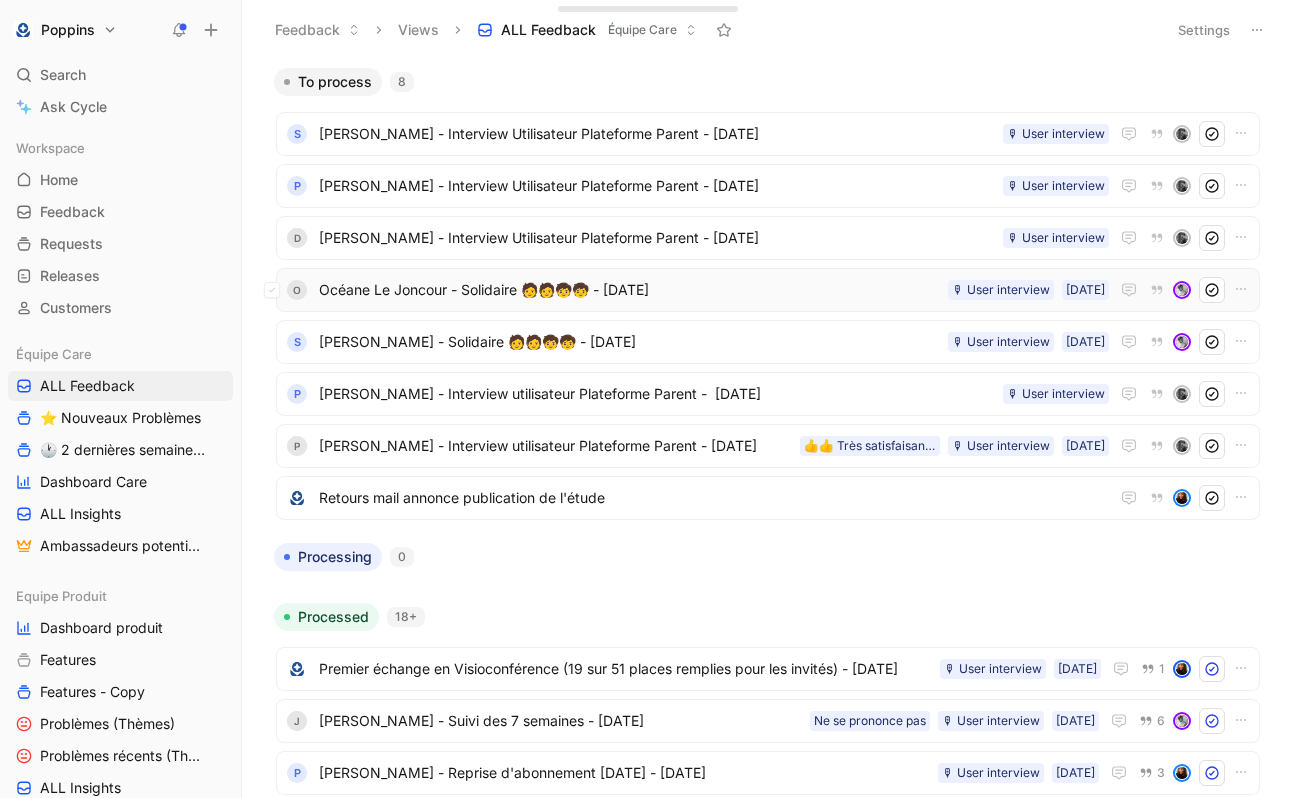 click on "Océane Le Joncour - Solidaire 🧑‍🧑‍🧒‍🧒 - [DATE]" at bounding box center [629, 290] 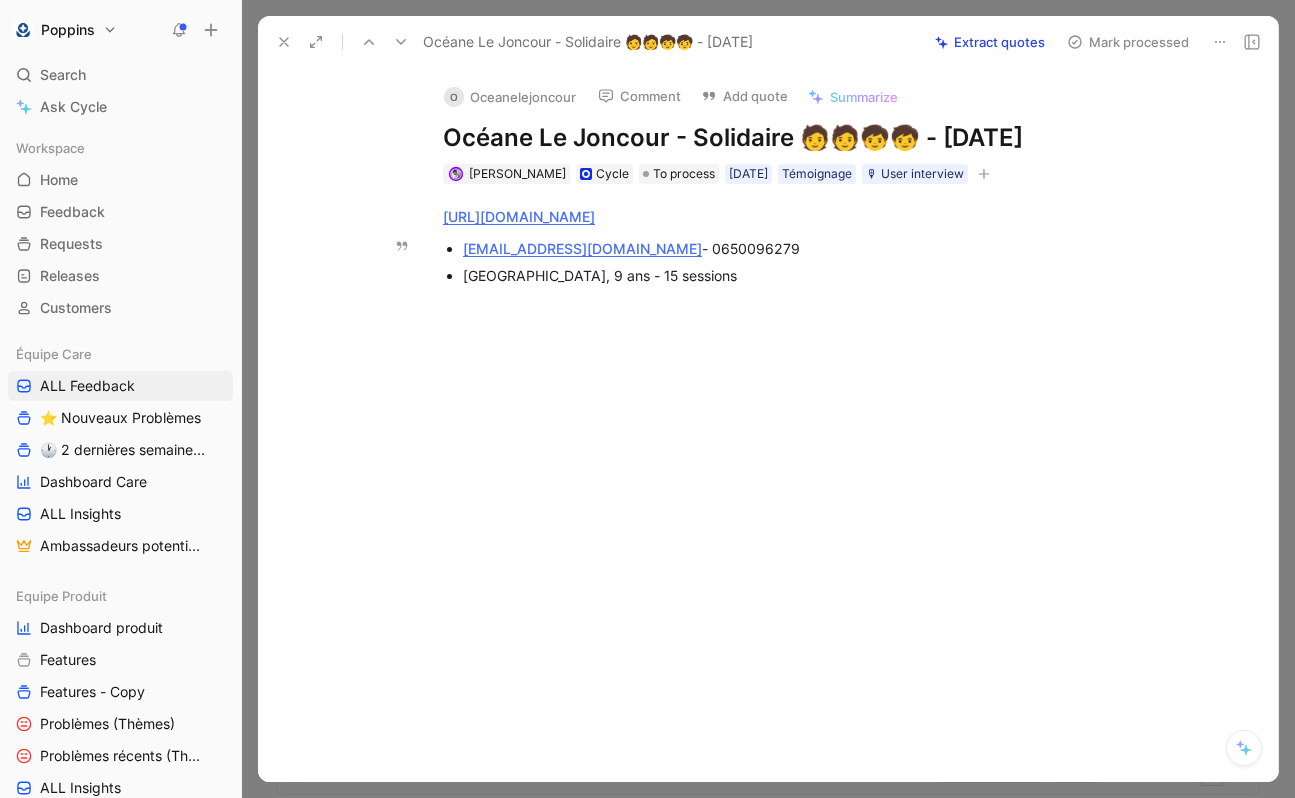 click on "[GEOGRAPHIC_DATA], 9 ans - 15 sessions" at bounding box center (799, 275) 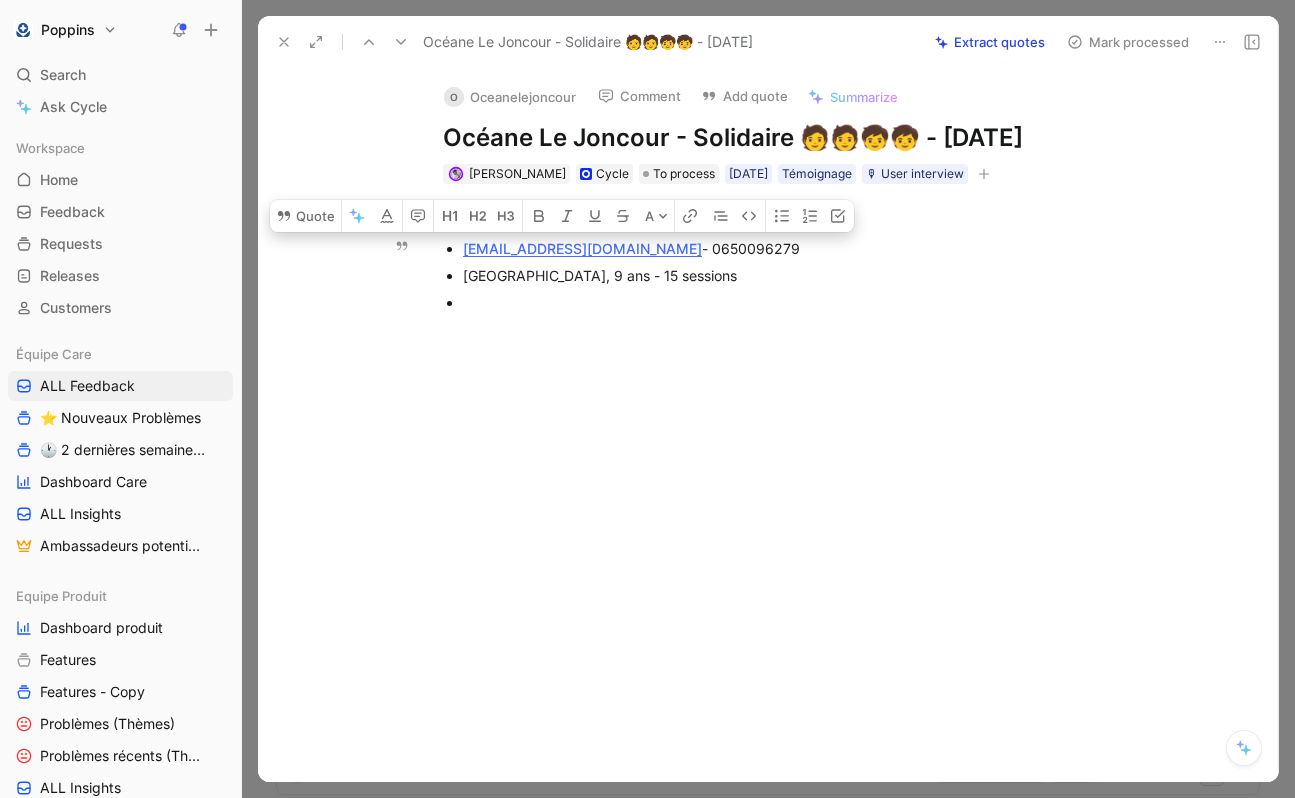 drag, startPoint x: 659, startPoint y: 250, endPoint x: 460, endPoint y: 246, distance: 199.04019 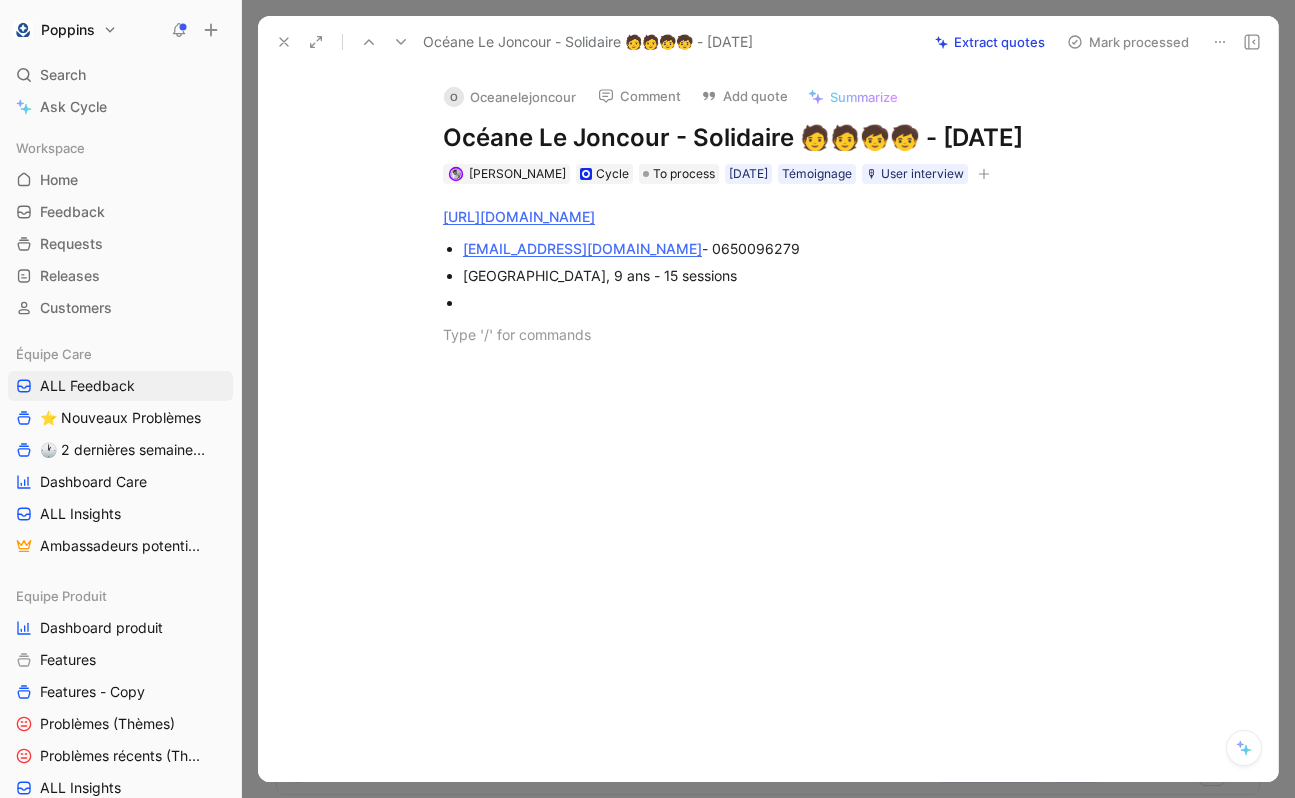 click on "[URL][DOMAIN_NAME] [EMAIL_ADDRESS][DOMAIN_NAME]  - 0650096279 [GEOGRAPHIC_DATA], 9 ans - 15 sessions" at bounding box center (789, 293) 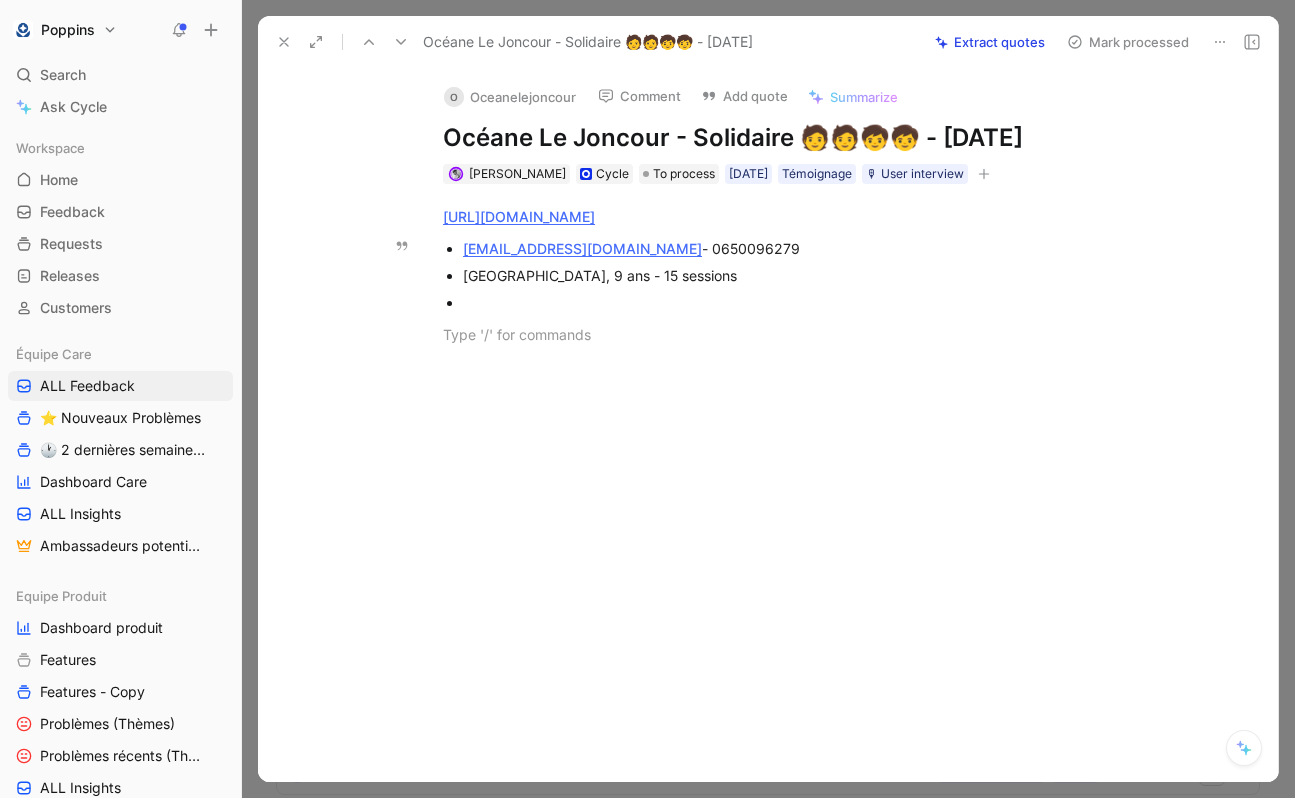 click at bounding box center (799, 302) 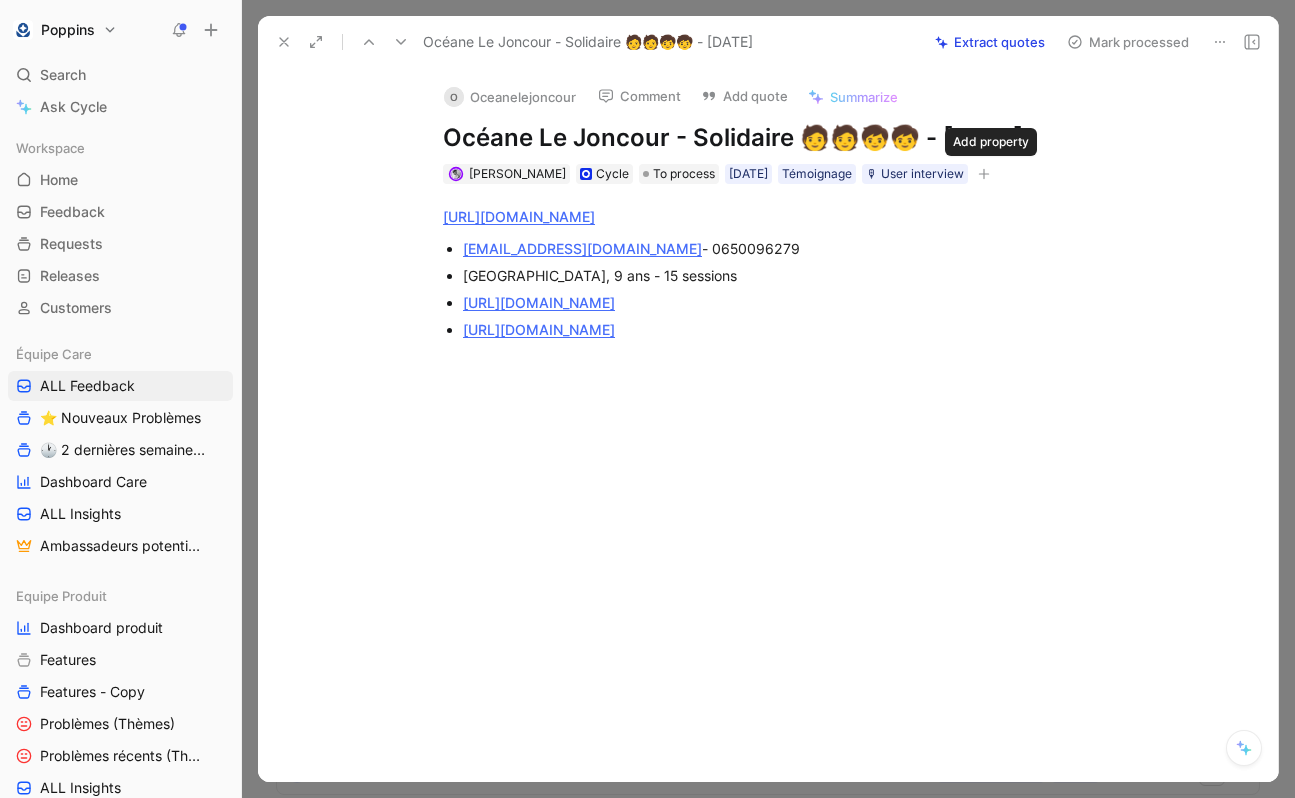 click 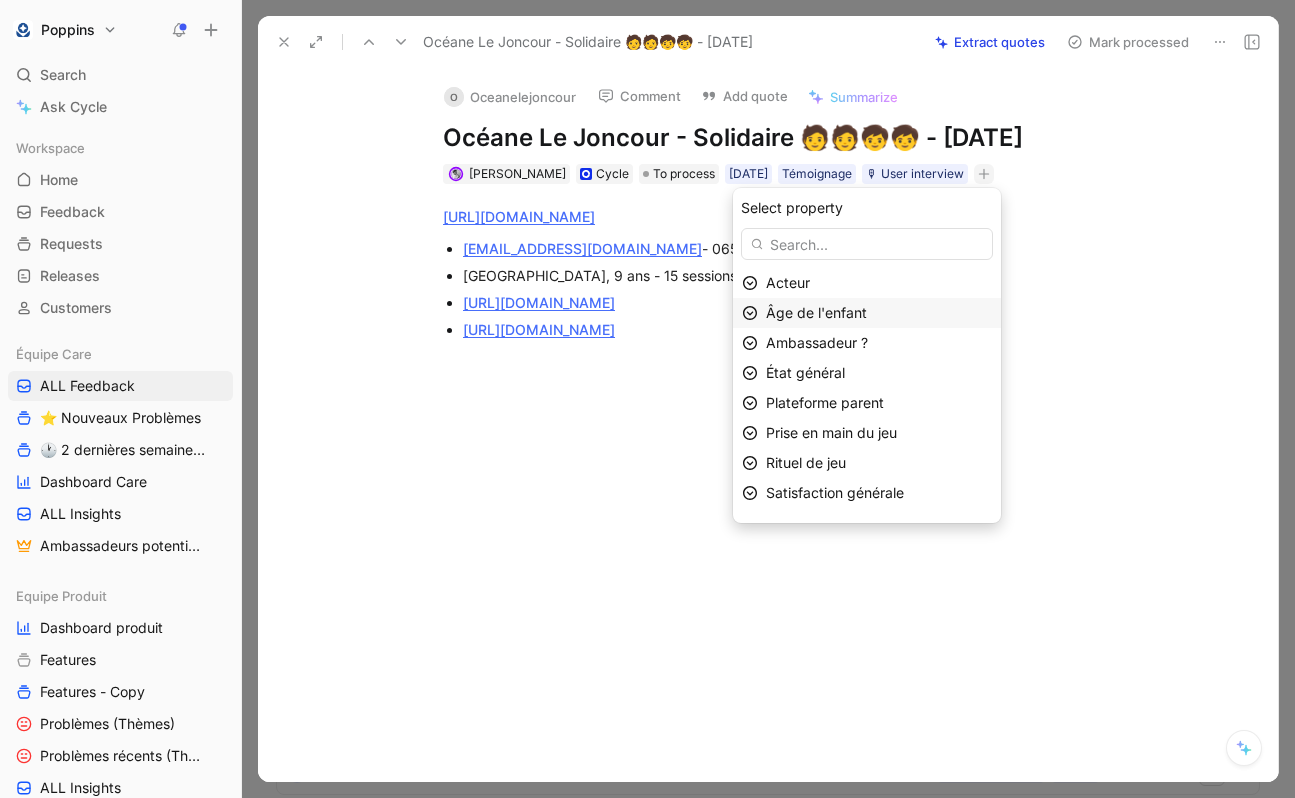 click on "Âge de l'enfant" at bounding box center (816, 312) 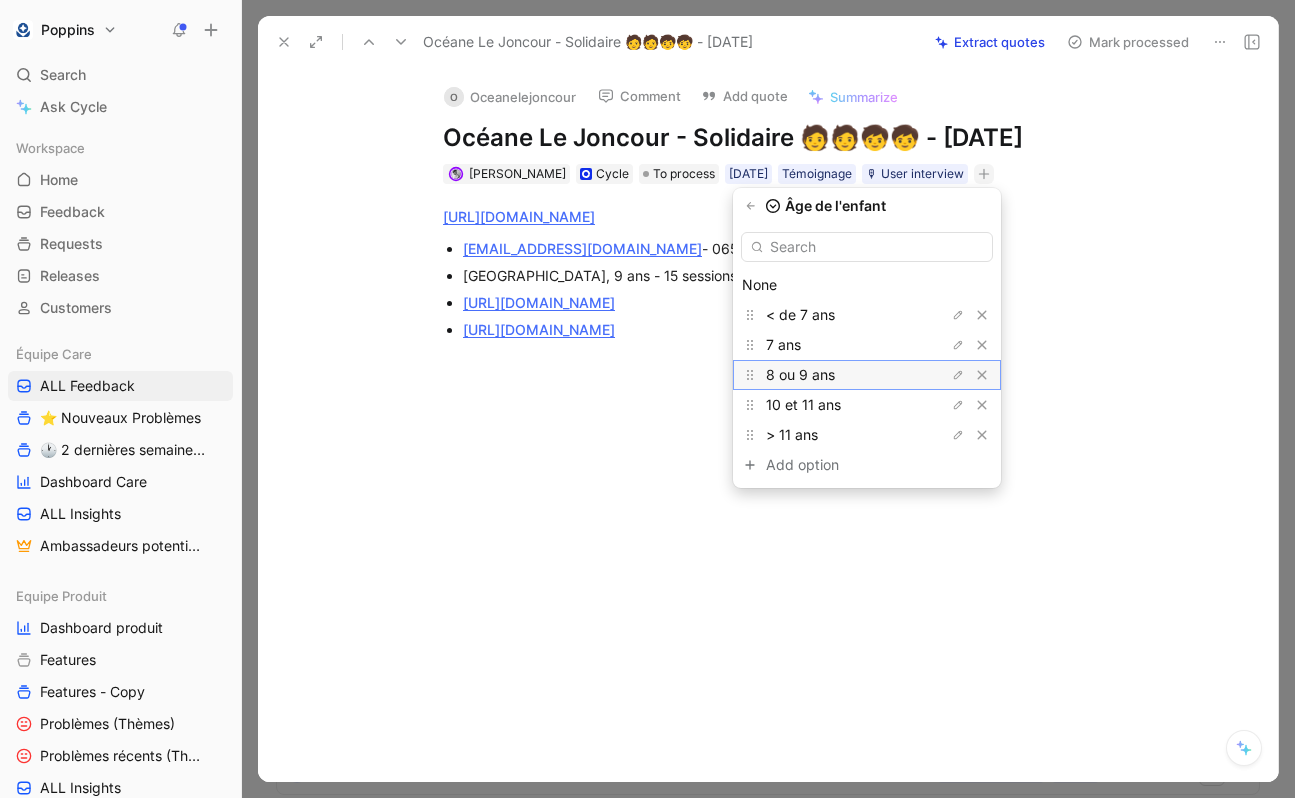 click on "8 ou 9 ans" at bounding box center [841, 375] 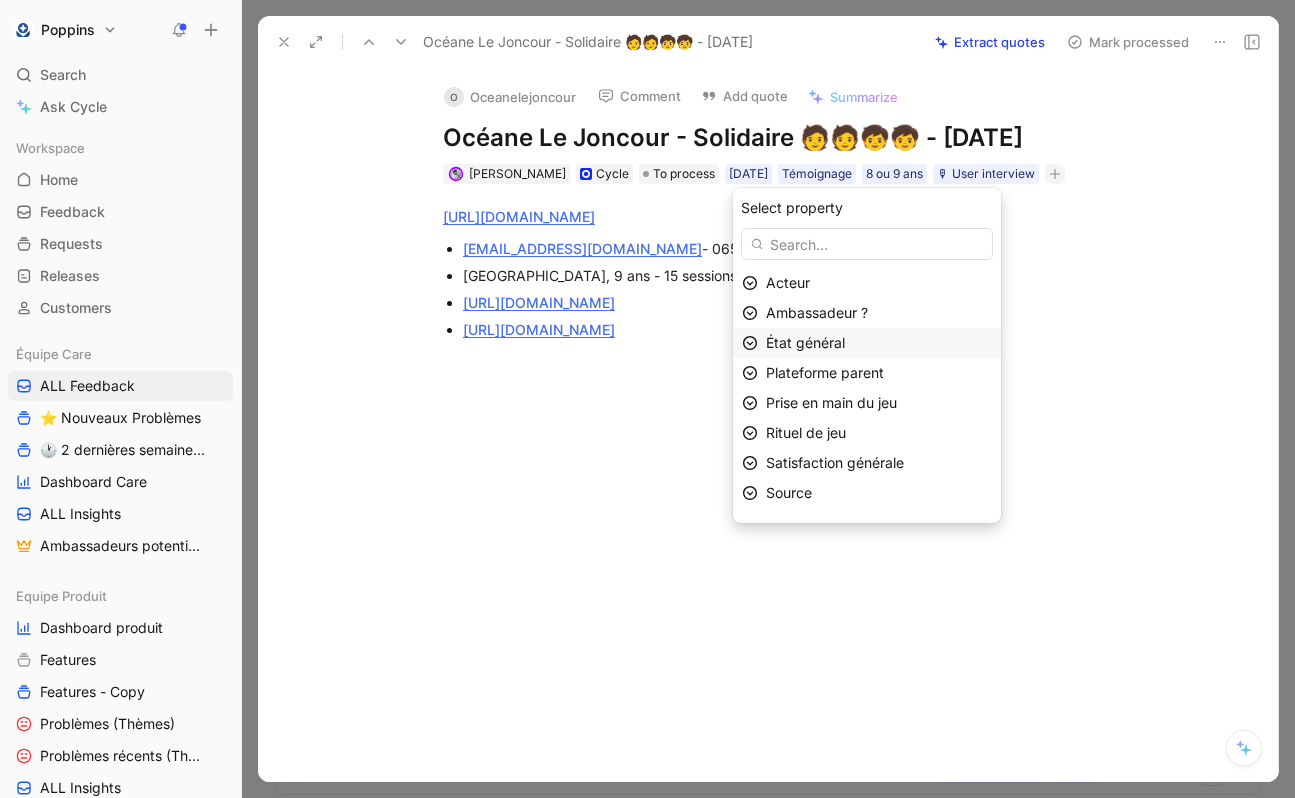 click on "État général" at bounding box center (805, 342) 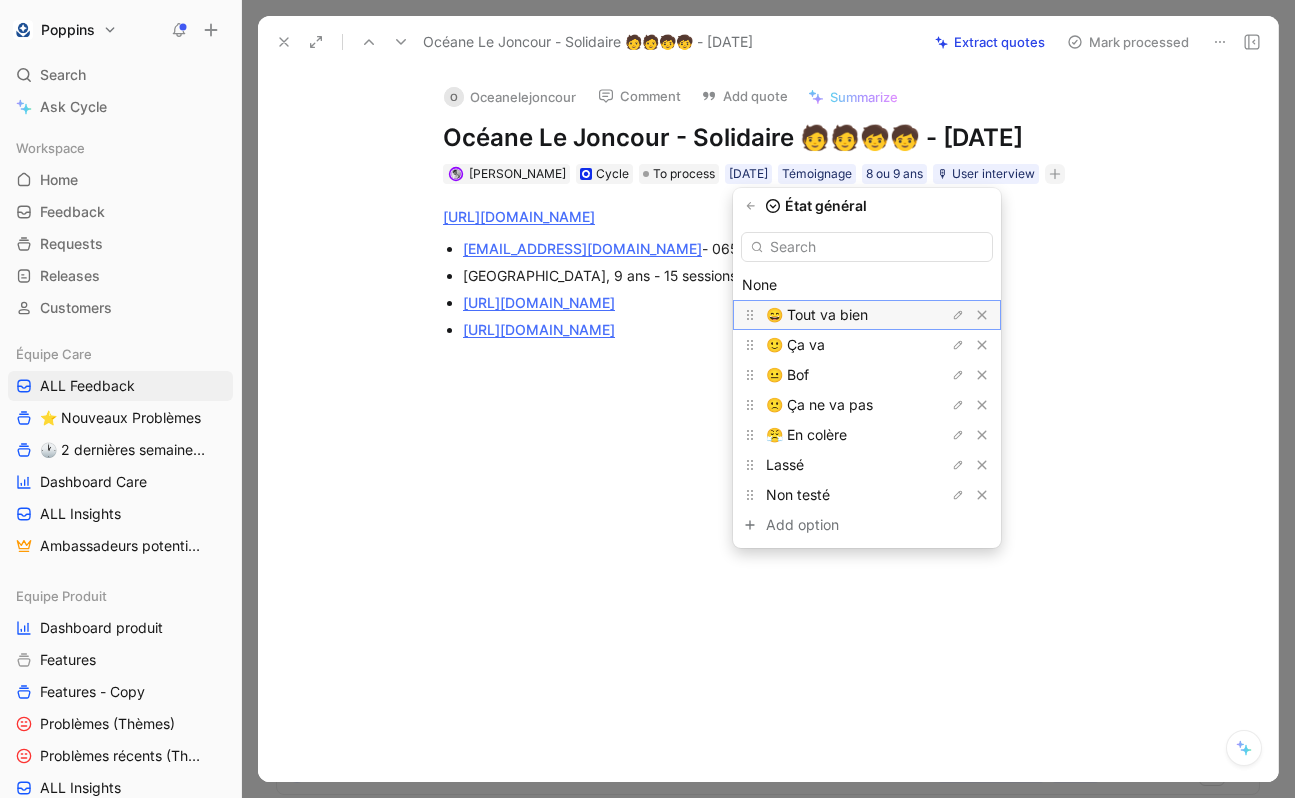 click on "😄 Tout va bien" at bounding box center (817, 314) 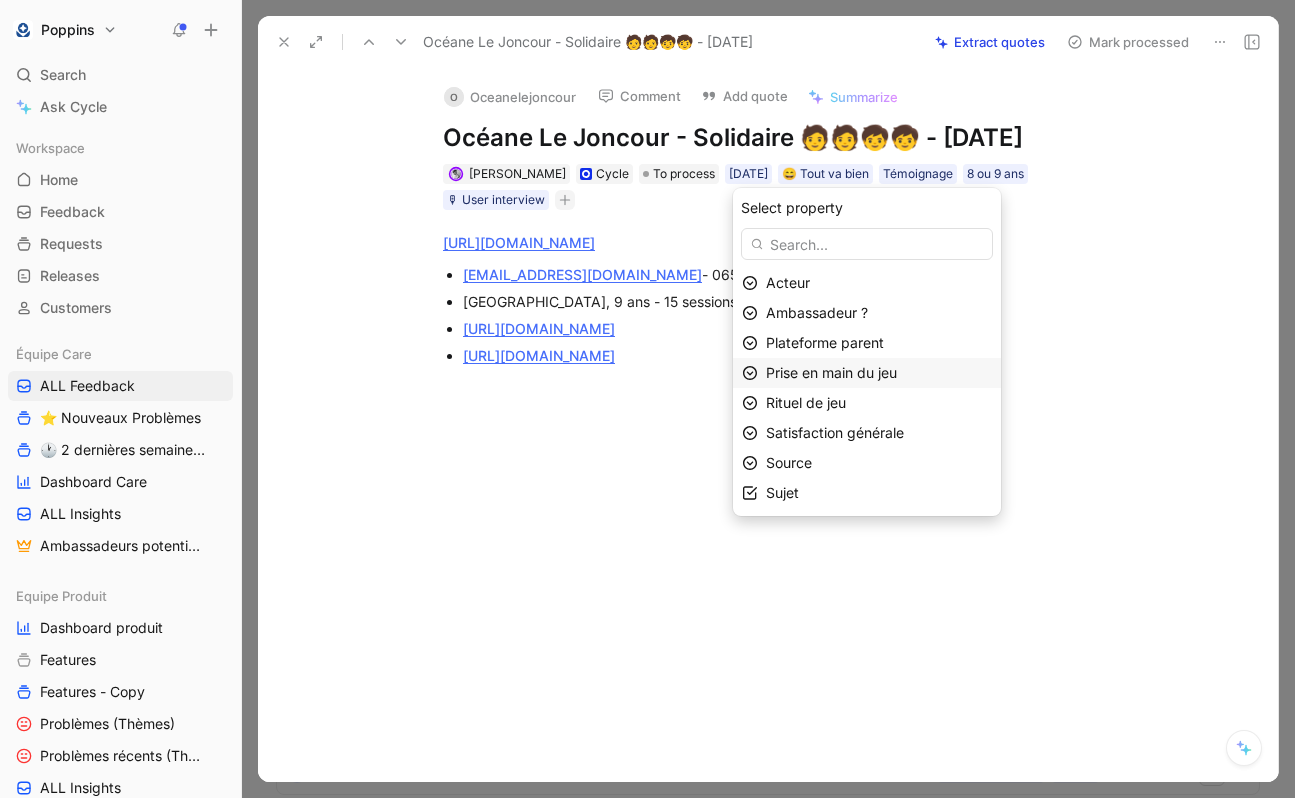 click on "Prise en main du jeu" at bounding box center [831, 372] 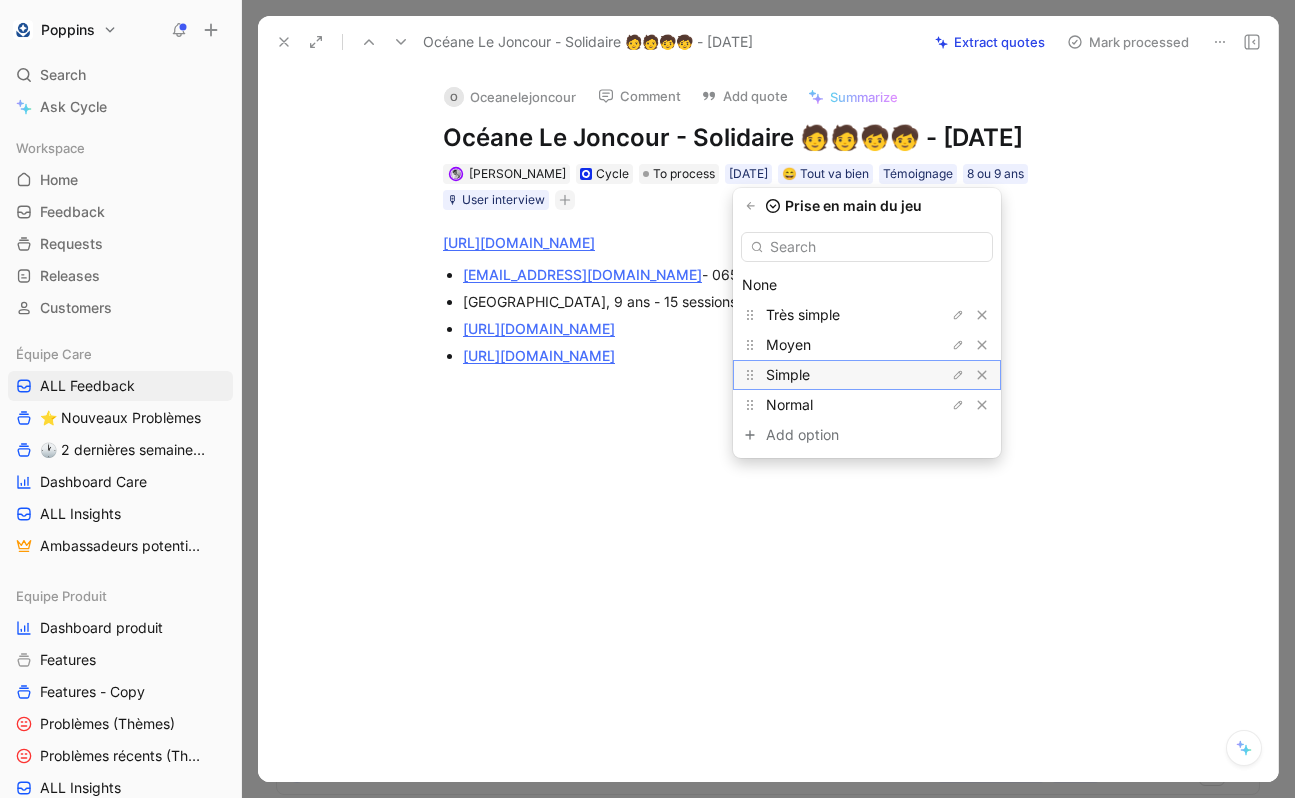 click on "Simple" at bounding box center (867, 375) 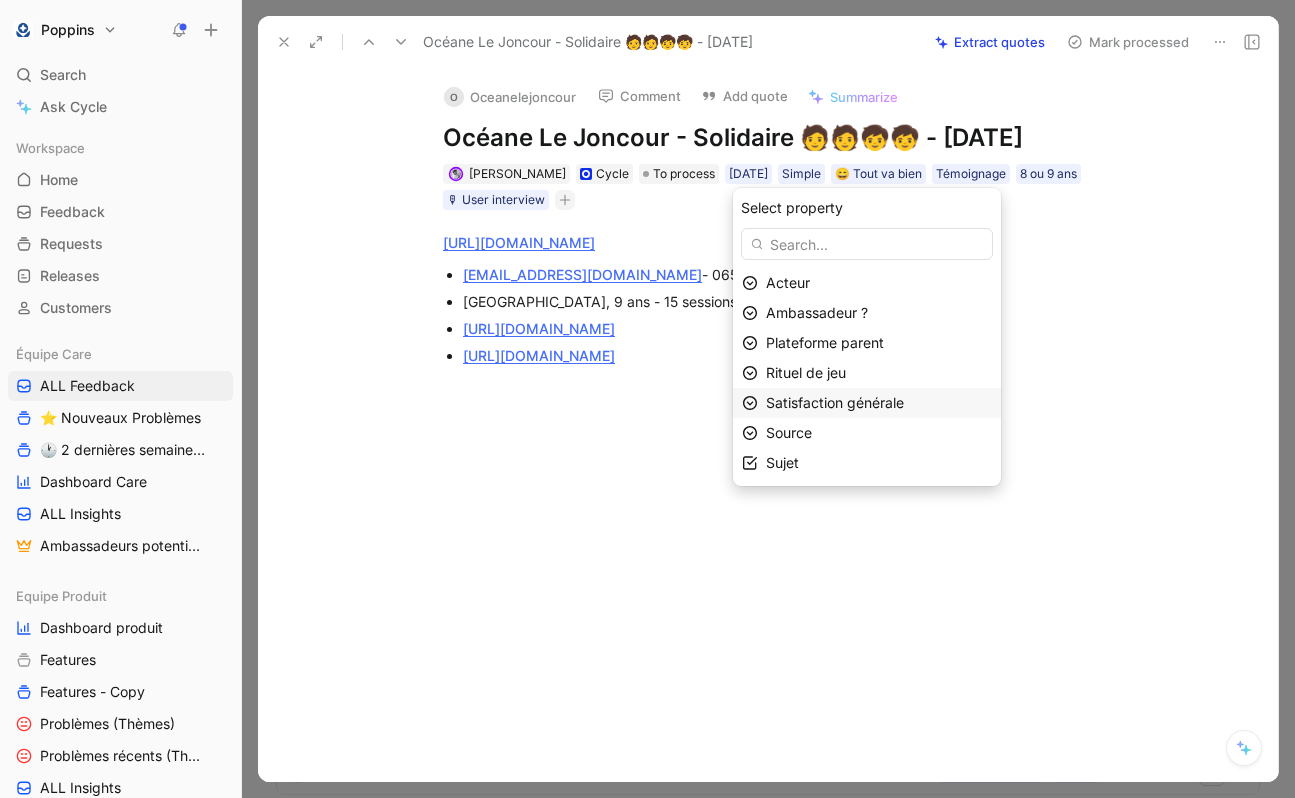 click on "Satisfaction générale" at bounding box center (879, 403) 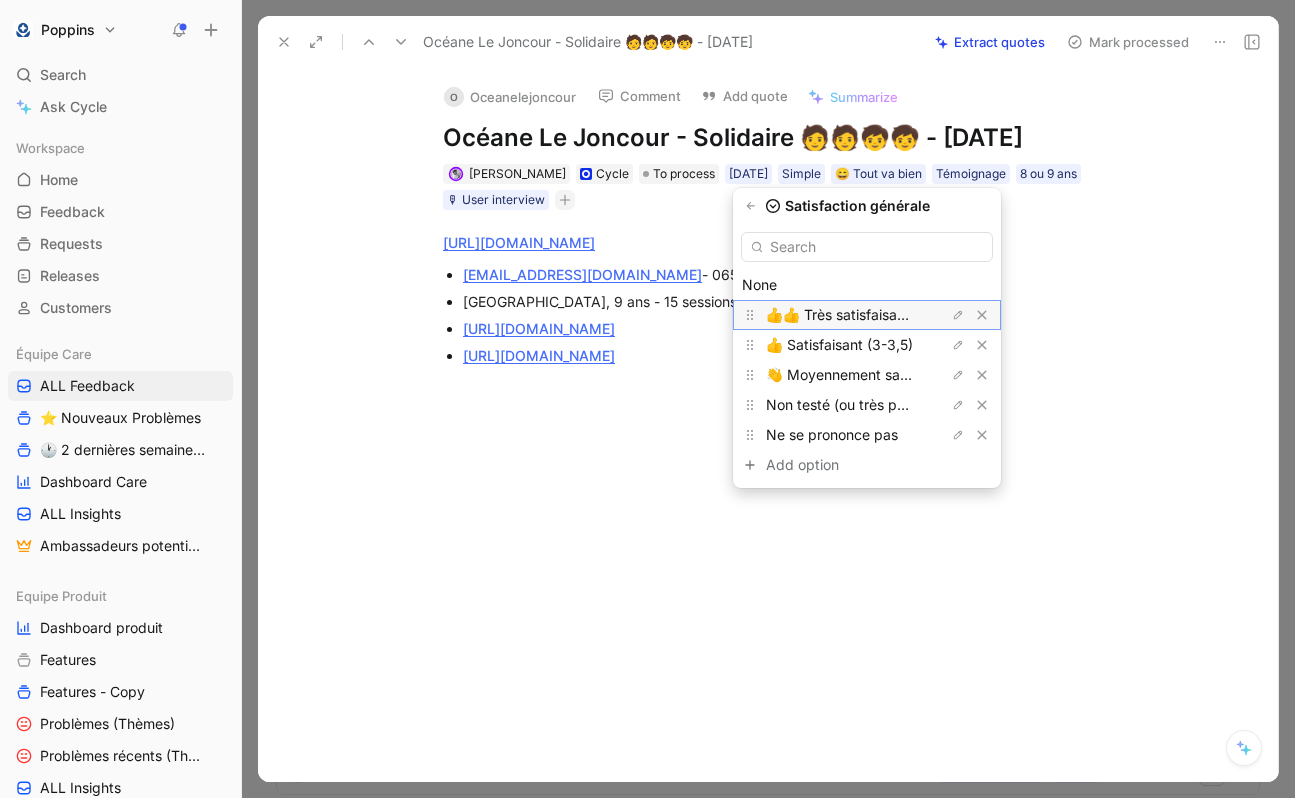 click on "👍👍 Très satisfaisant (>= 4))" at bounding box center (863, 314) 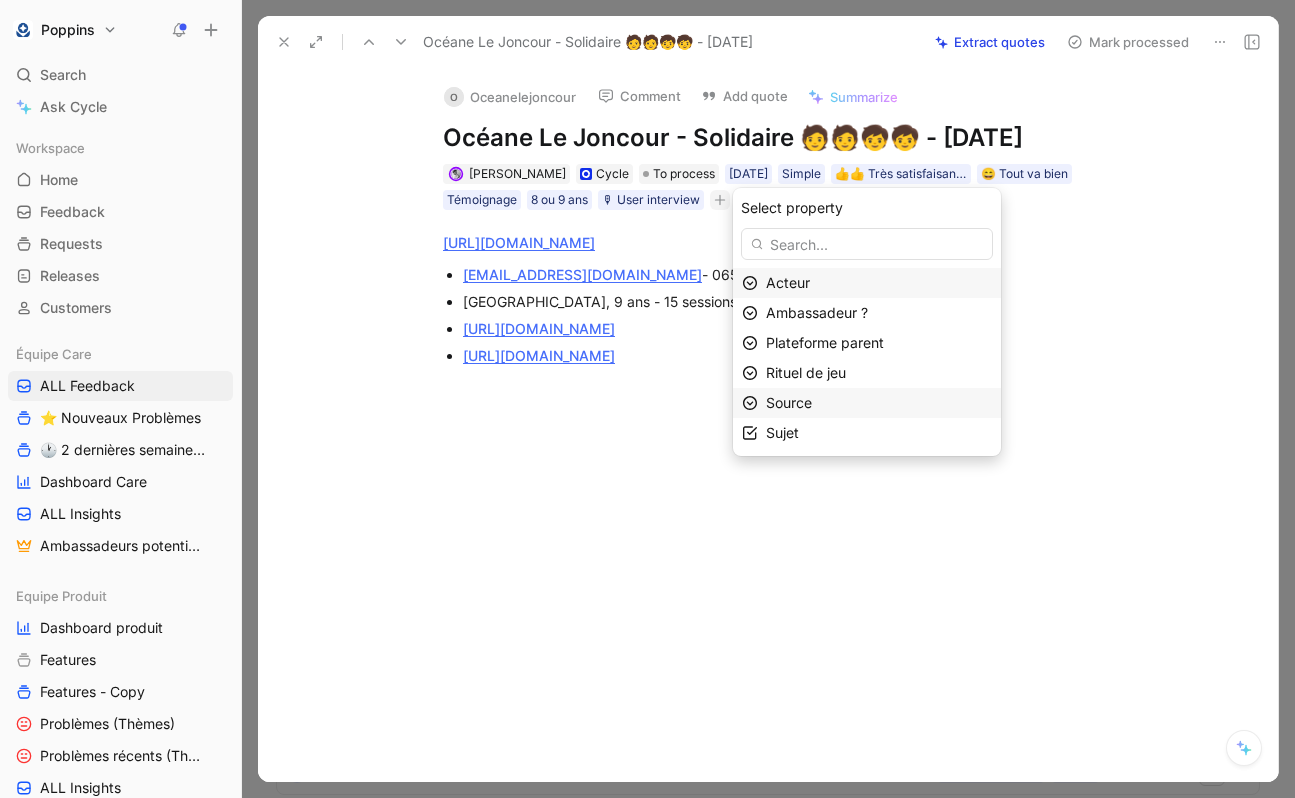 click on "Source" at bounding box center [879, 403] 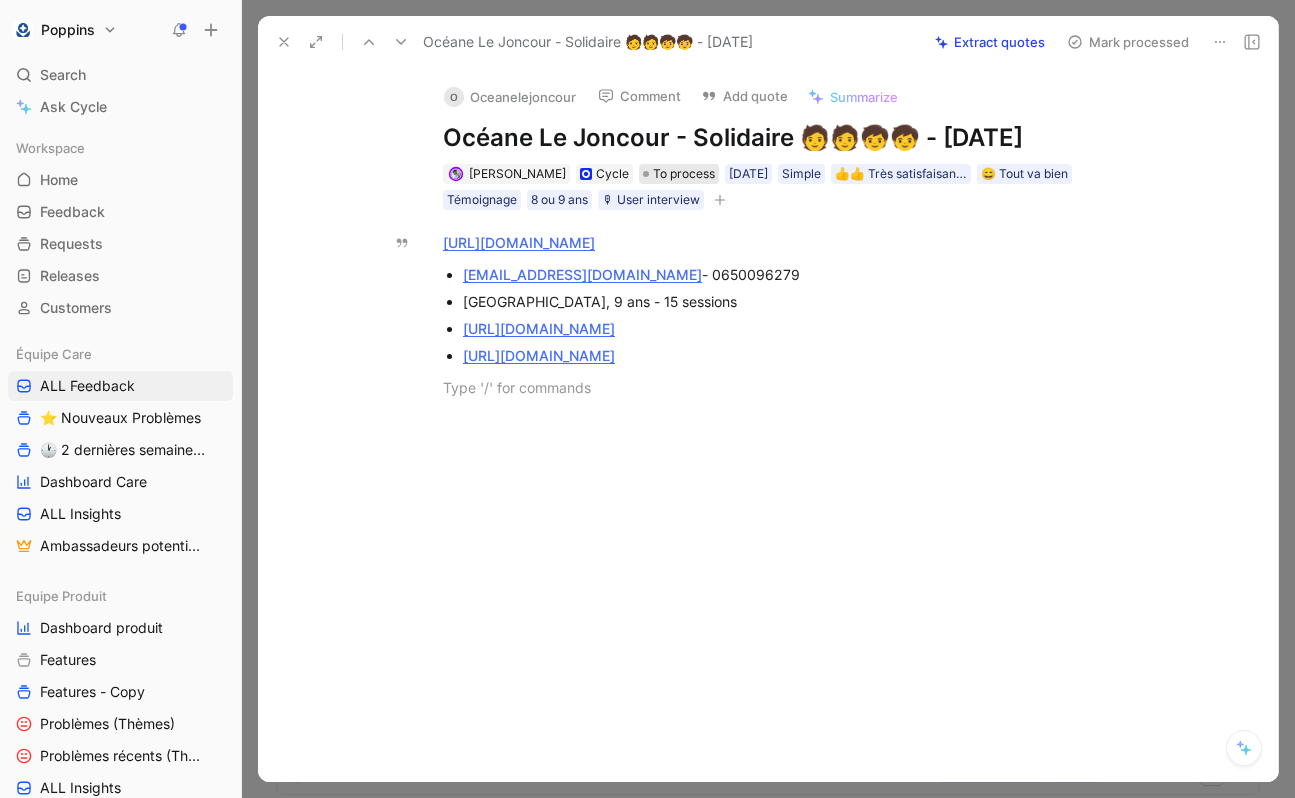 click on "To process" at bounding box center [684, 174] 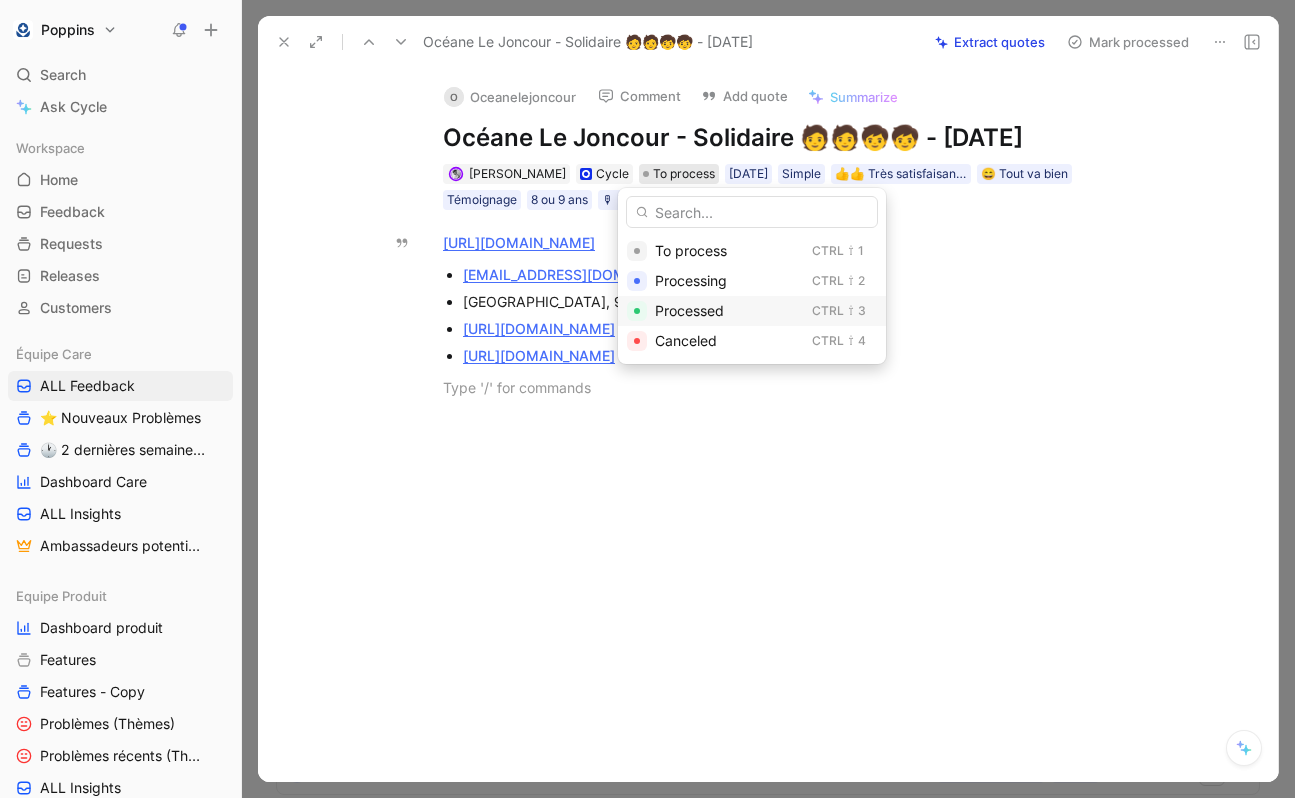 click on "Processed" at bounding box center (689, 310) 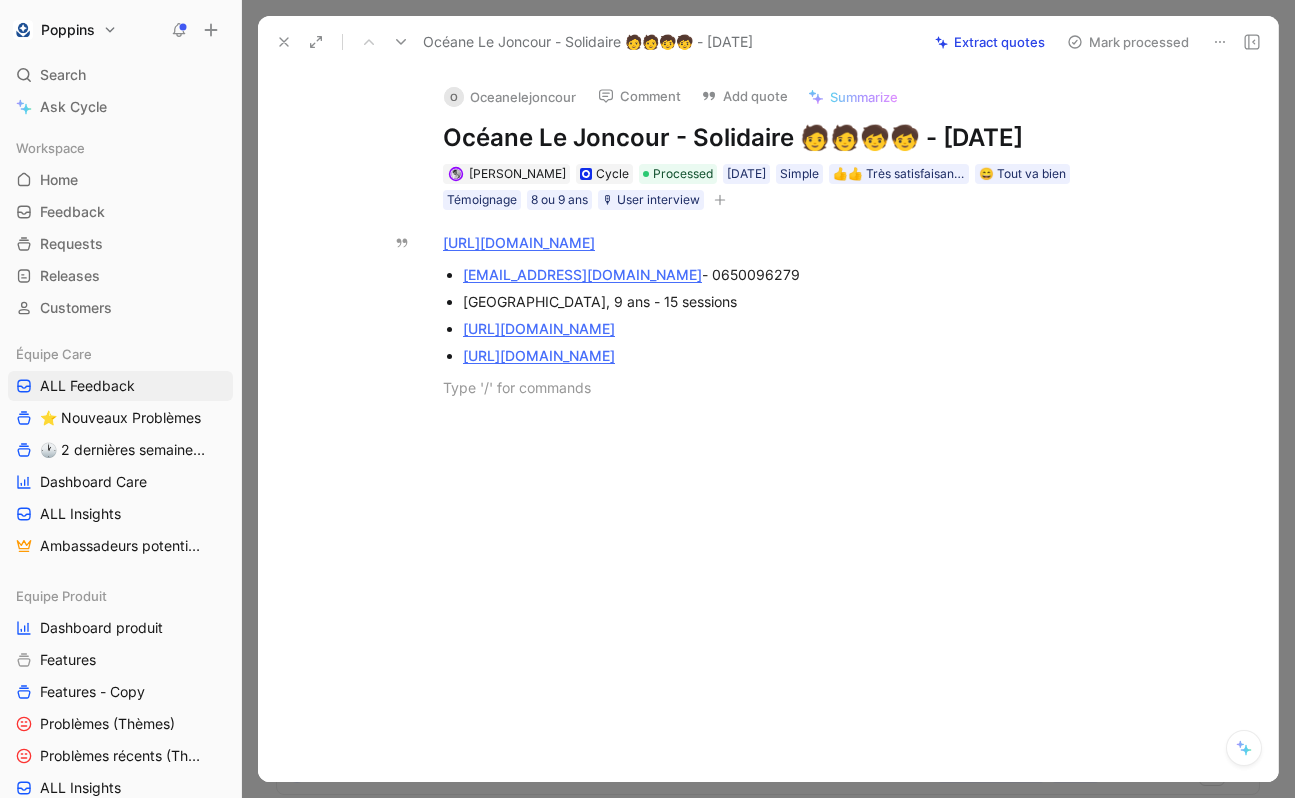 click at bounding box center (789, 574) 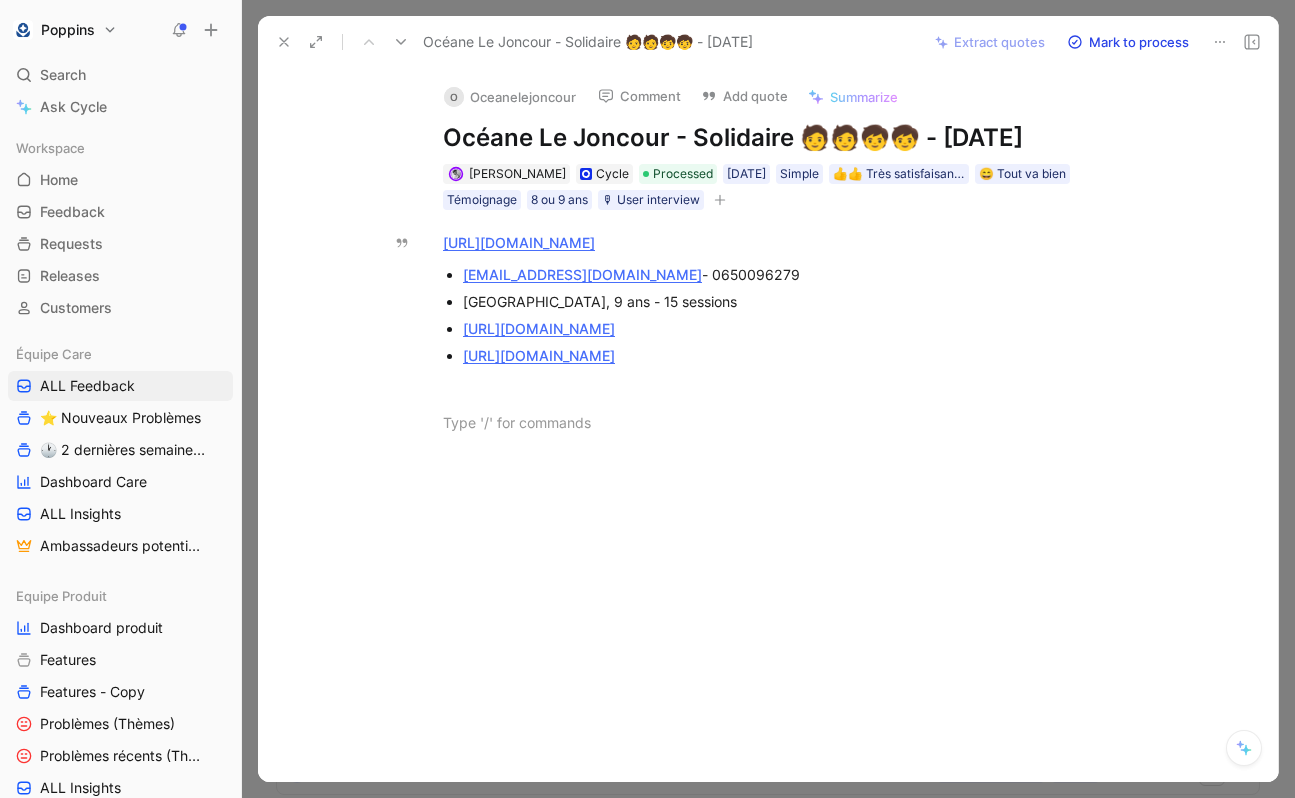 click 